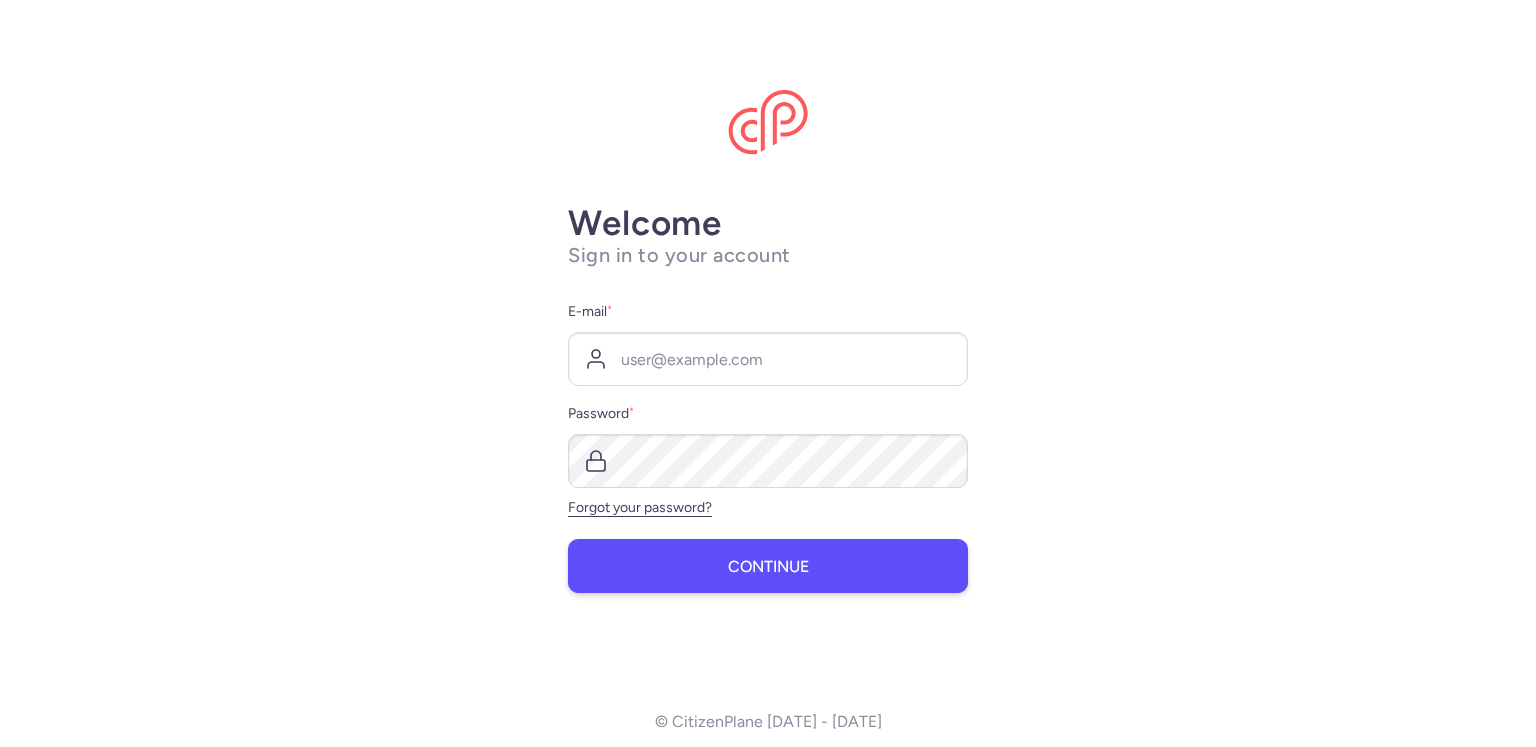 scroll, scrollTop: 0, scrollLeft: 0, axis: both 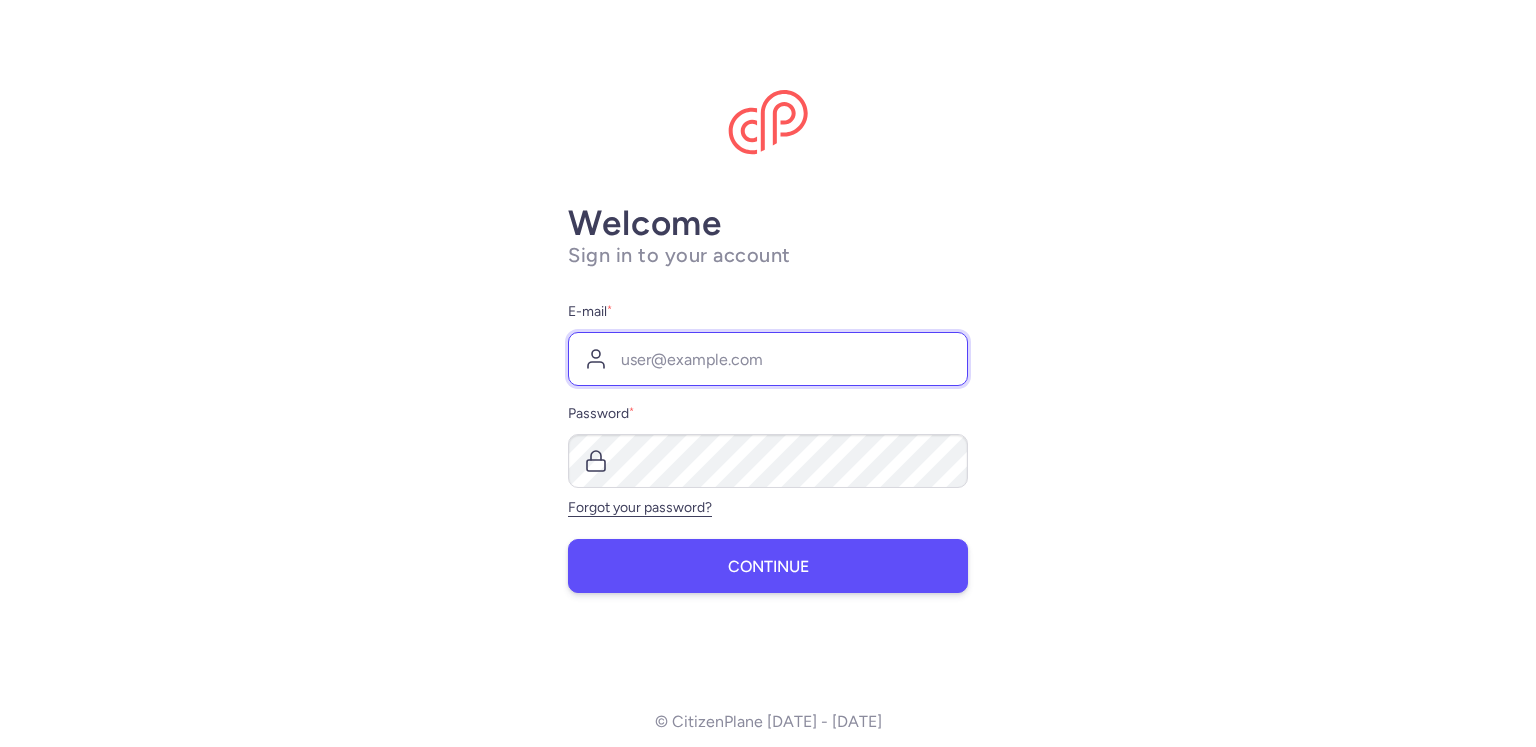 type on "[PERSON_NAME][EMAIL_ADDRESS][PERSON_NAME][DOMAIN_NAME]" 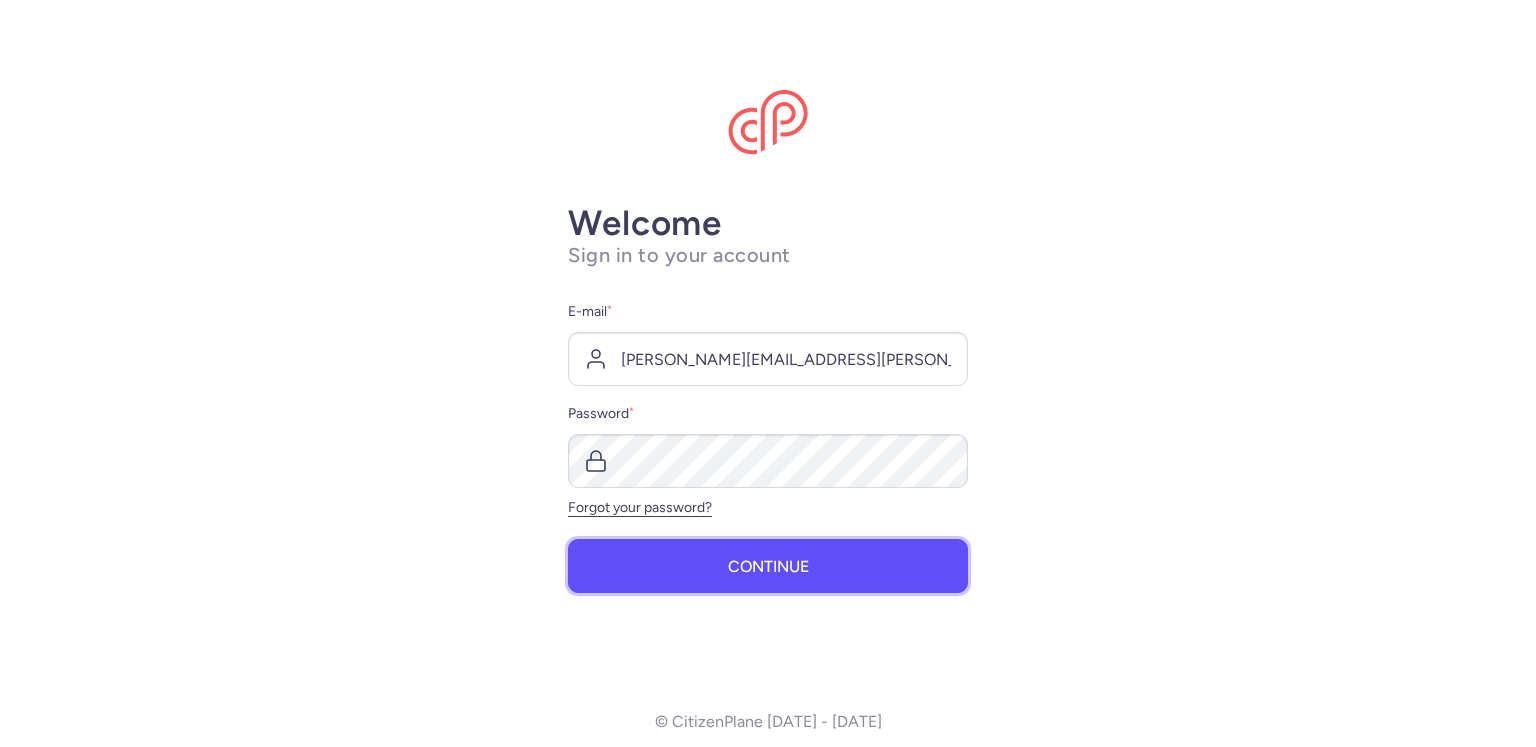 click on "Continue" at bounding box center (768, 567) 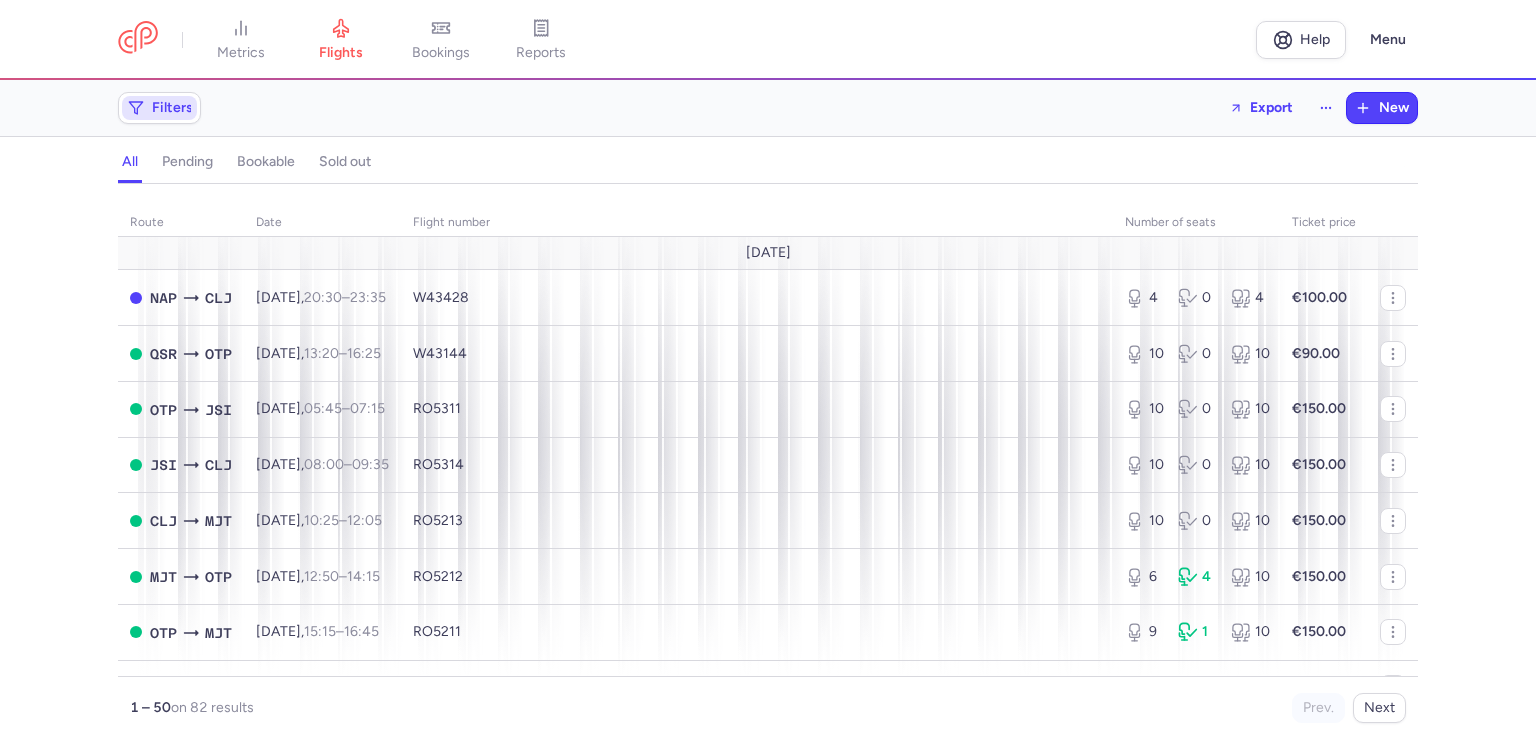 click on "Filters" at bounding box center (159, 108) 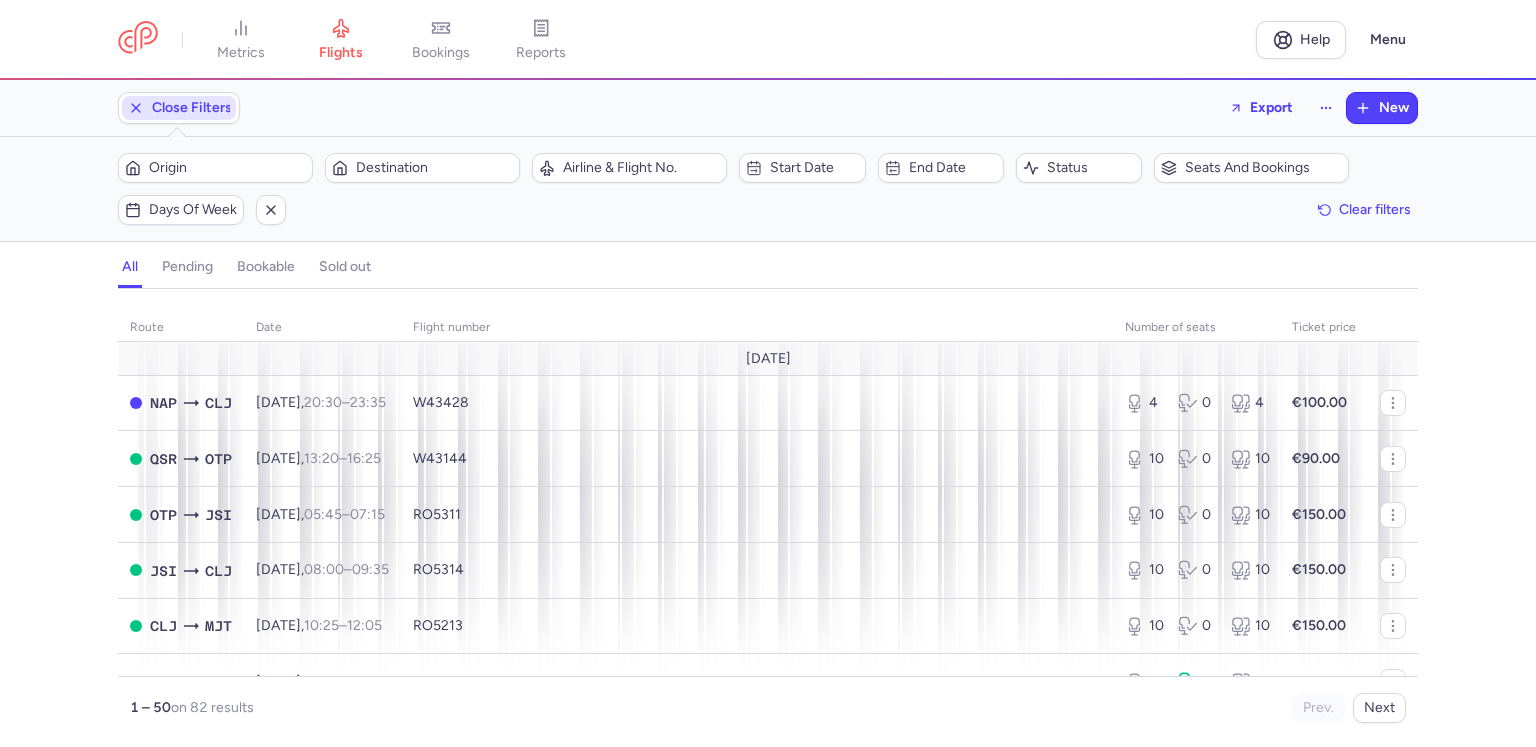 scroll, scrollTop: 0, scrollLeft: 0, axis: both 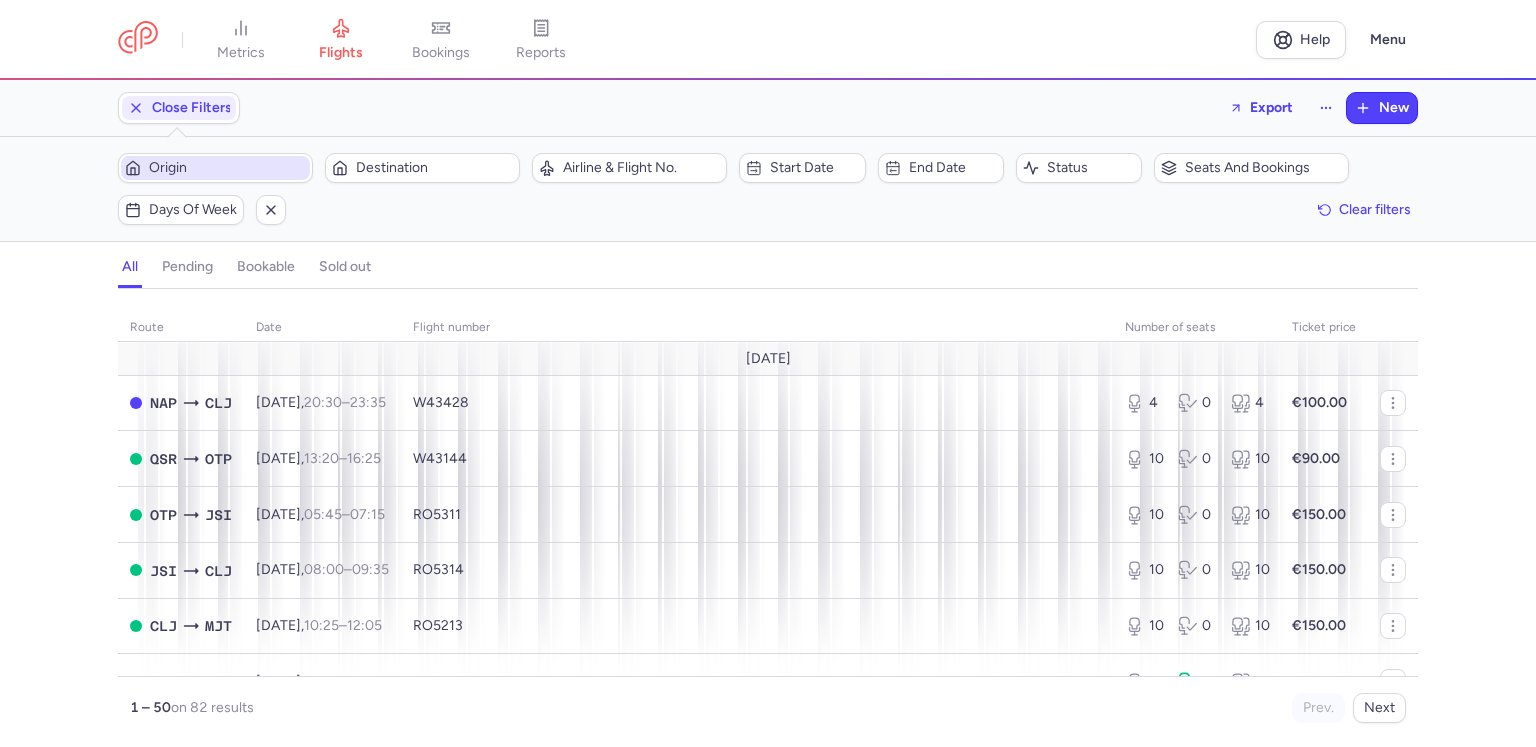 click on "Origin" at bounding box center (227, 168) 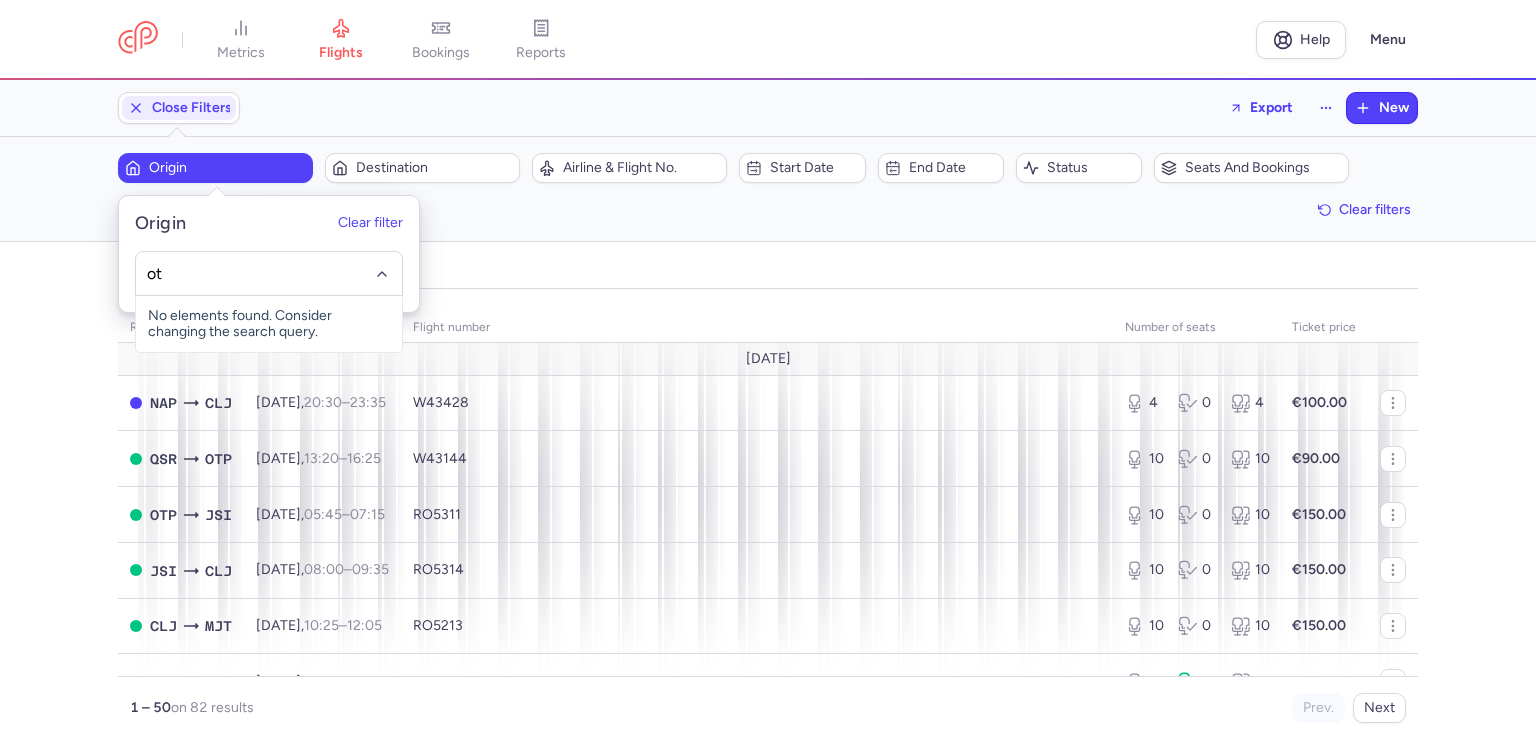 type on "o" 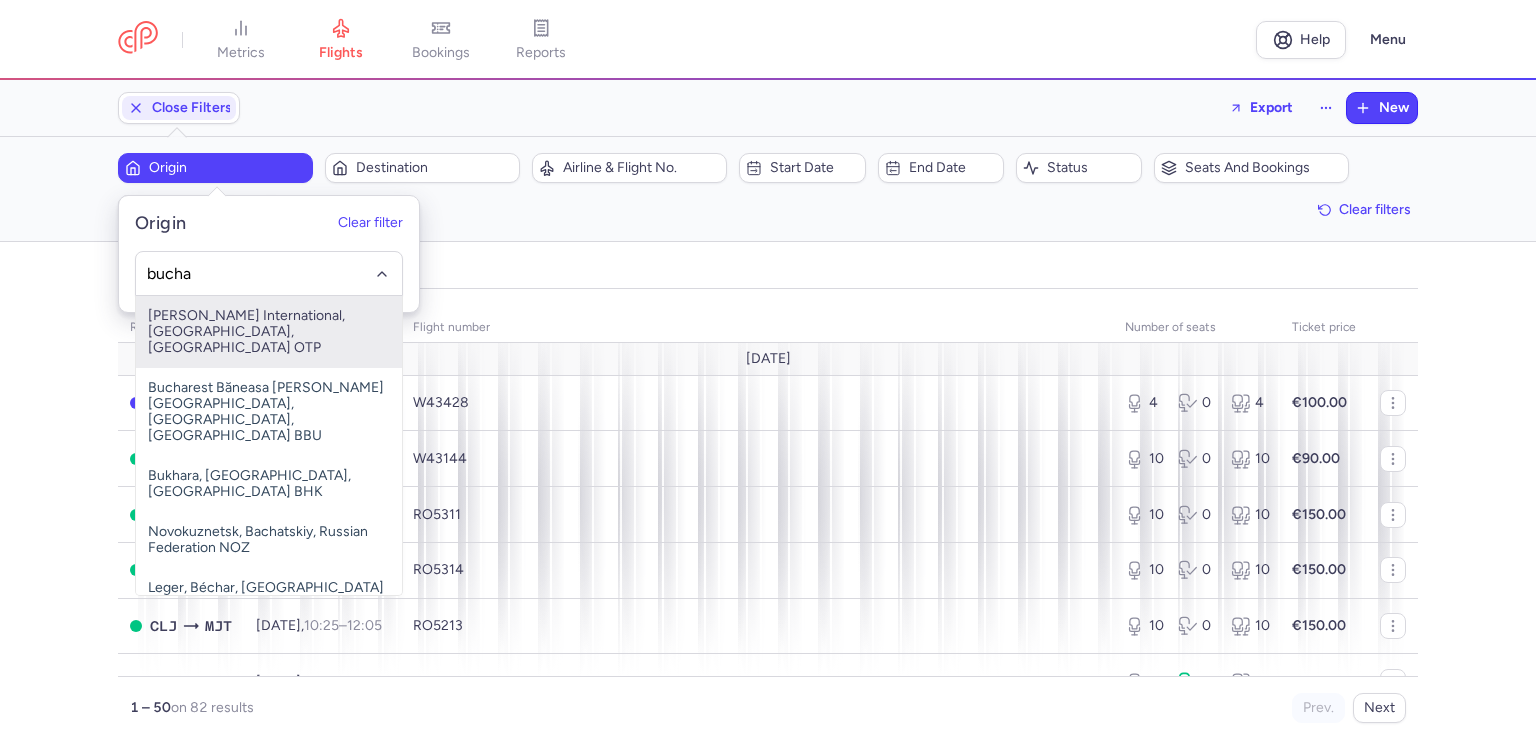 click on "[PERSON_NAME] International, [GEOGRAPHIC_DATA], [GEOGRAPHIC_DATA] OTP" at bounding box center (269, 332) 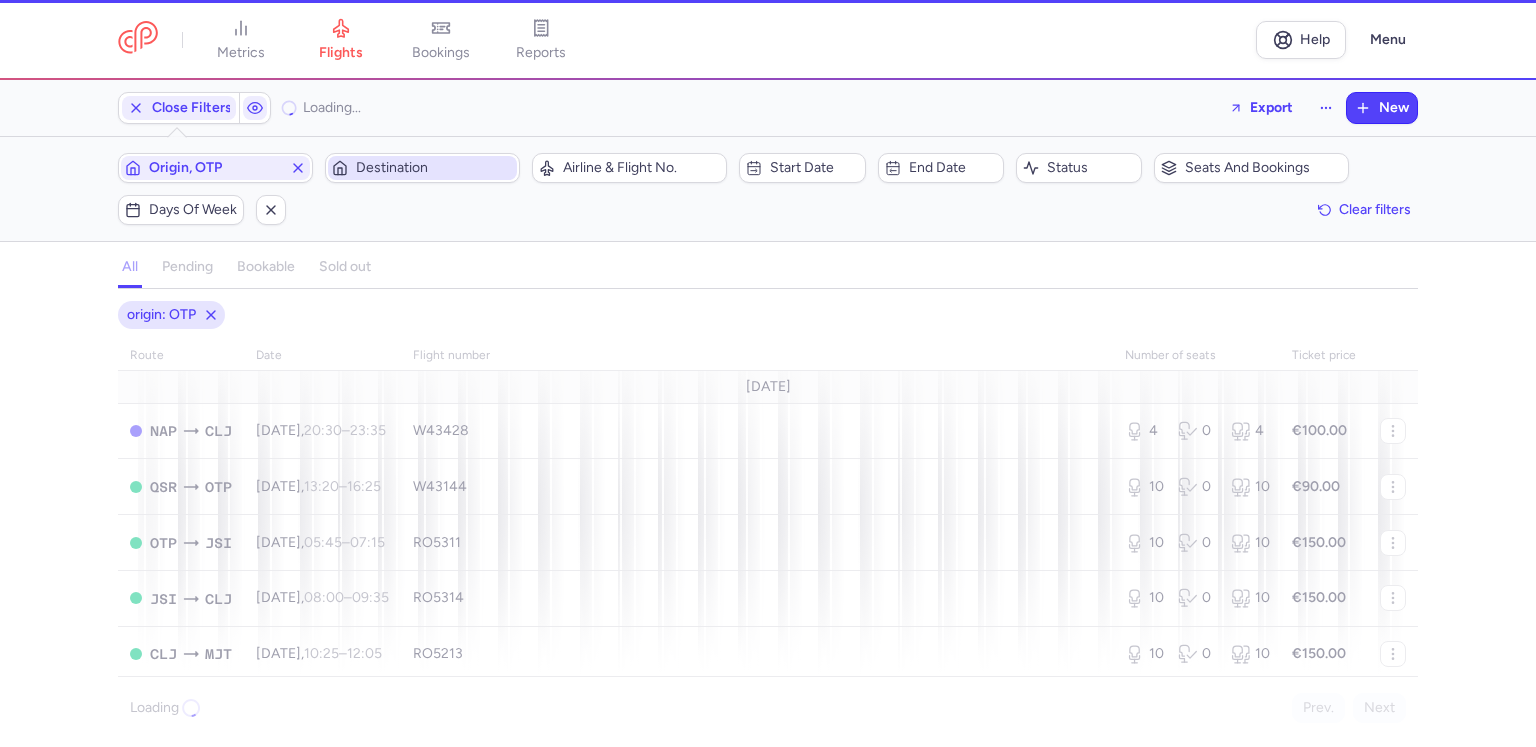 click on "Destination" at bounding box center (434, 168) 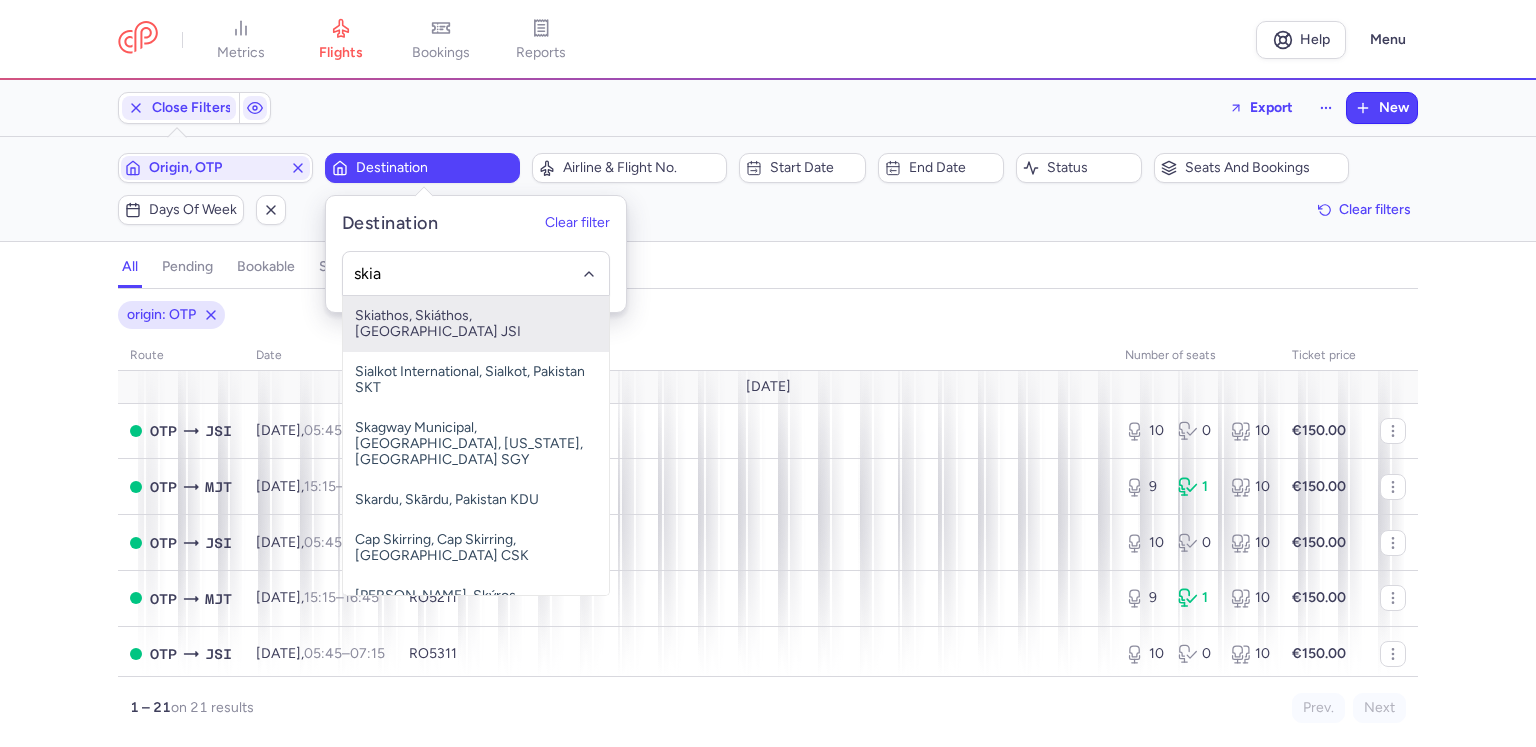click on "Skiathos, Skiáthos, [GEOGRAPHIC_DATA] JSI" at bounding box center [476, 324] 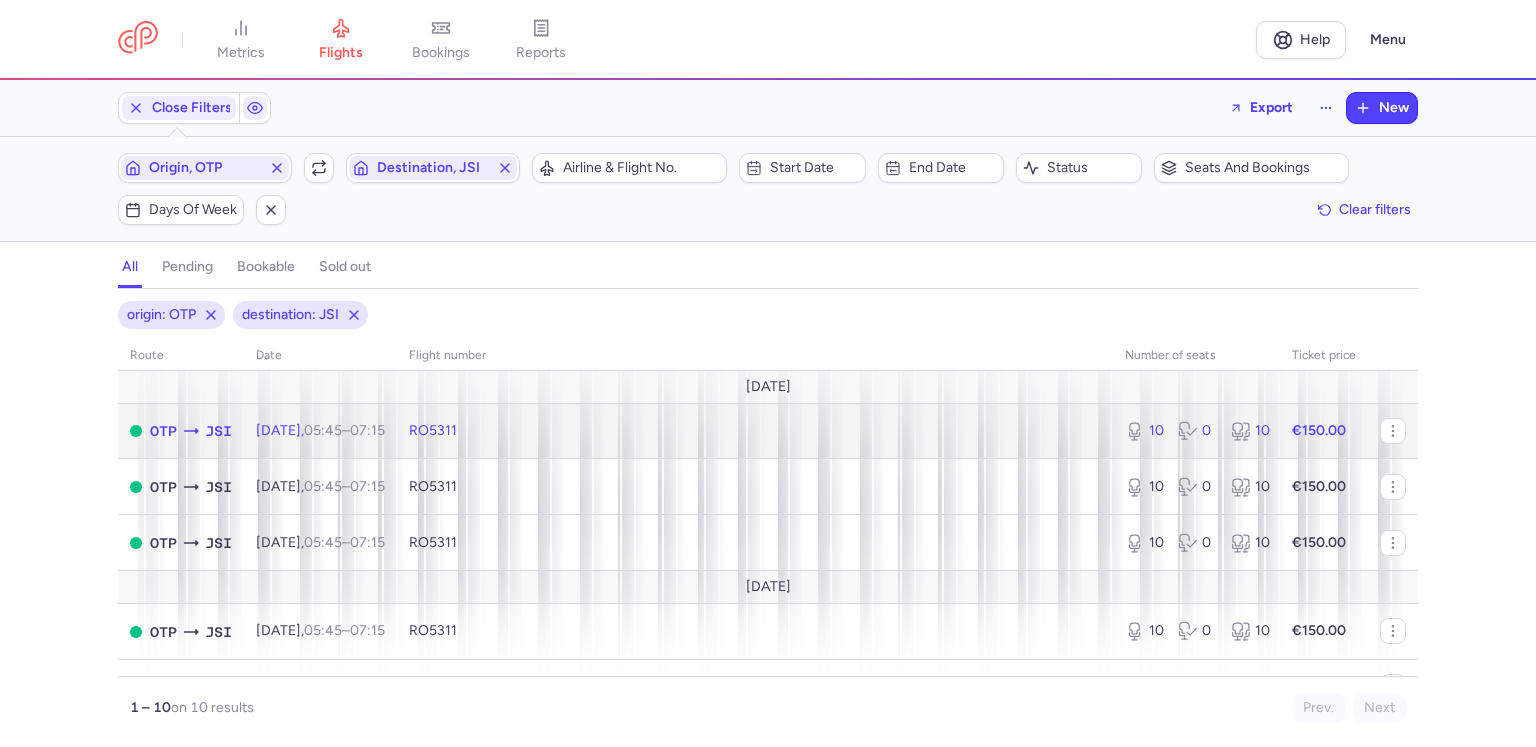 click on "€150.00" 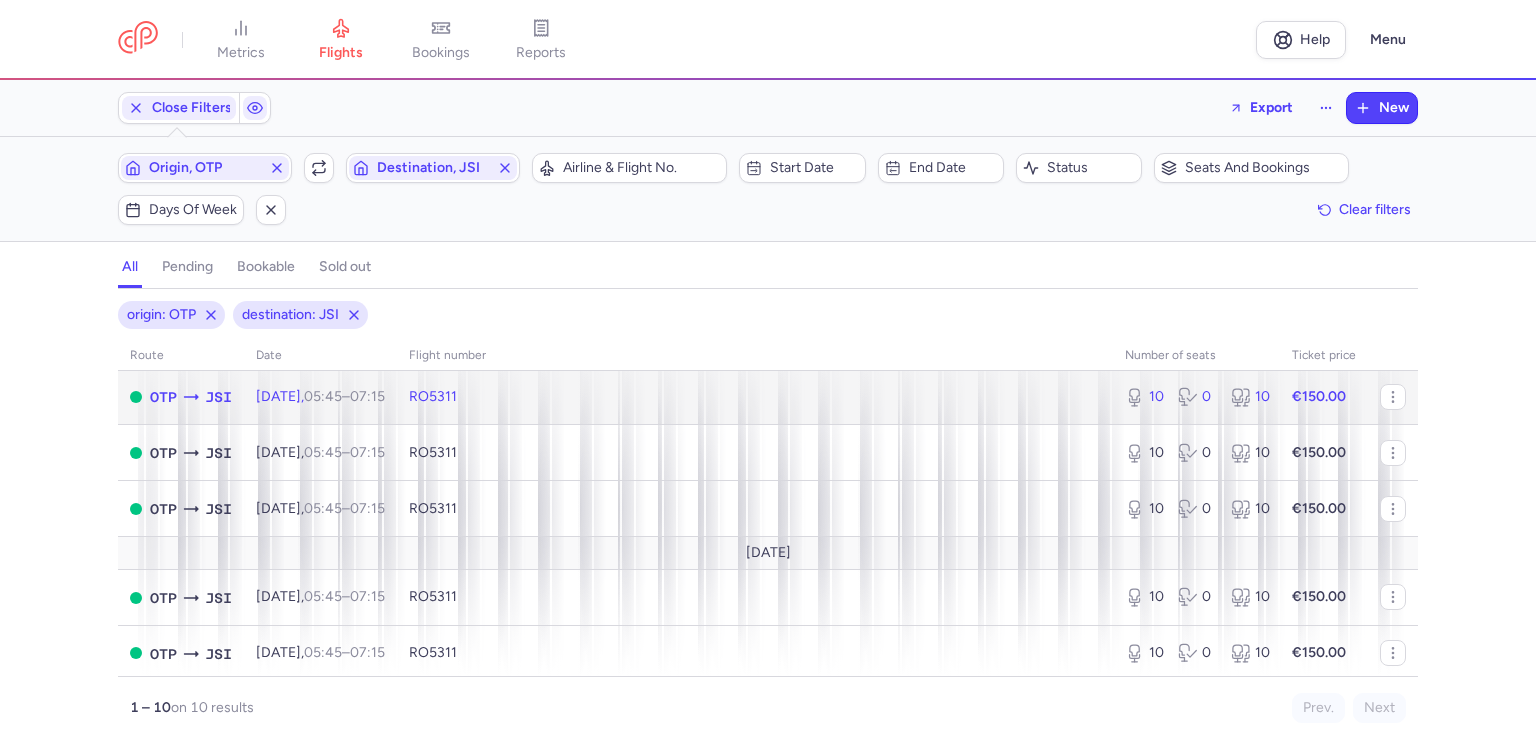 scroll, scrollTop: 0, scrollLeft: 0, axis: both 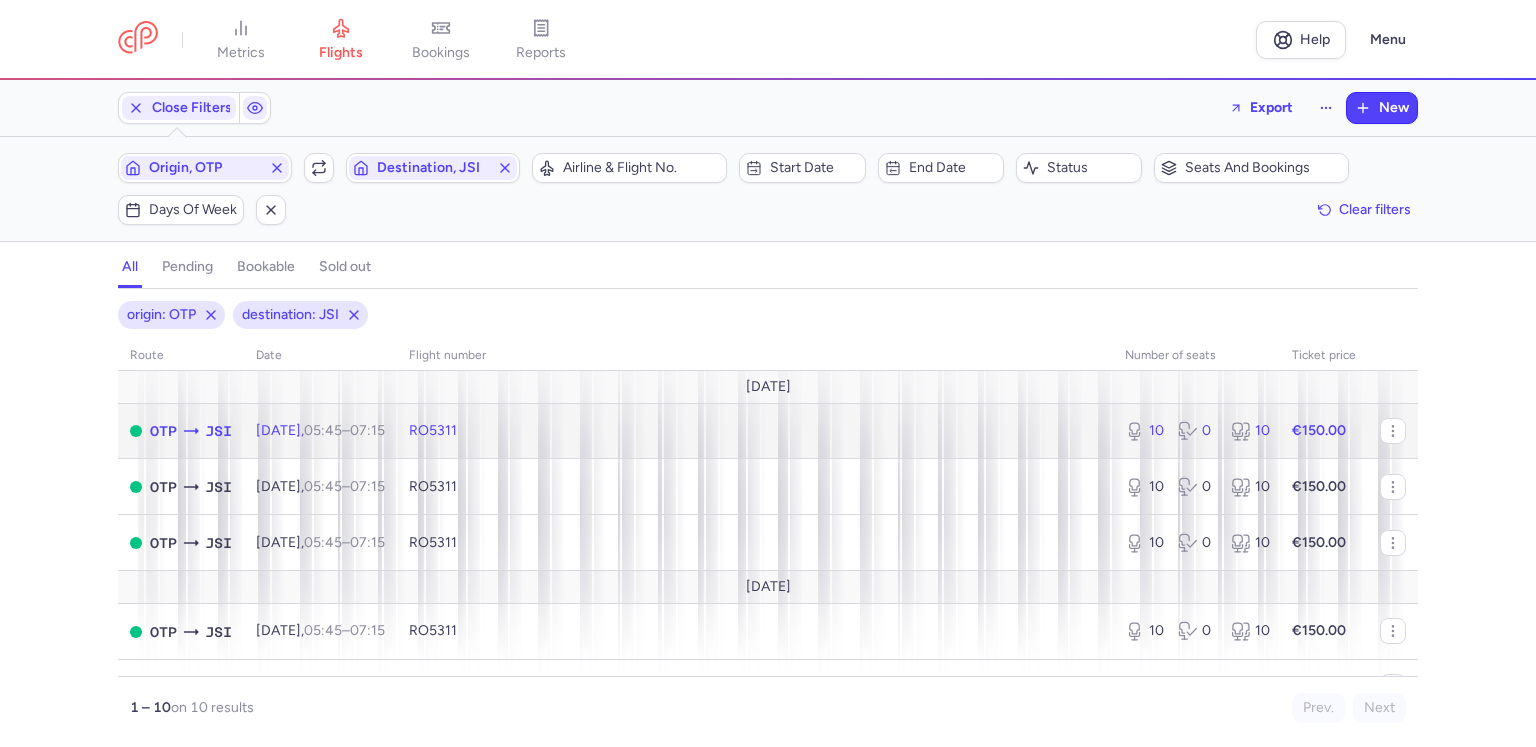click on "05:45" at bounding box center (323, 430) 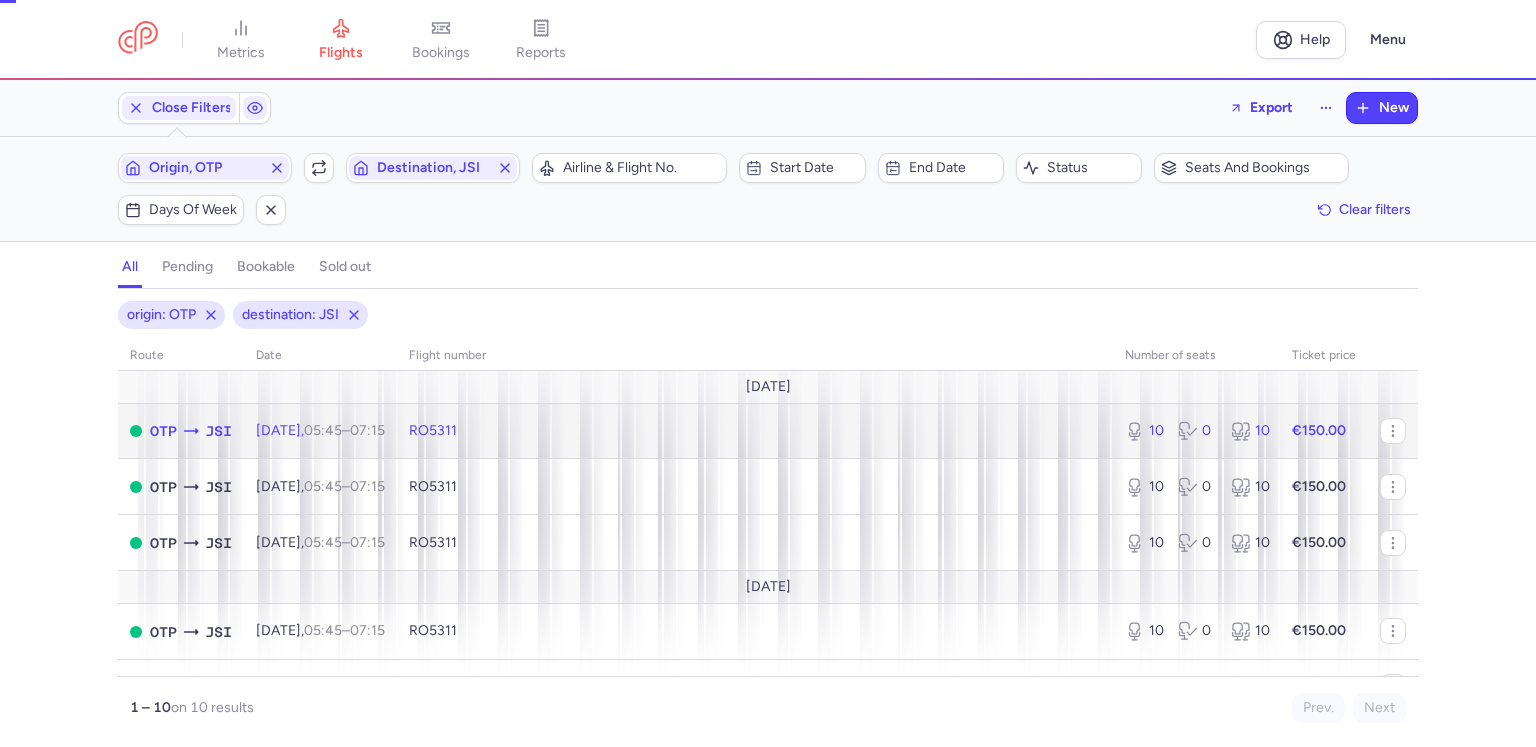 click on "[DATE]  05:45  –  07:15  +0" 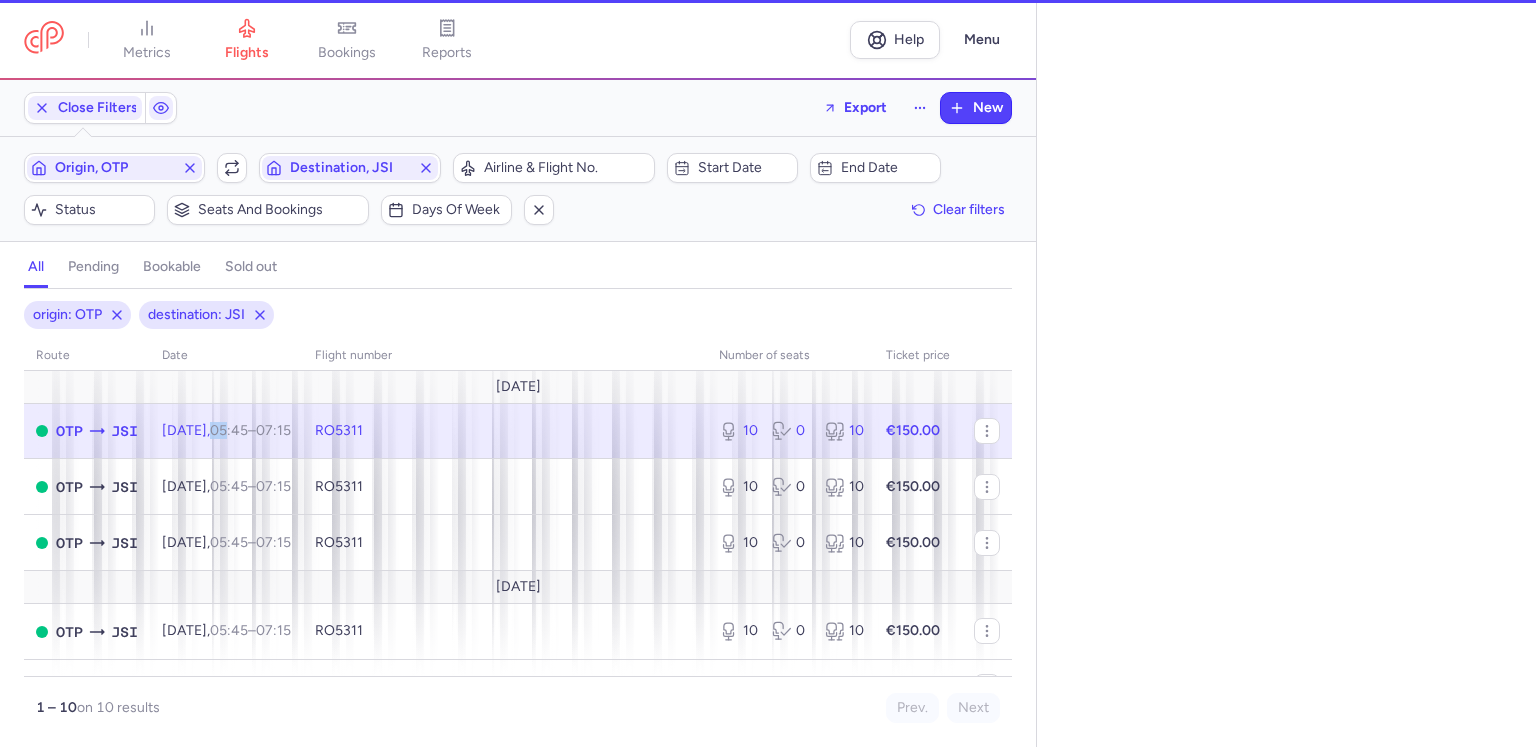 select on "days" 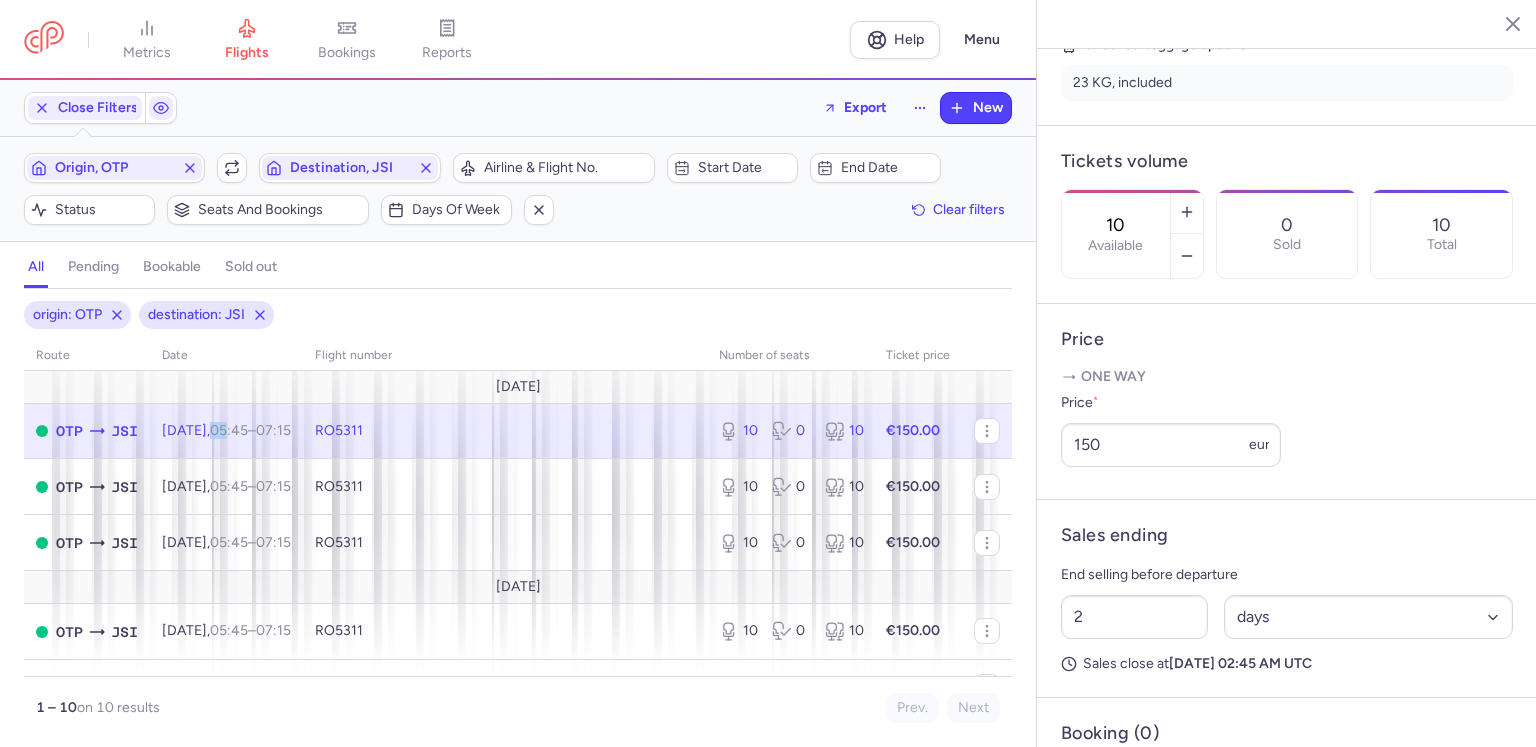 scroll, scrollTop: 500, scrollLeft: 0, axis: vertical 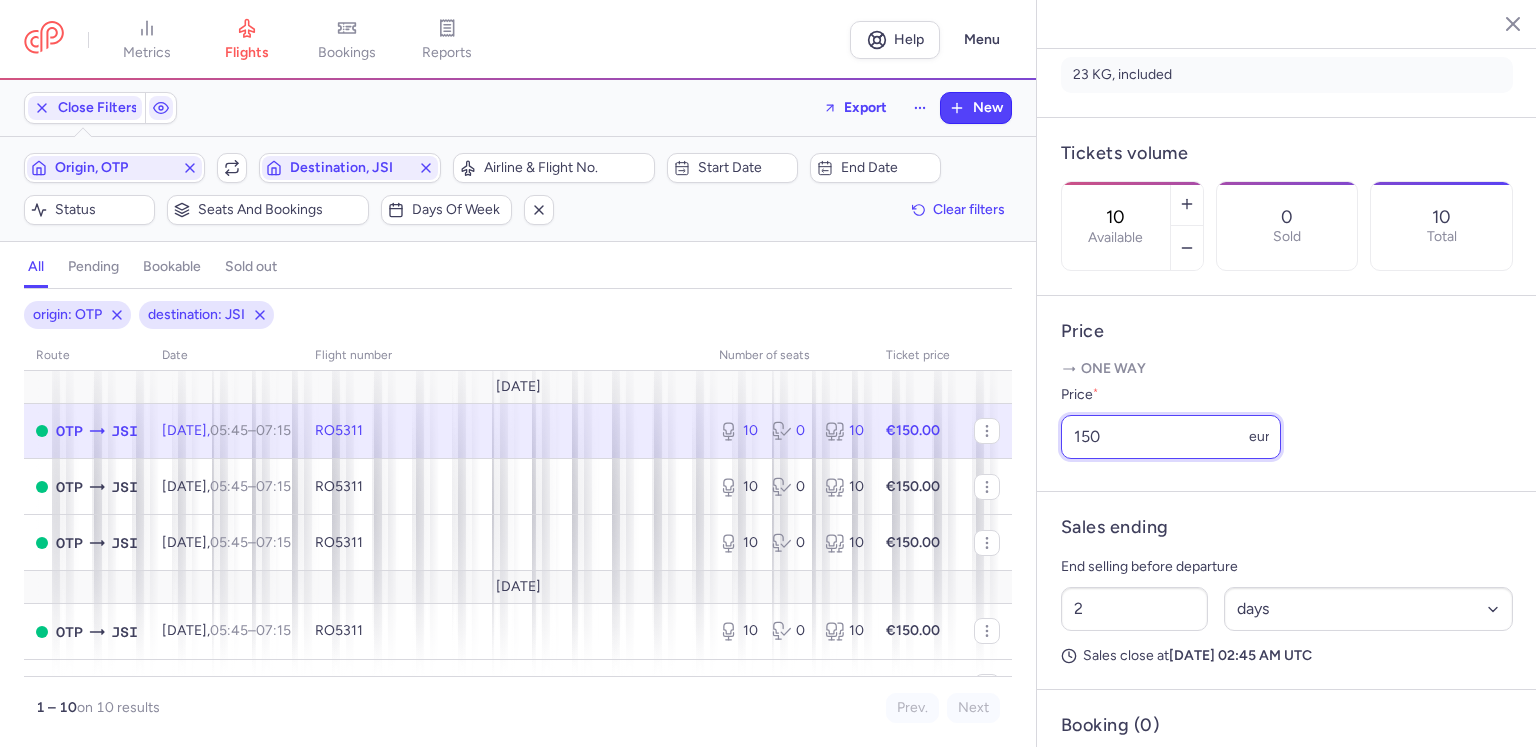 click on "150" at bounding box center (1171, 437) 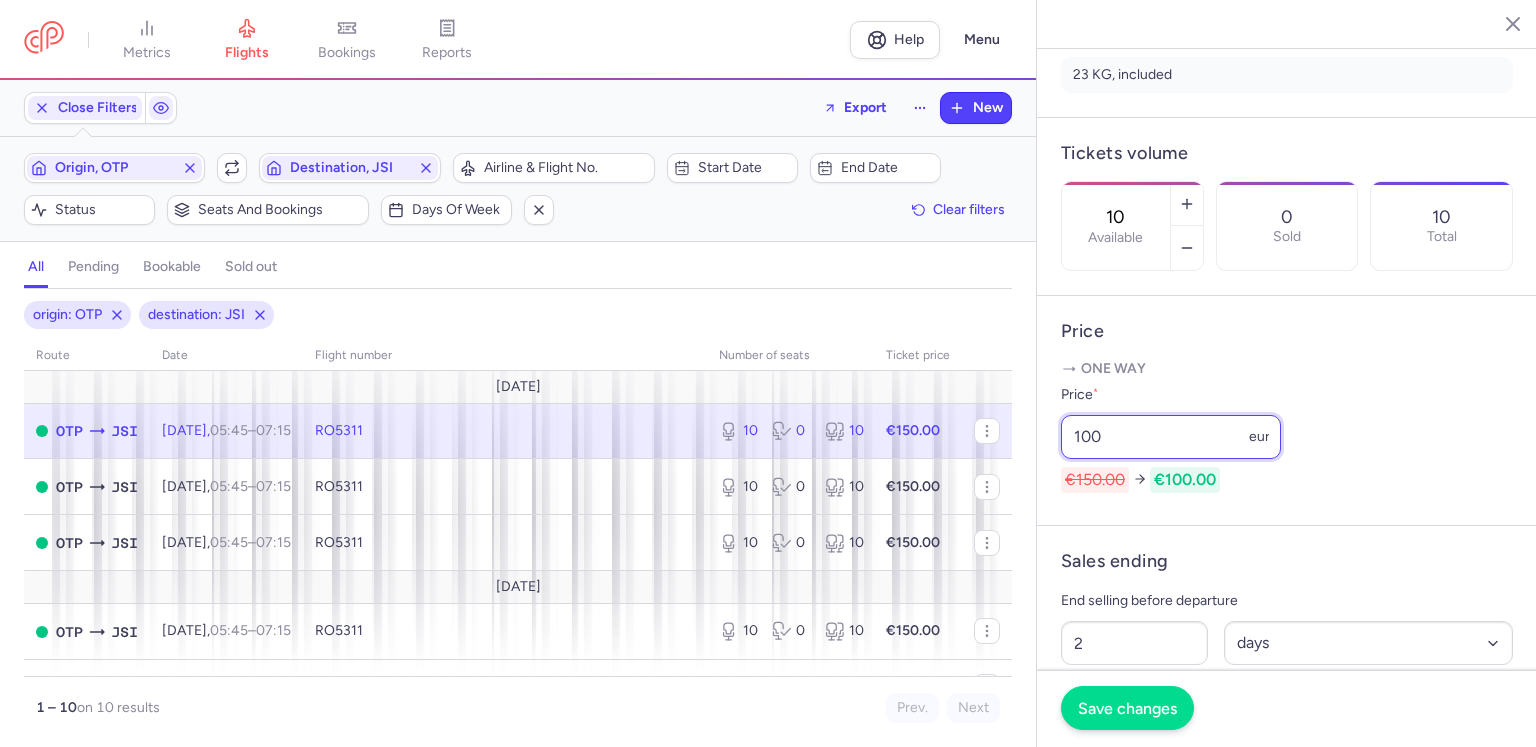 type on "100" 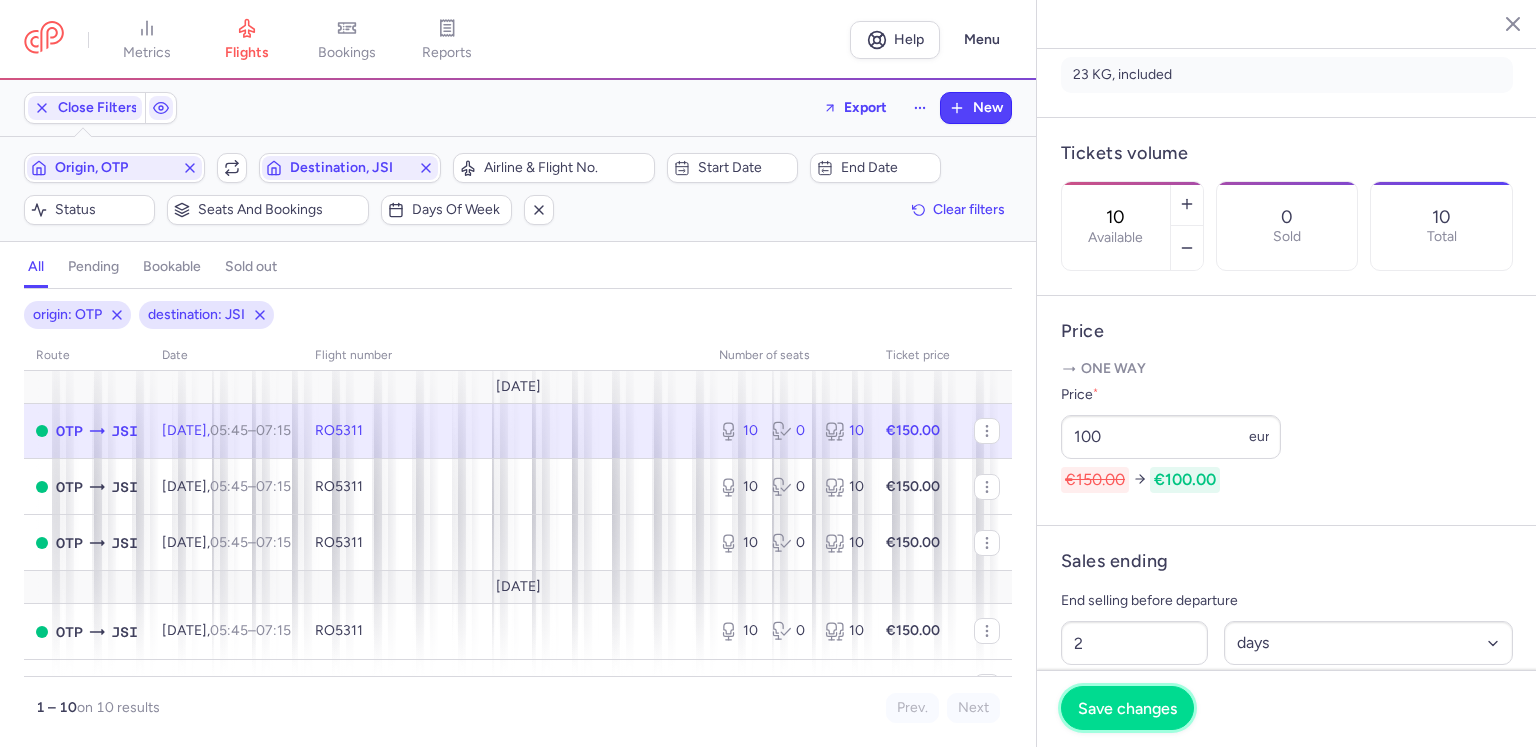 click on "Save changes" at bounding box center (1127, 708) 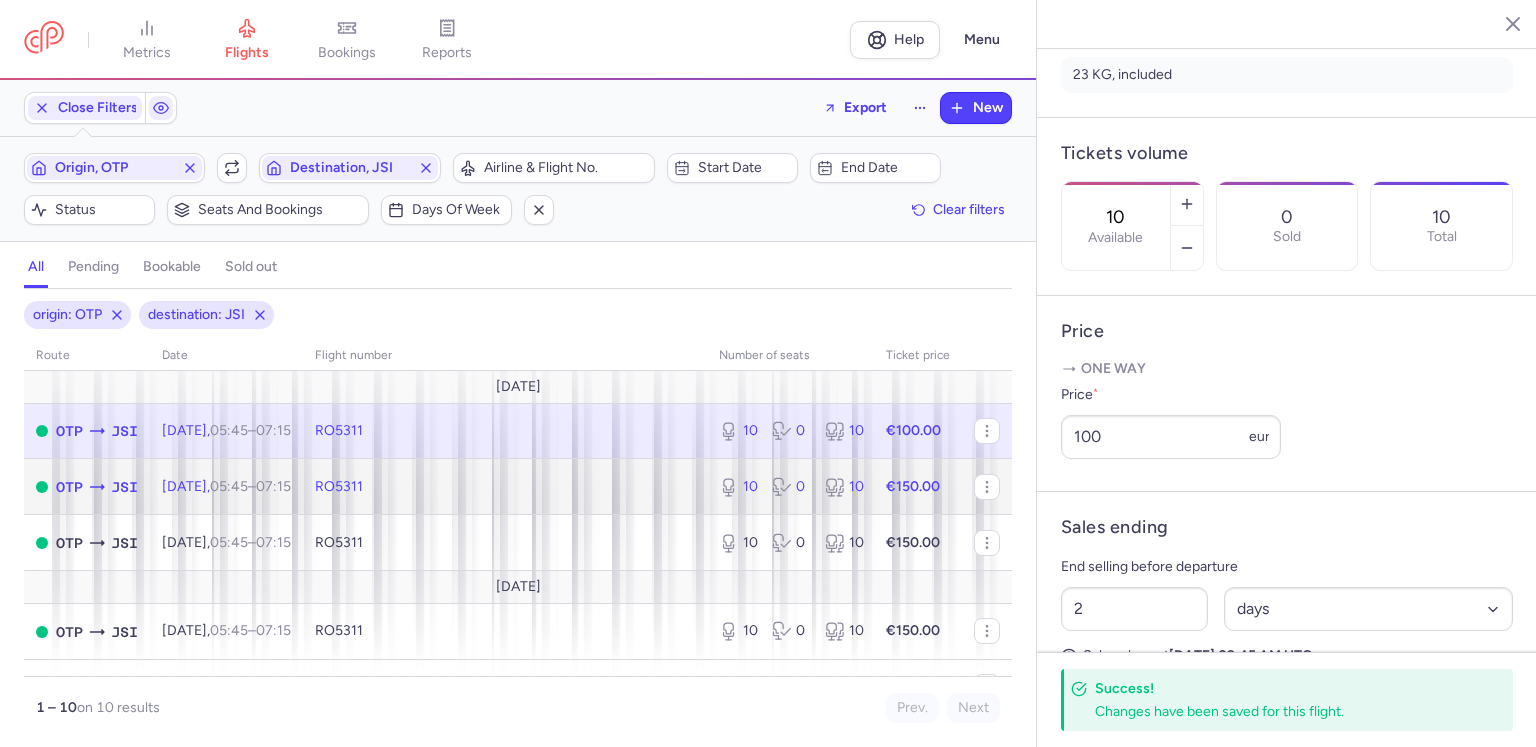 click on "05:45  –  07:15  +0" at bounding box center [250, 486] 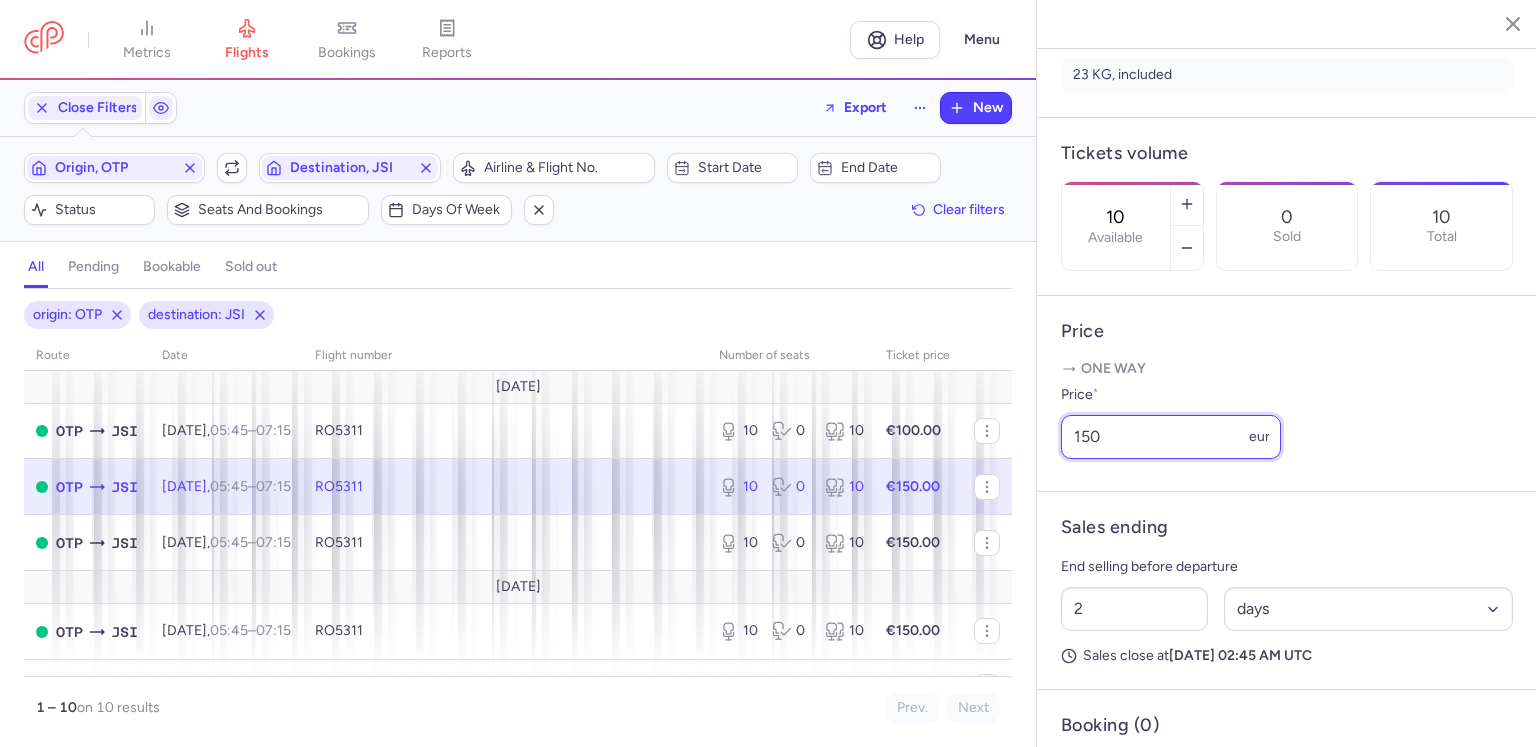 click on "150" at bounding box center (1171, 437) 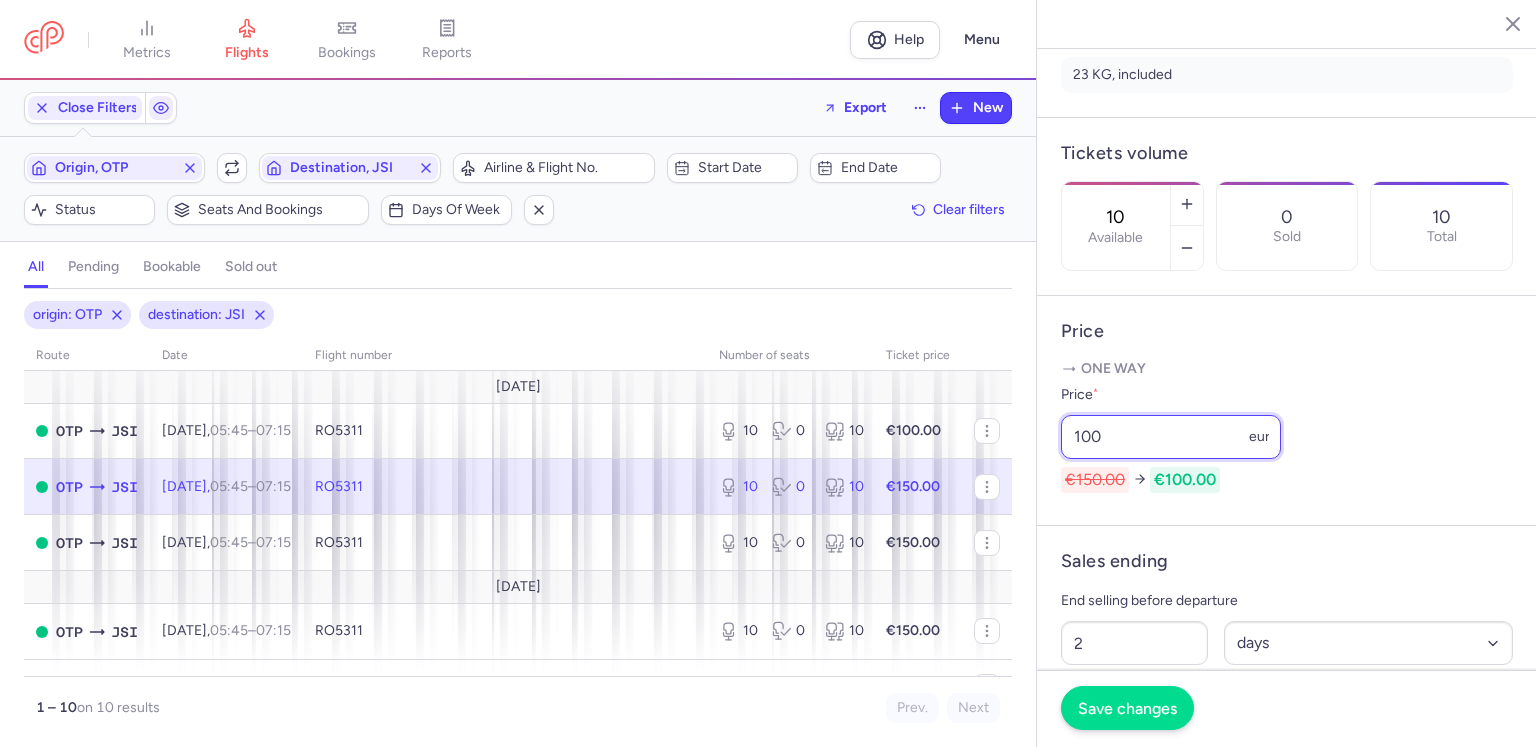 type on "100" 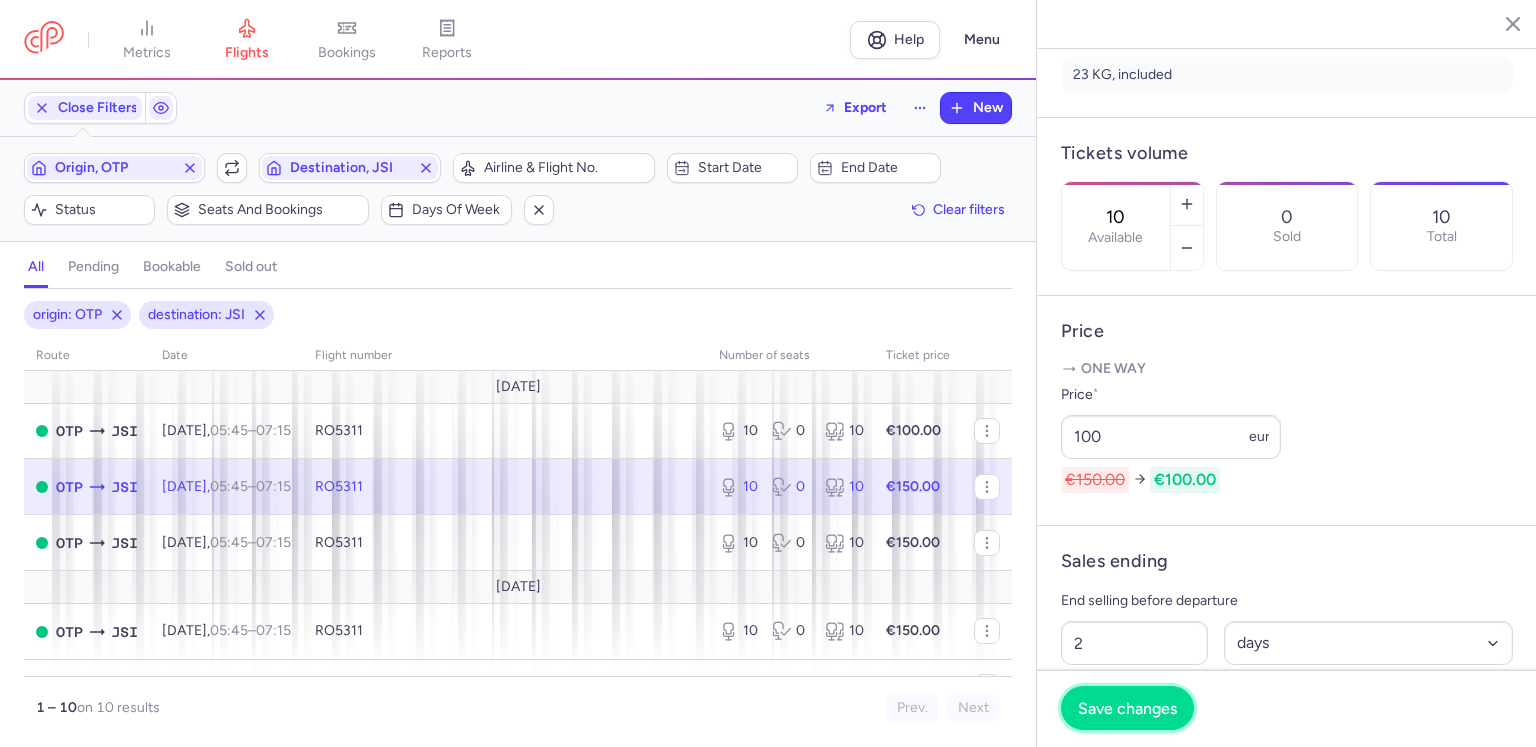 click on "Save changes" at bounding box center (1127, 708) 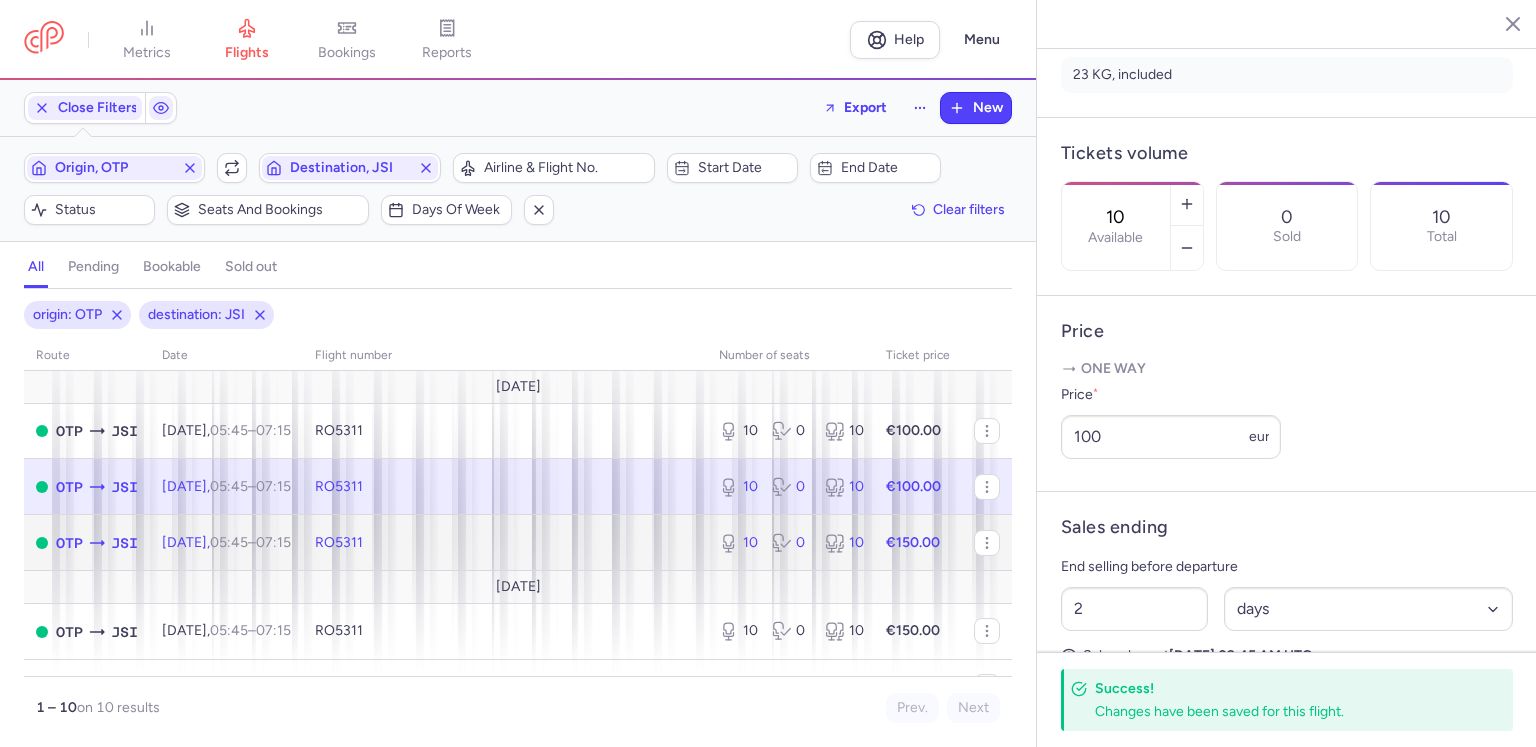 click on "RO5311" 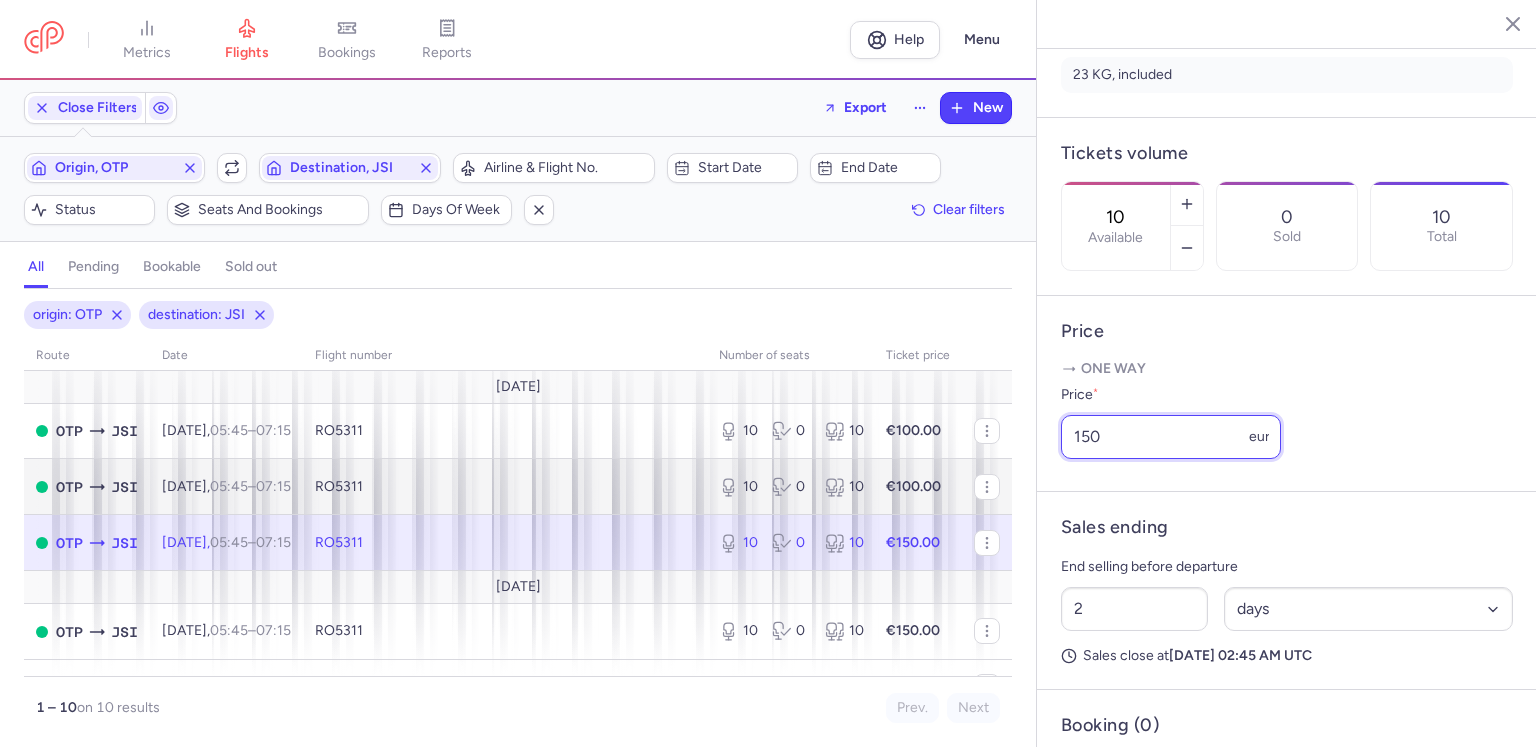 drag, startPoint x: 1132, startPoint y: 480, endPoint x: 992, endPoint y: 512, distance: 143.61058 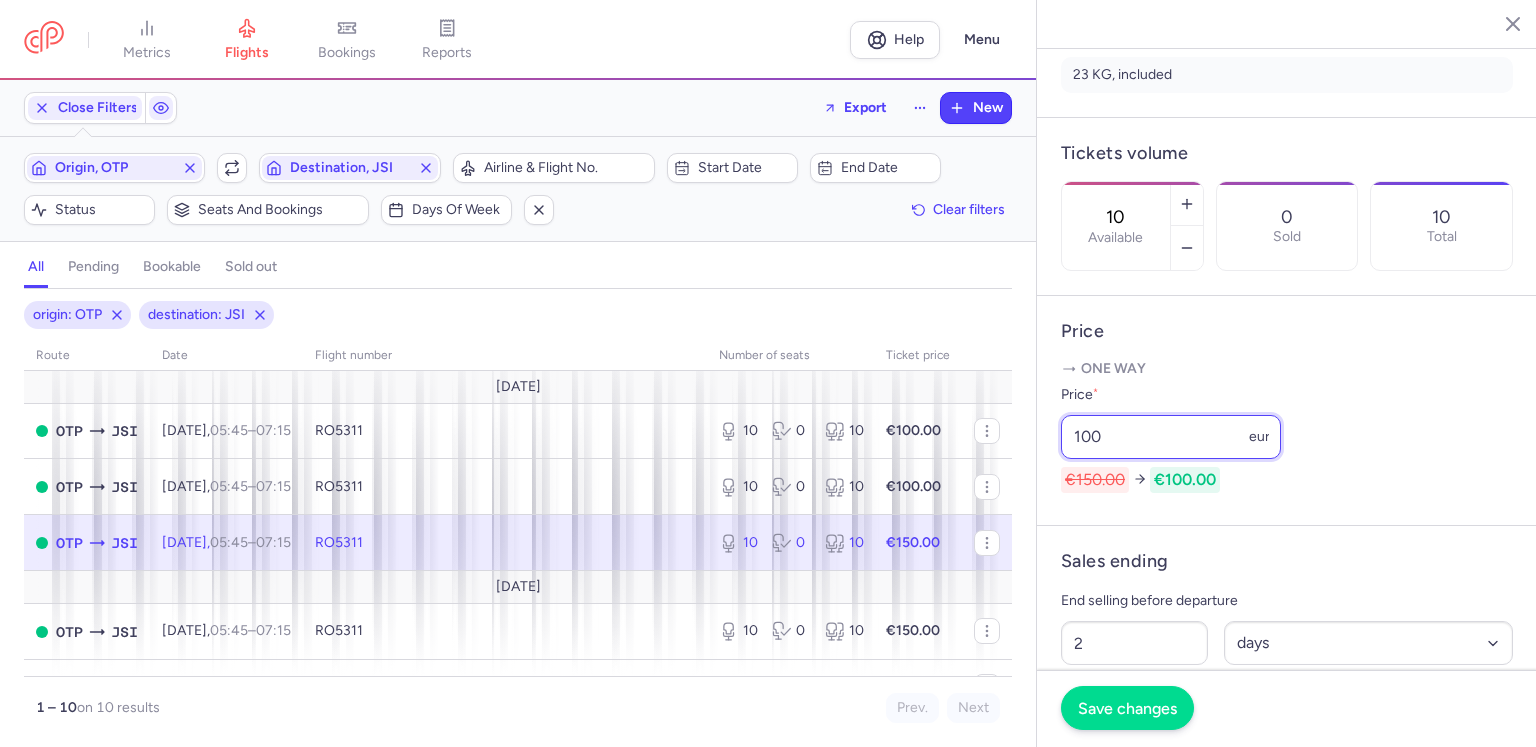 type on "100" 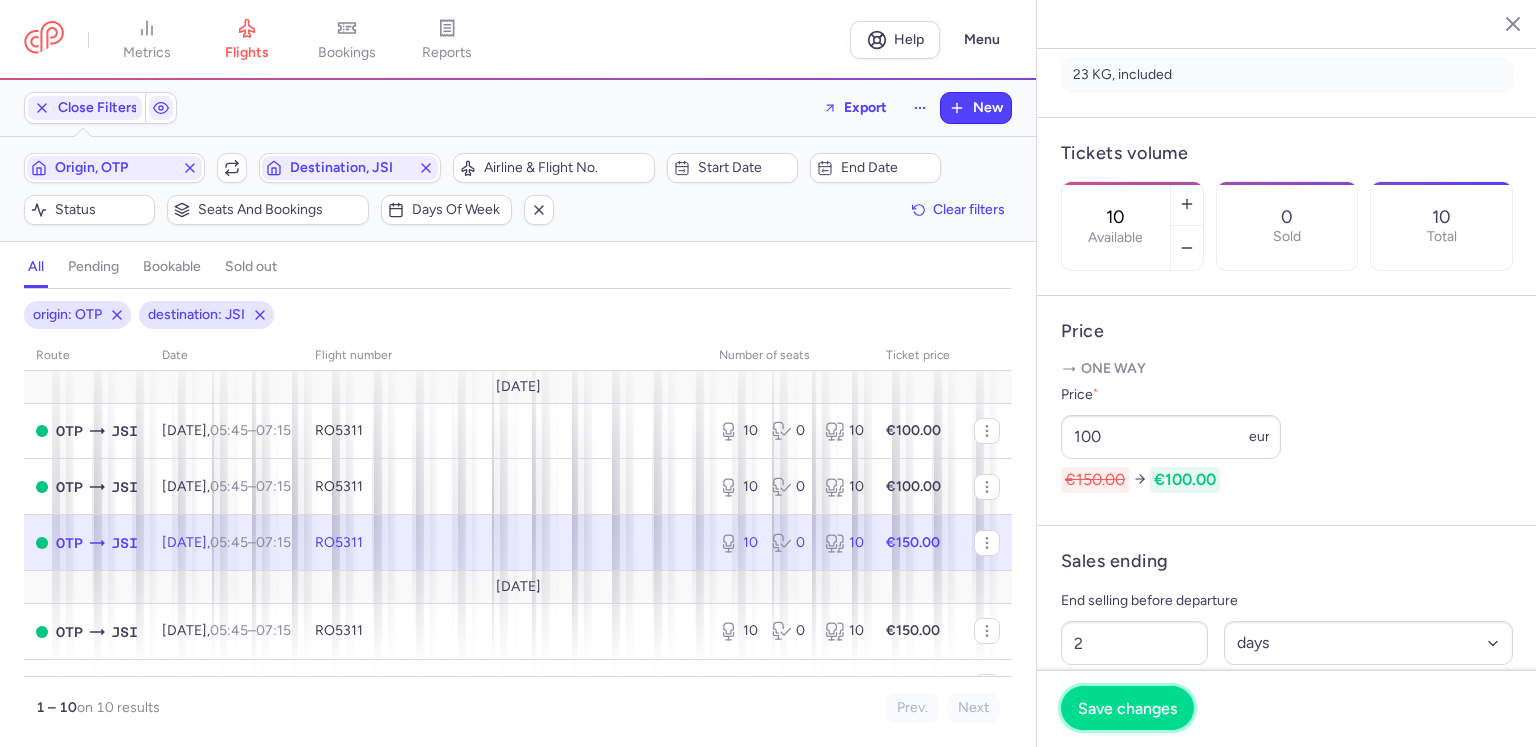click on "Save changes" at bounding box center [1127, 708] 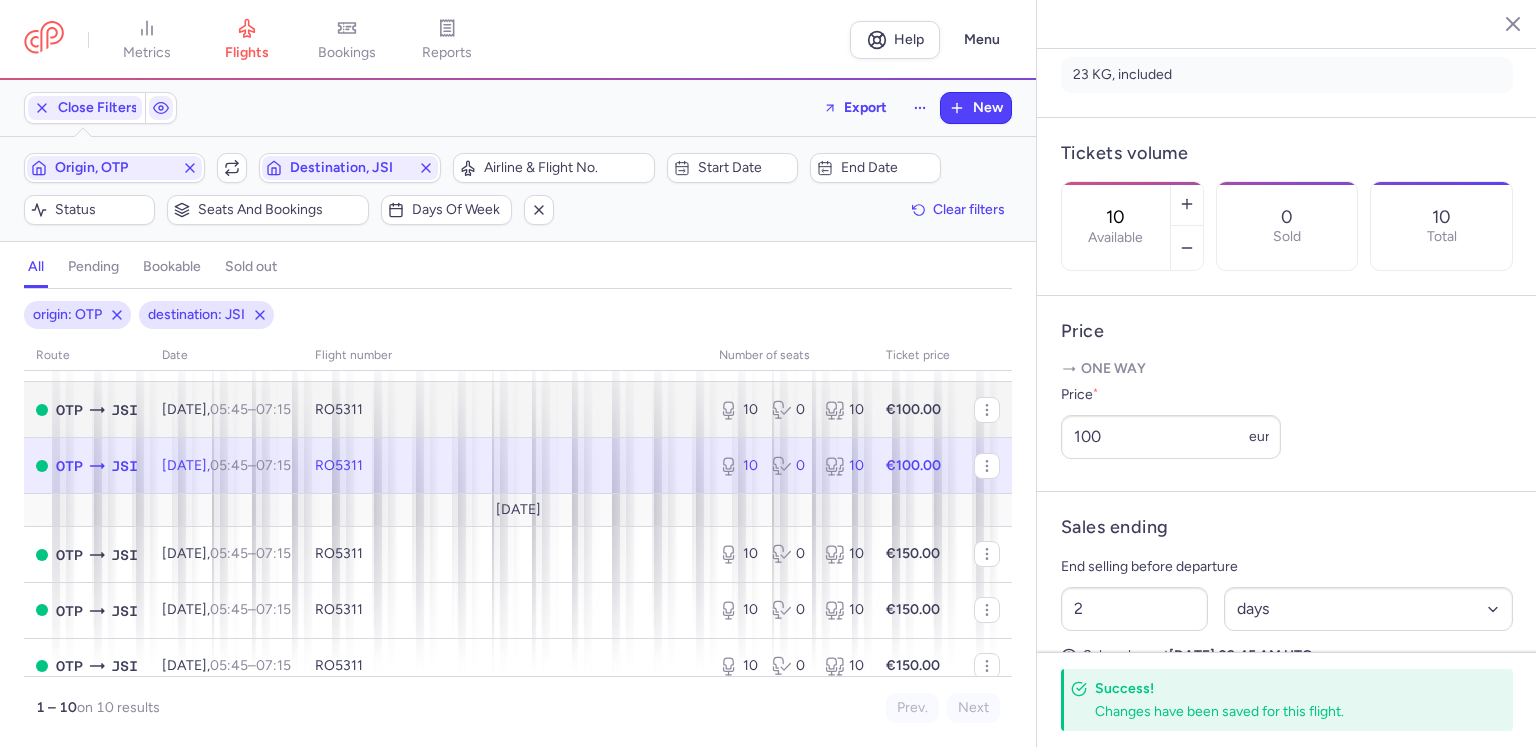 scroll, scrollTop: 200, scrollLeft: 0, axis: vertical 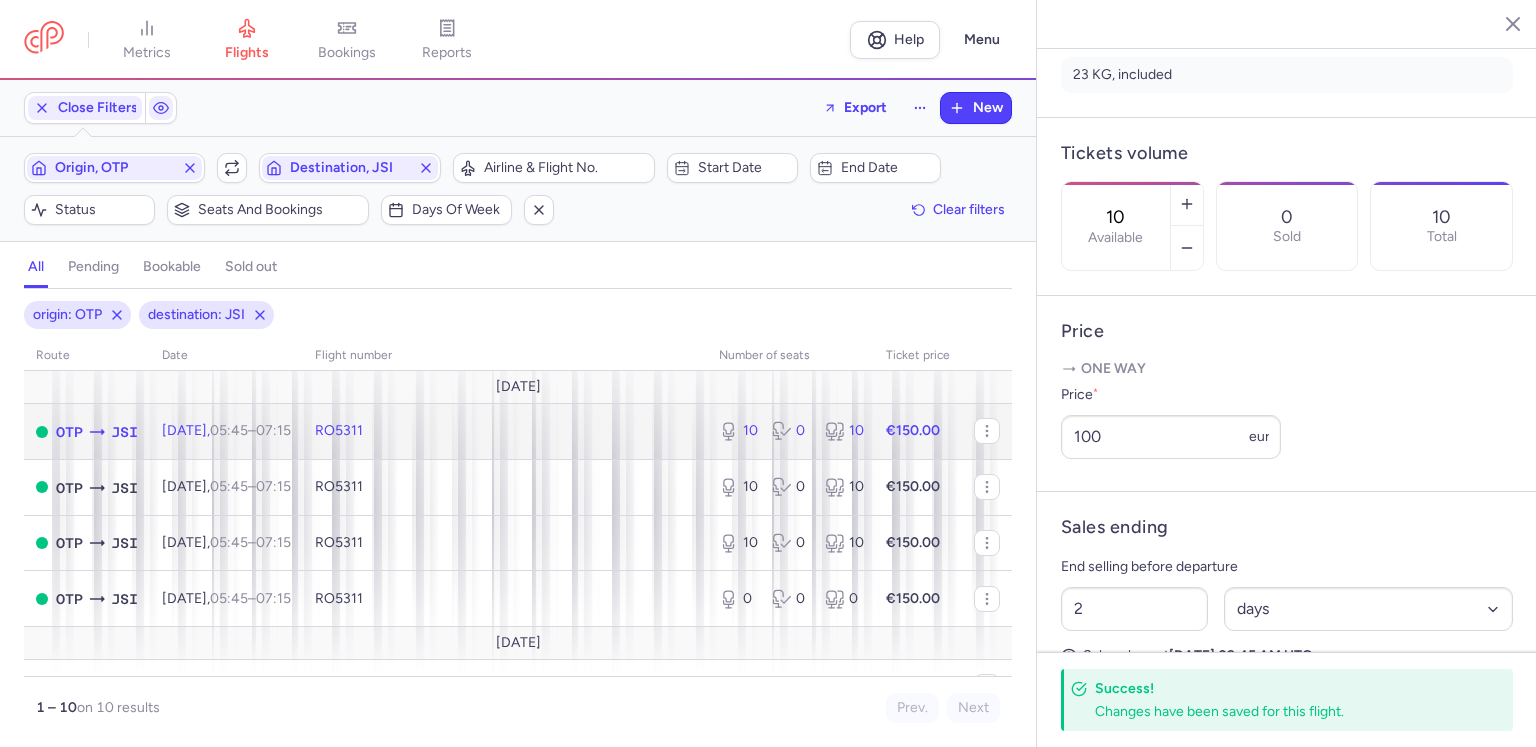 click on "[DATE]  05:45  –  07:15  +0" 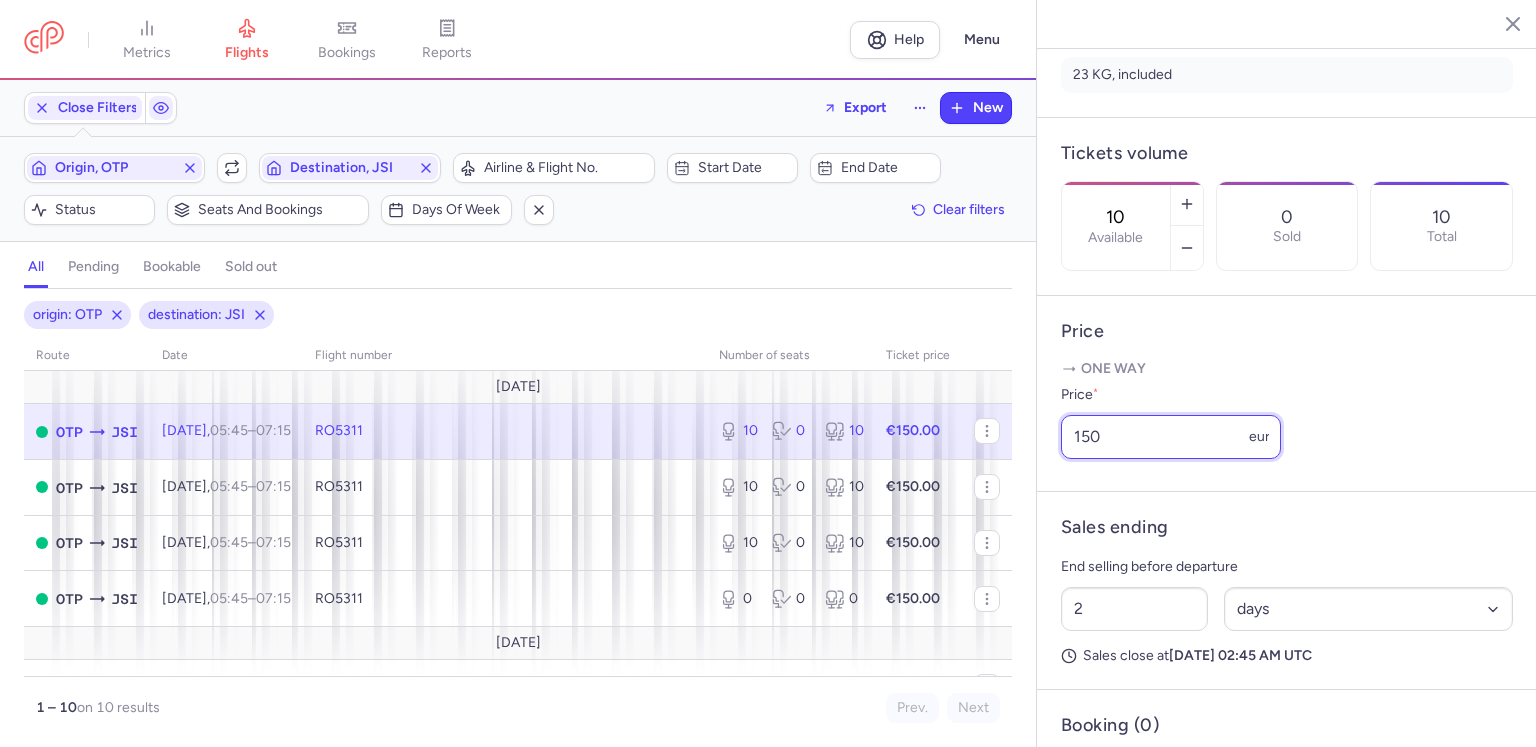 click on "150" at bounding box center [1171, 437] 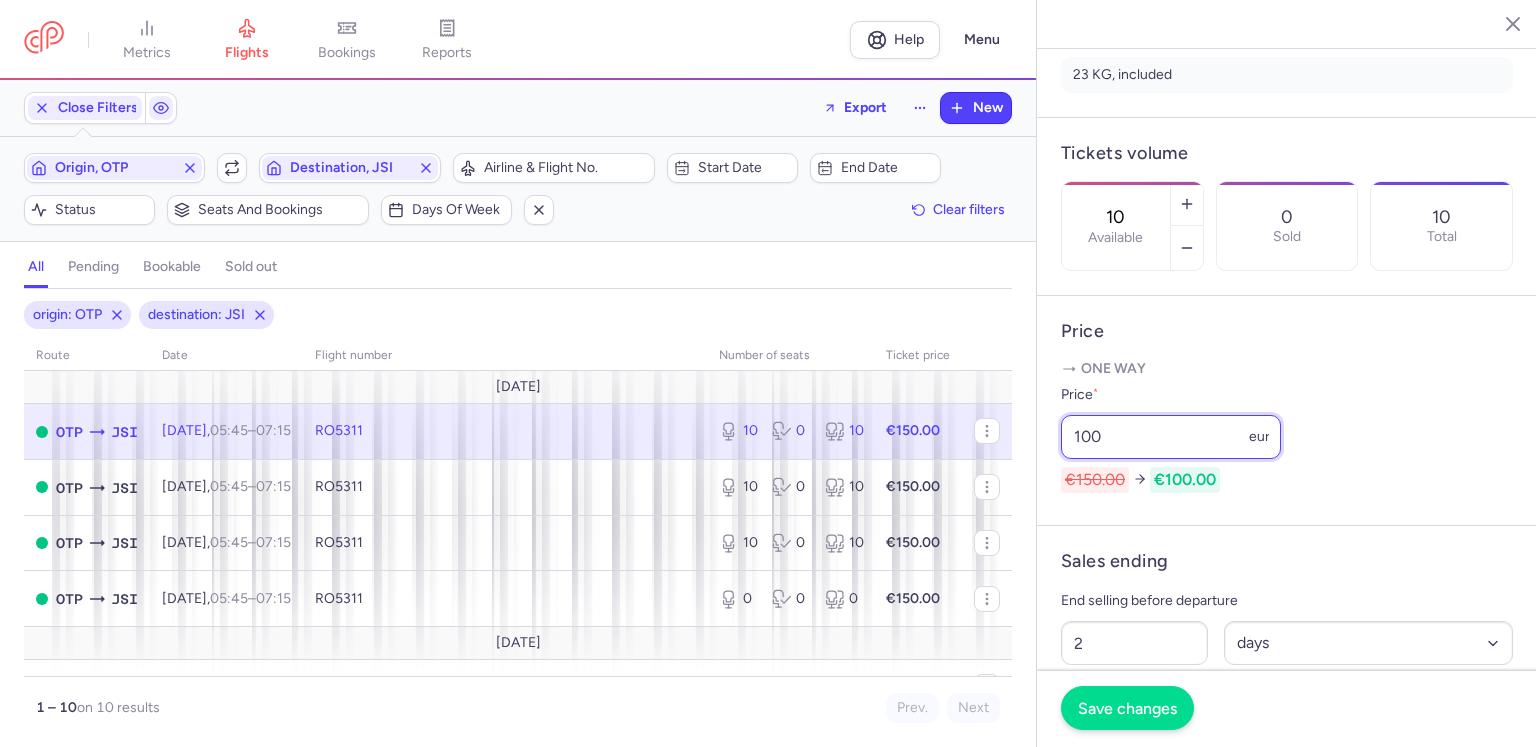 type on "100" 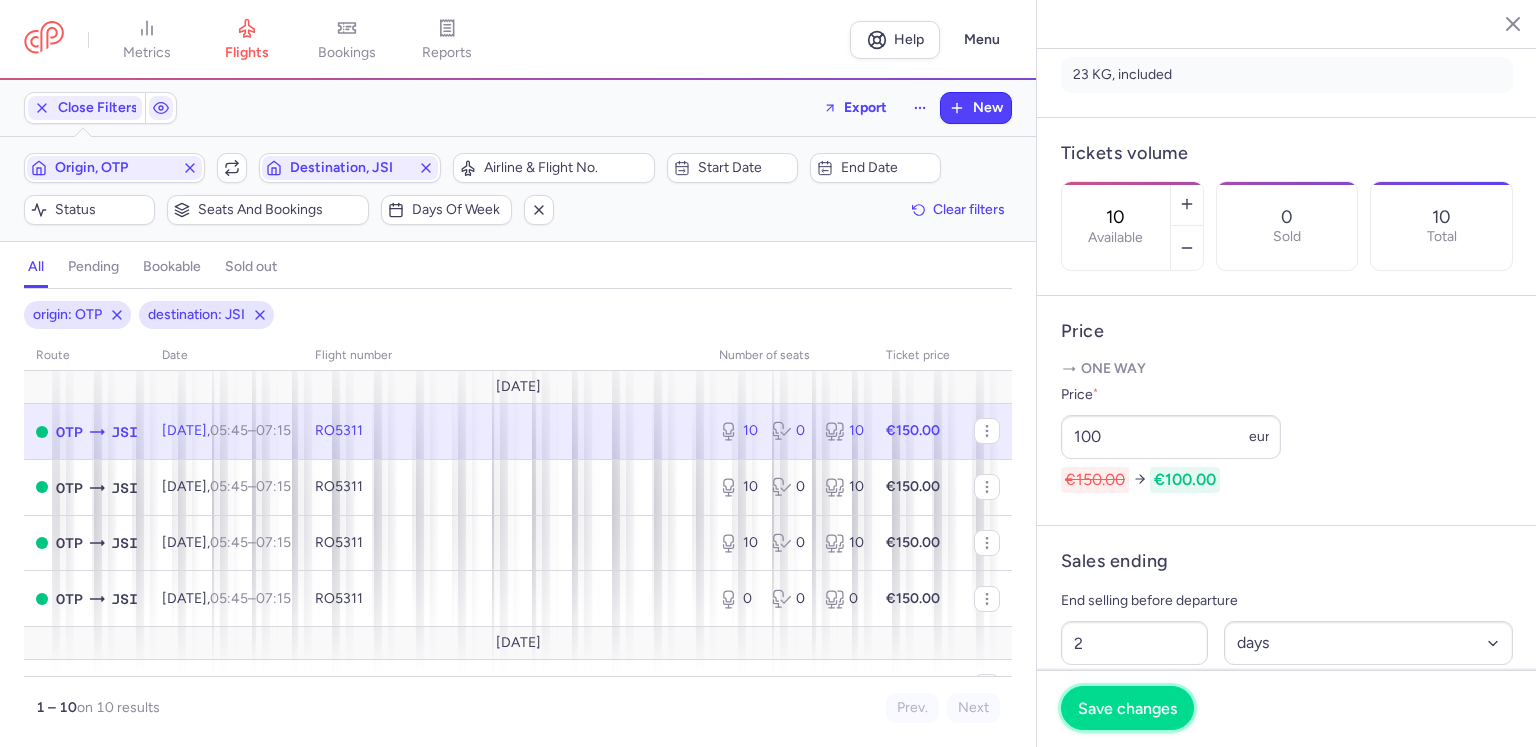 click on "Save changes" at bounding box center [1127, 708] 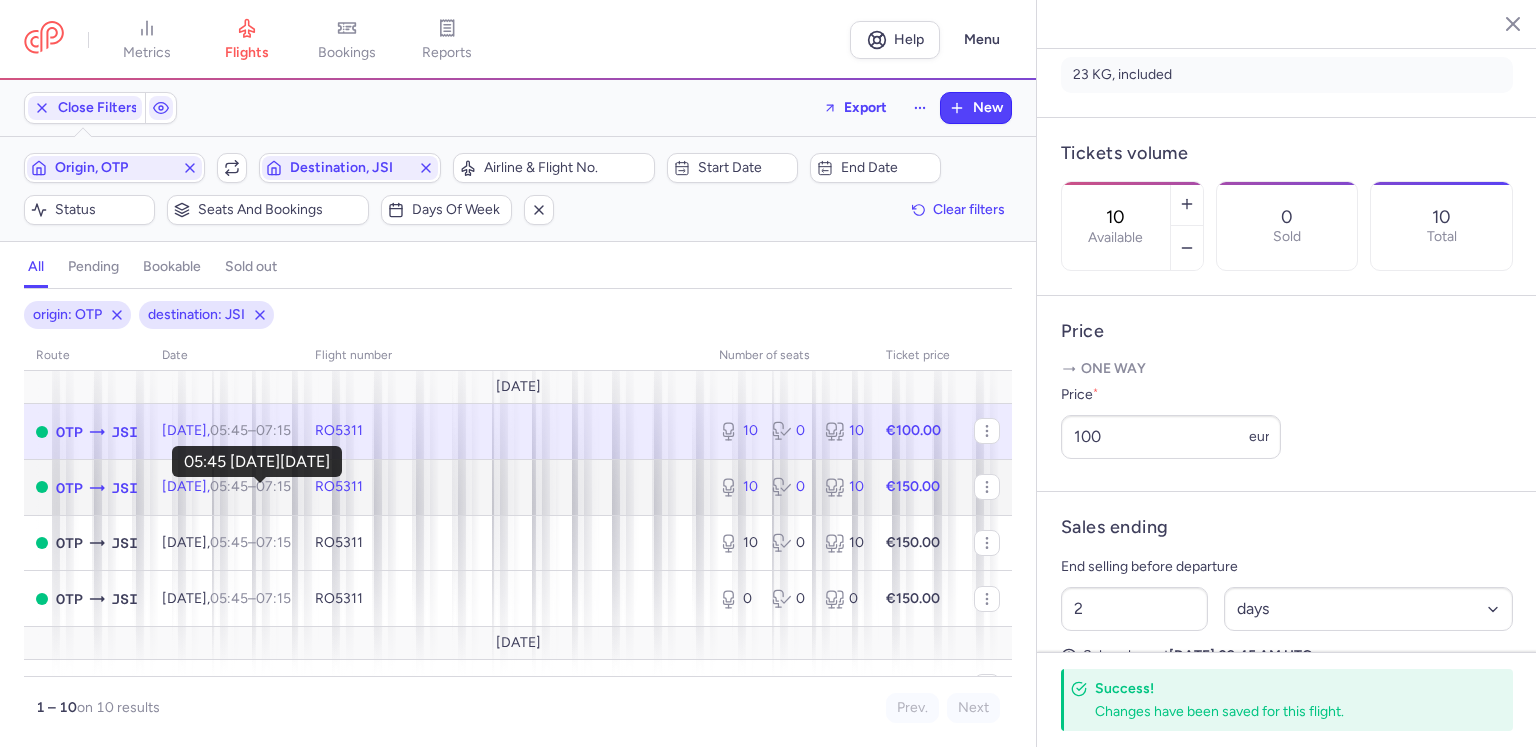 click on "05:45" at bounding box center [229, 486] 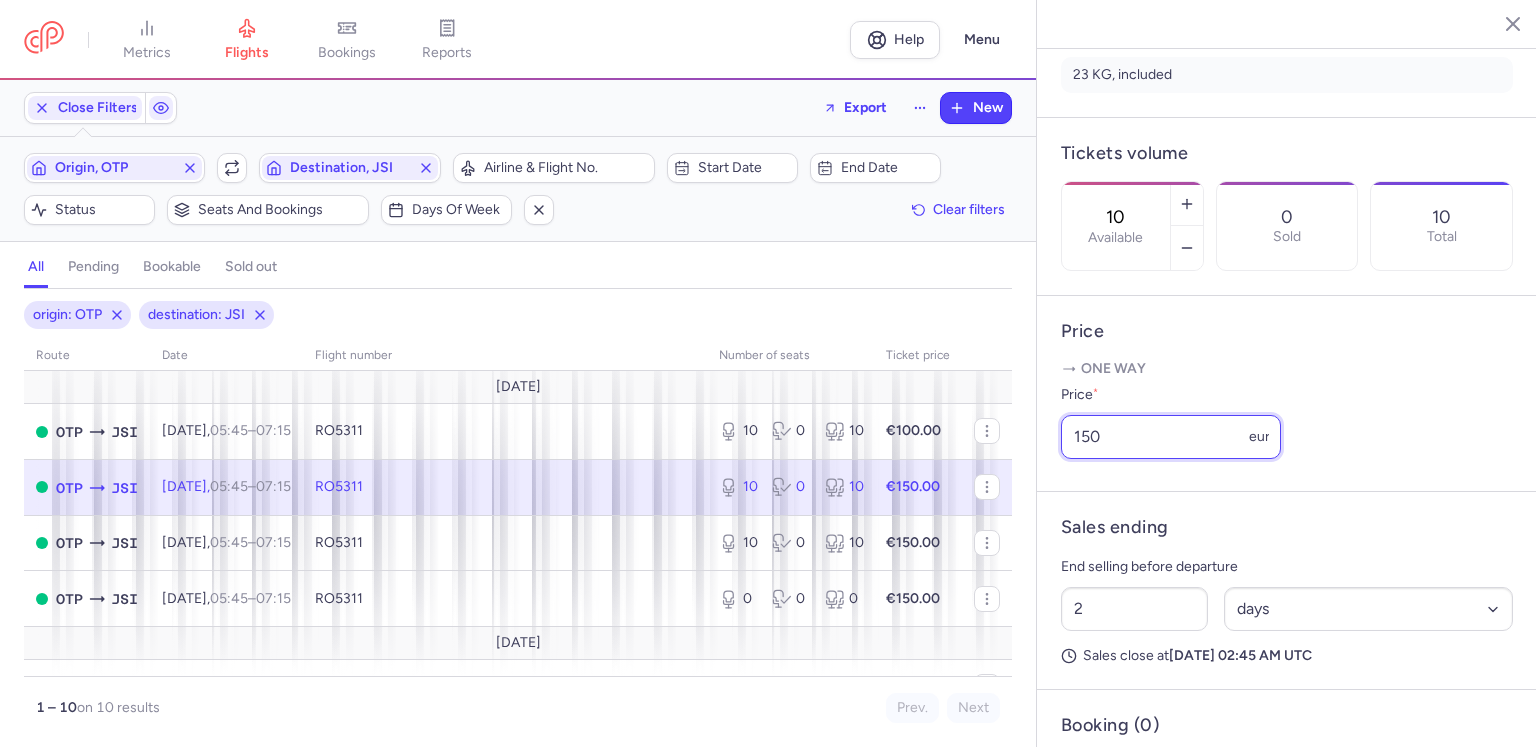 click on "150" at bounding box center [1171, 437] 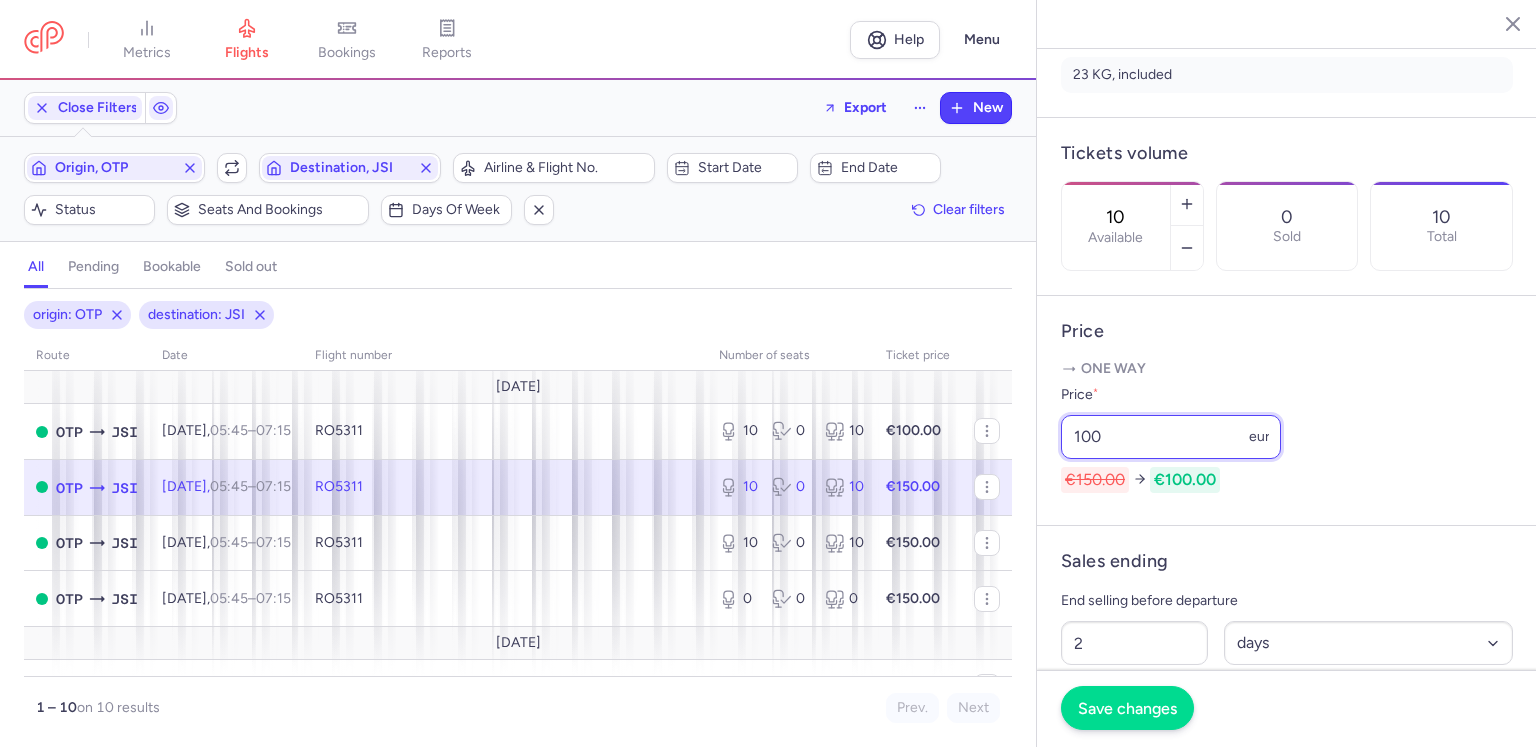 type on "100" 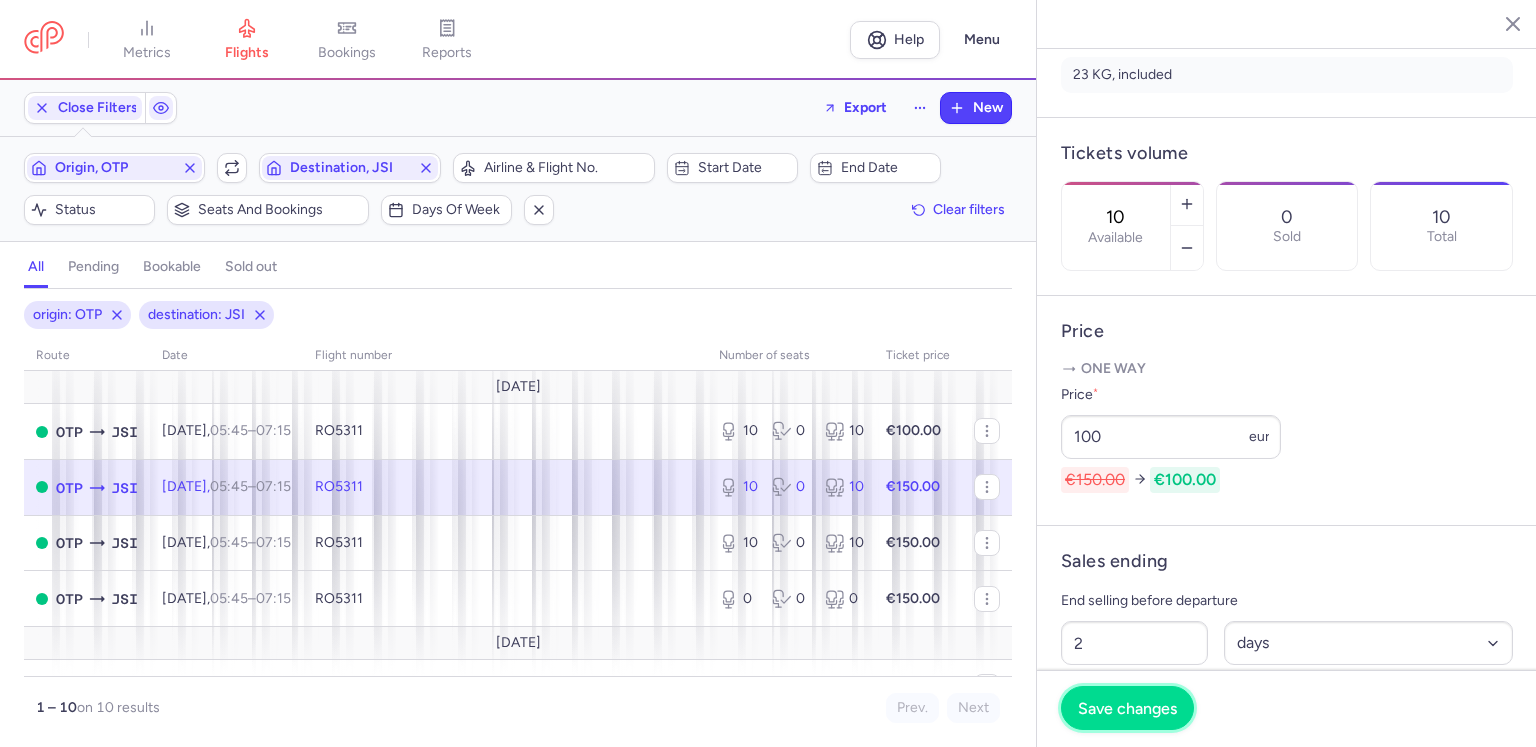 click on "Save changes" at bounding box center [1127, 708] 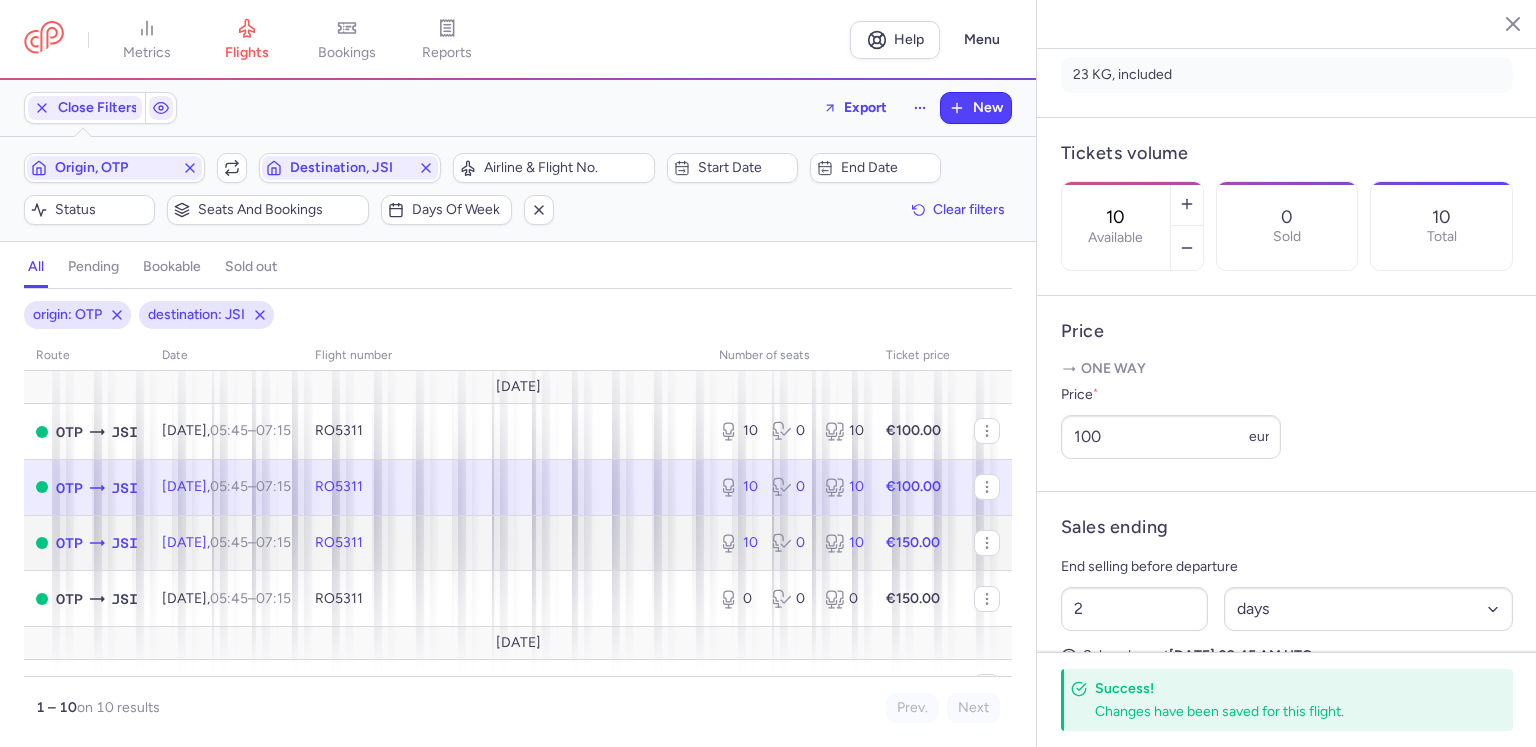 click on "[DATE]  05:45  –  07:15  +0" 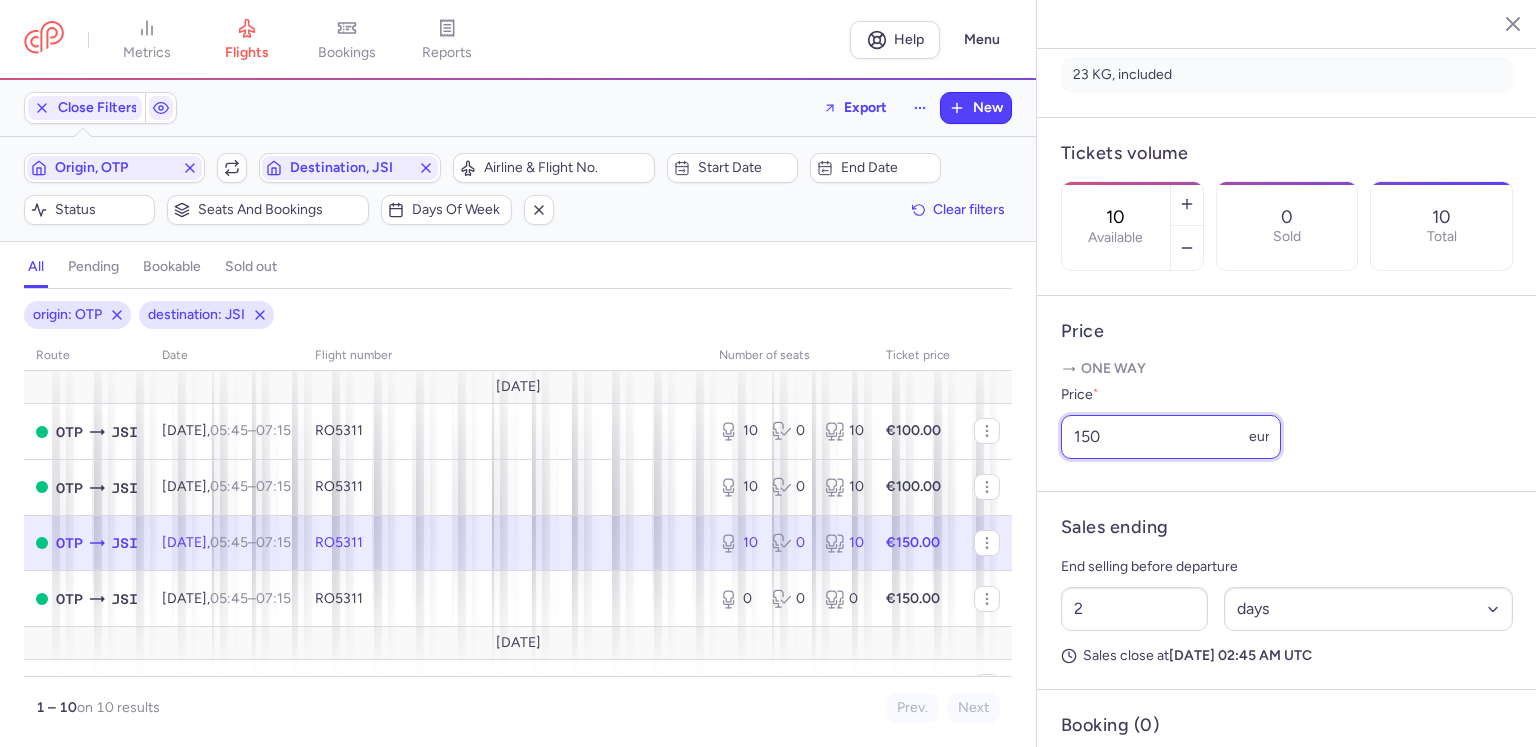 click on "150" at bounding box center [1171, 437] 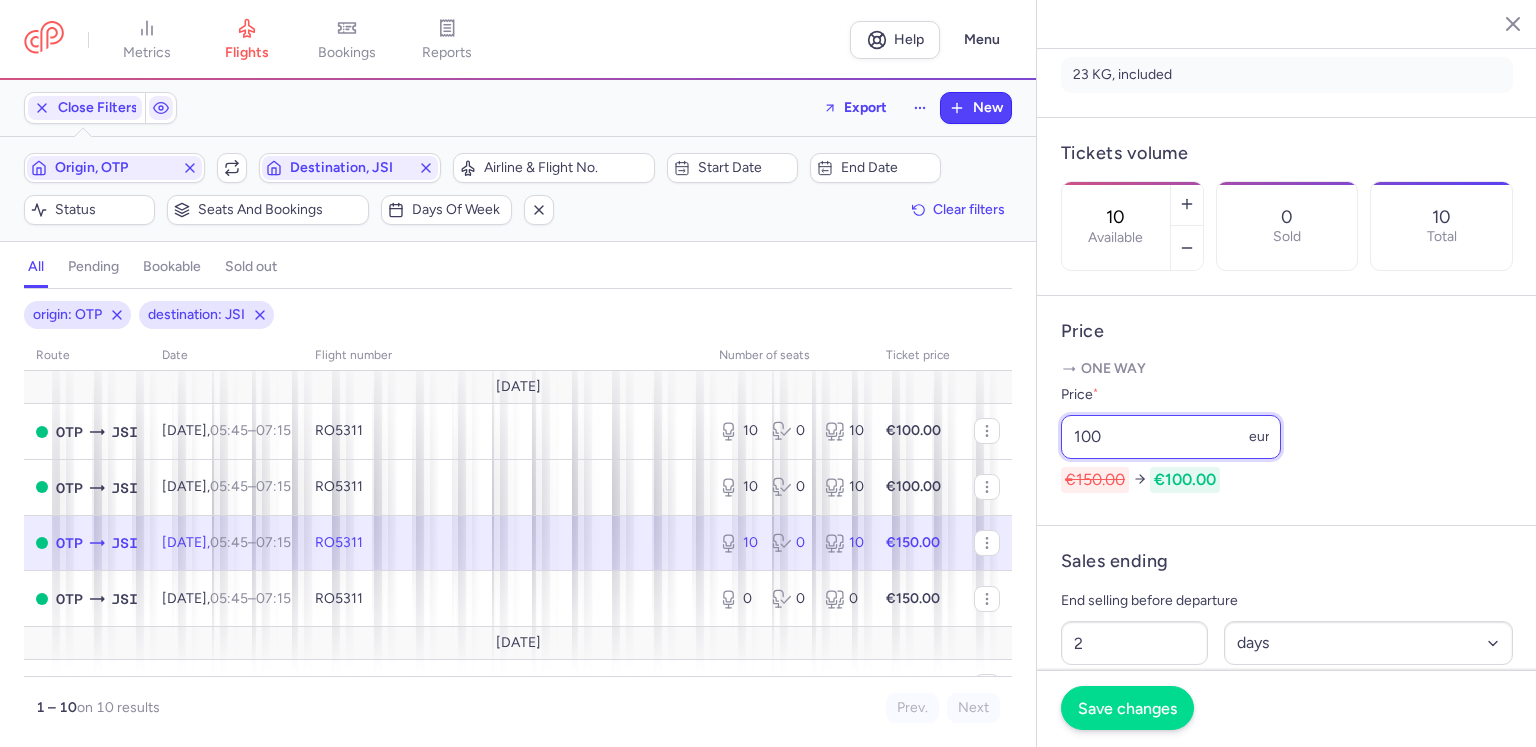 type on "100" 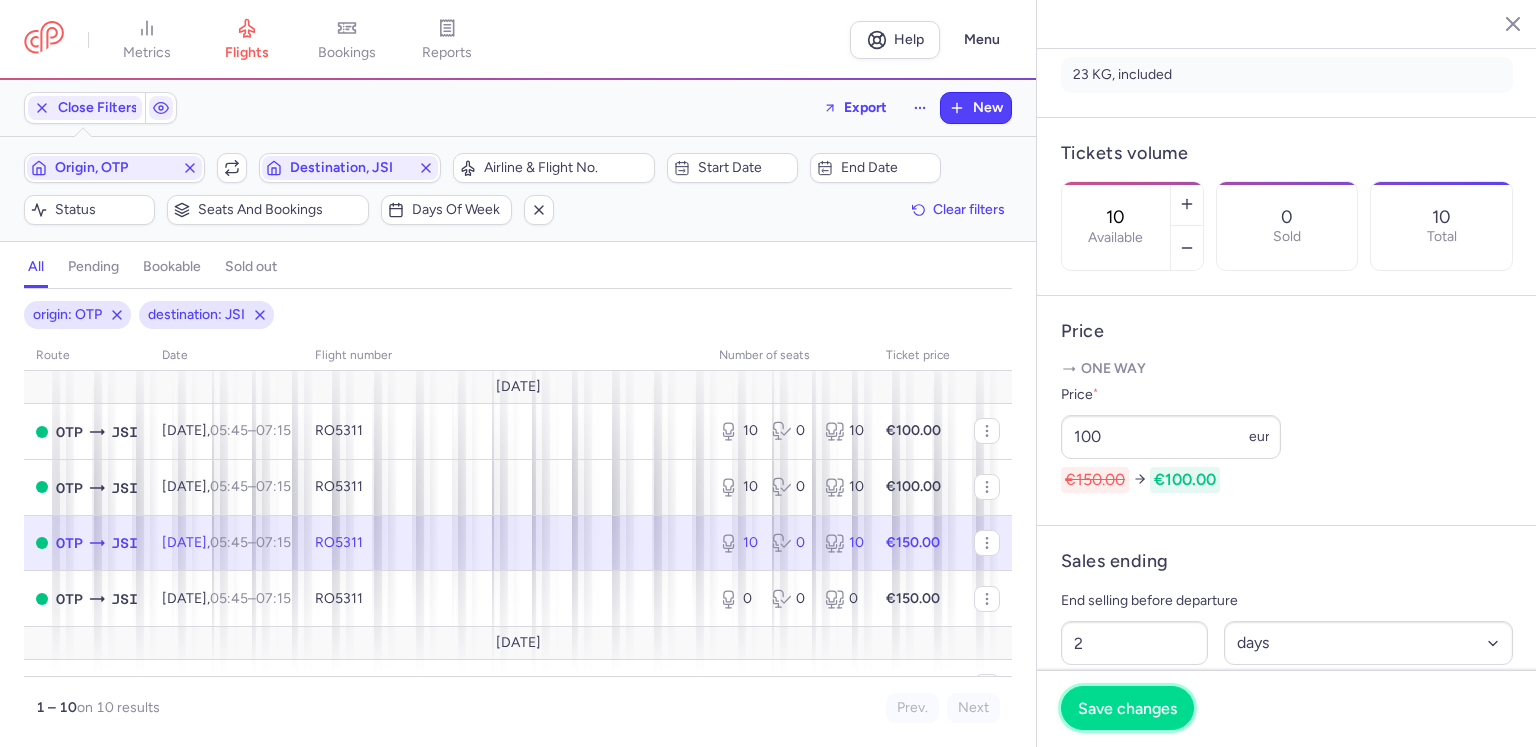 click on "Save changes" at bounding box center [1127, 708] 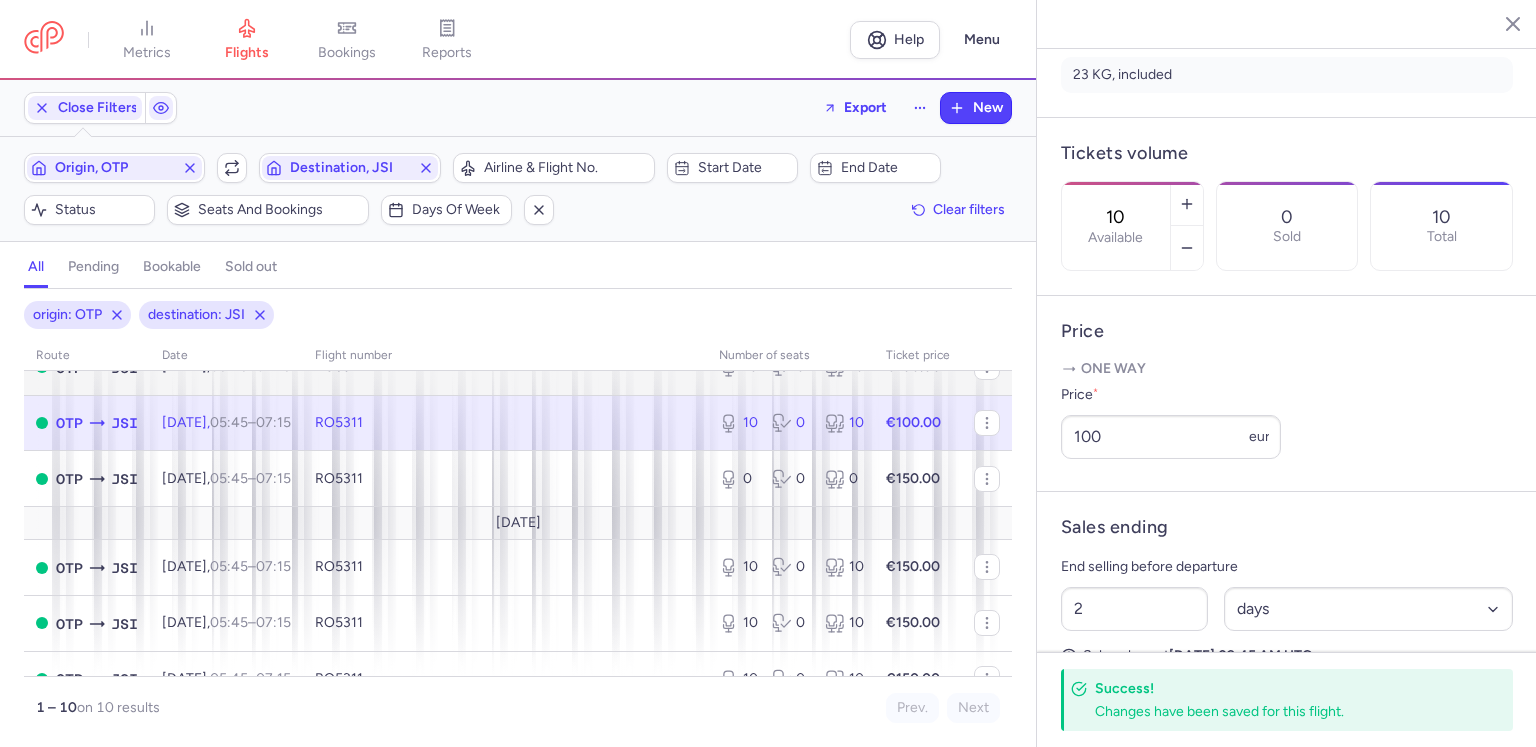 scroll, scrollTop: 360, scrollLeft: 0, axis: vertical 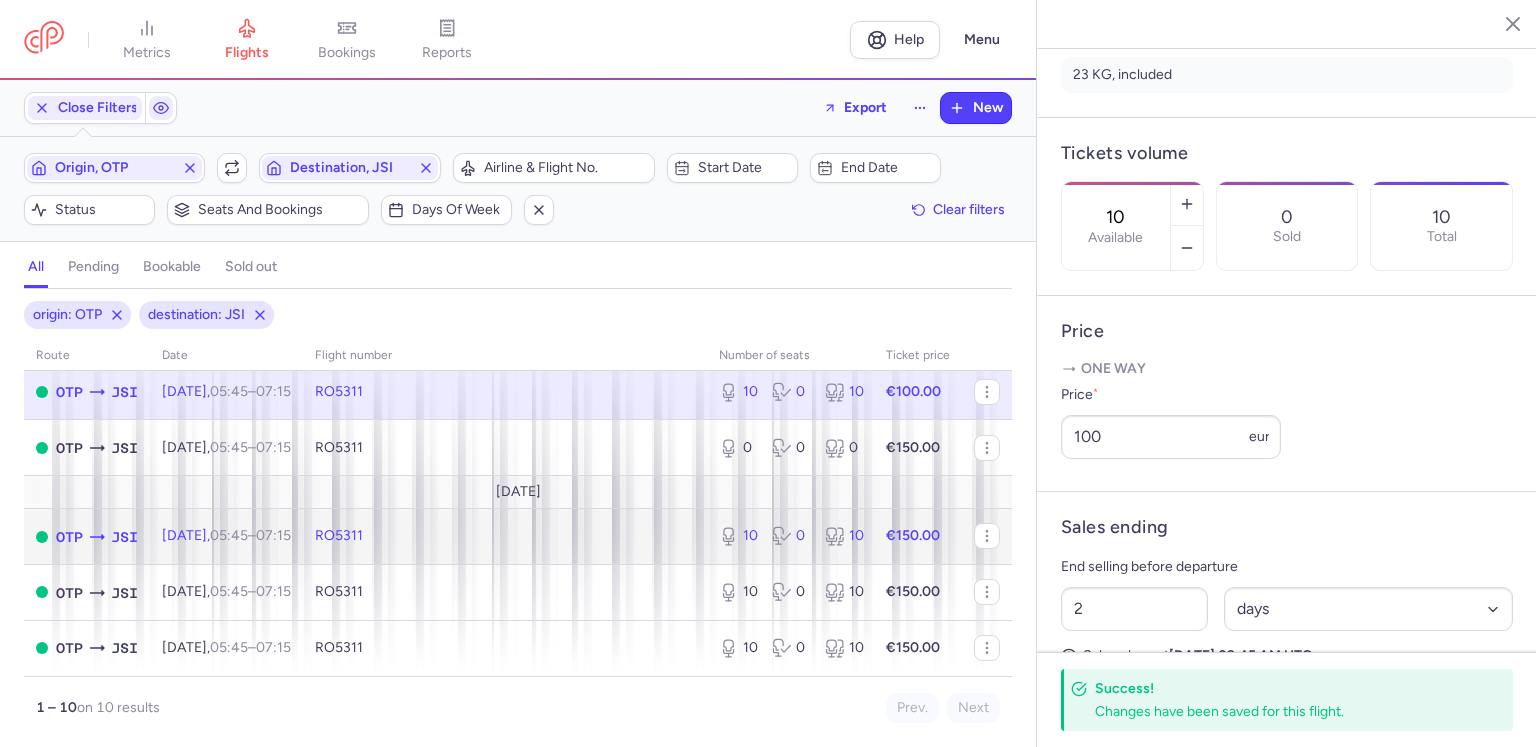 click on "RO5311" 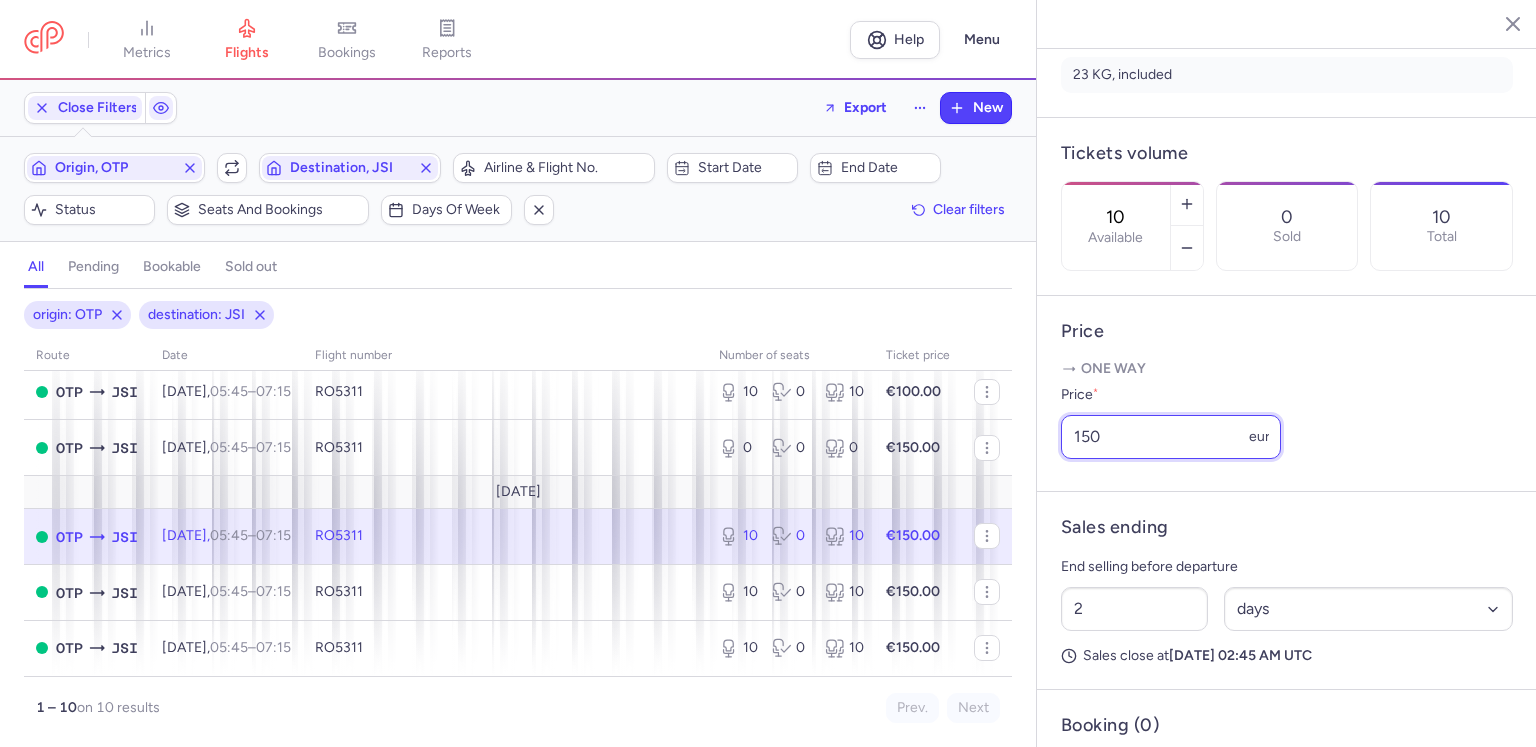click on "150" at bounding box center (1171, 437) 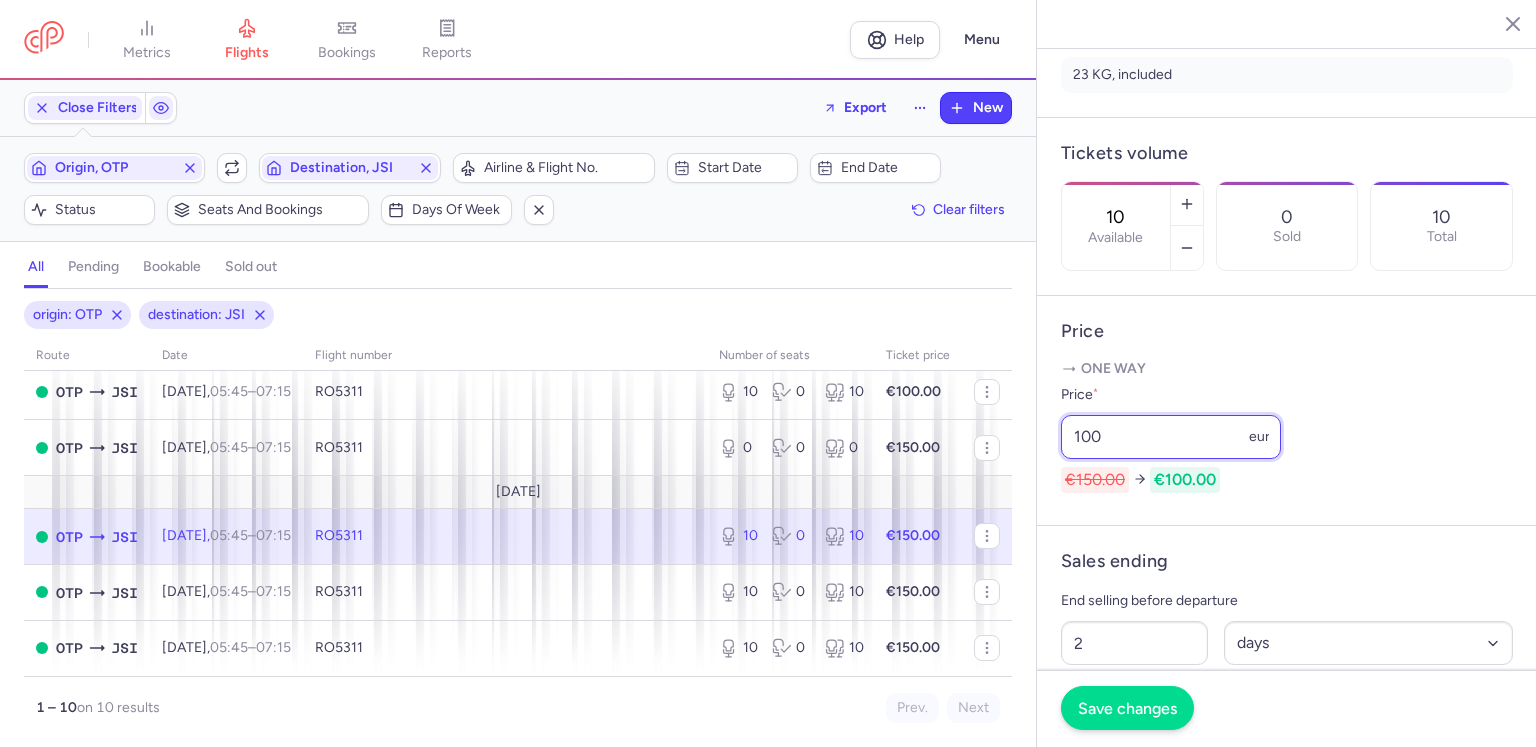 type on "100" 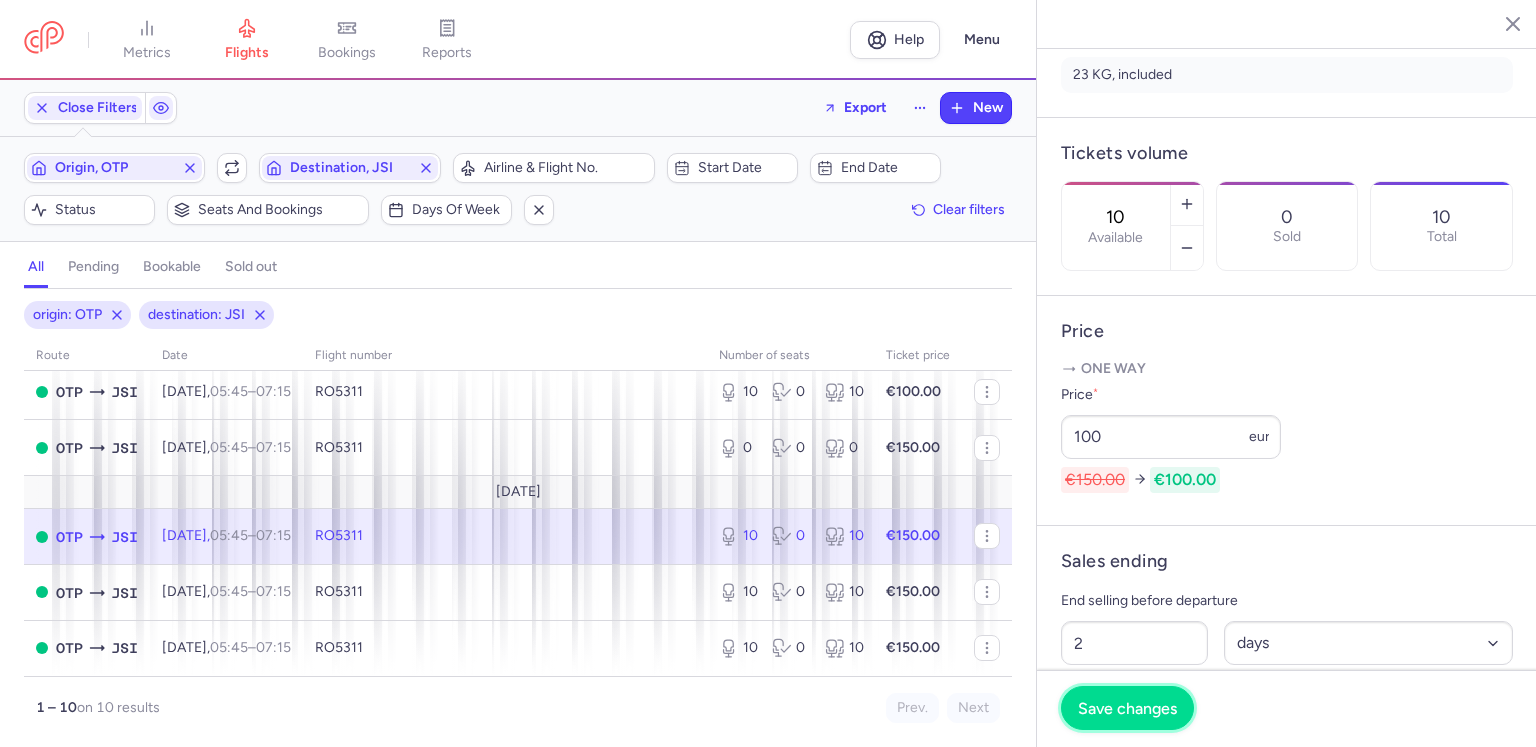 click on "Save changes" at bounding box center [1127, 708] 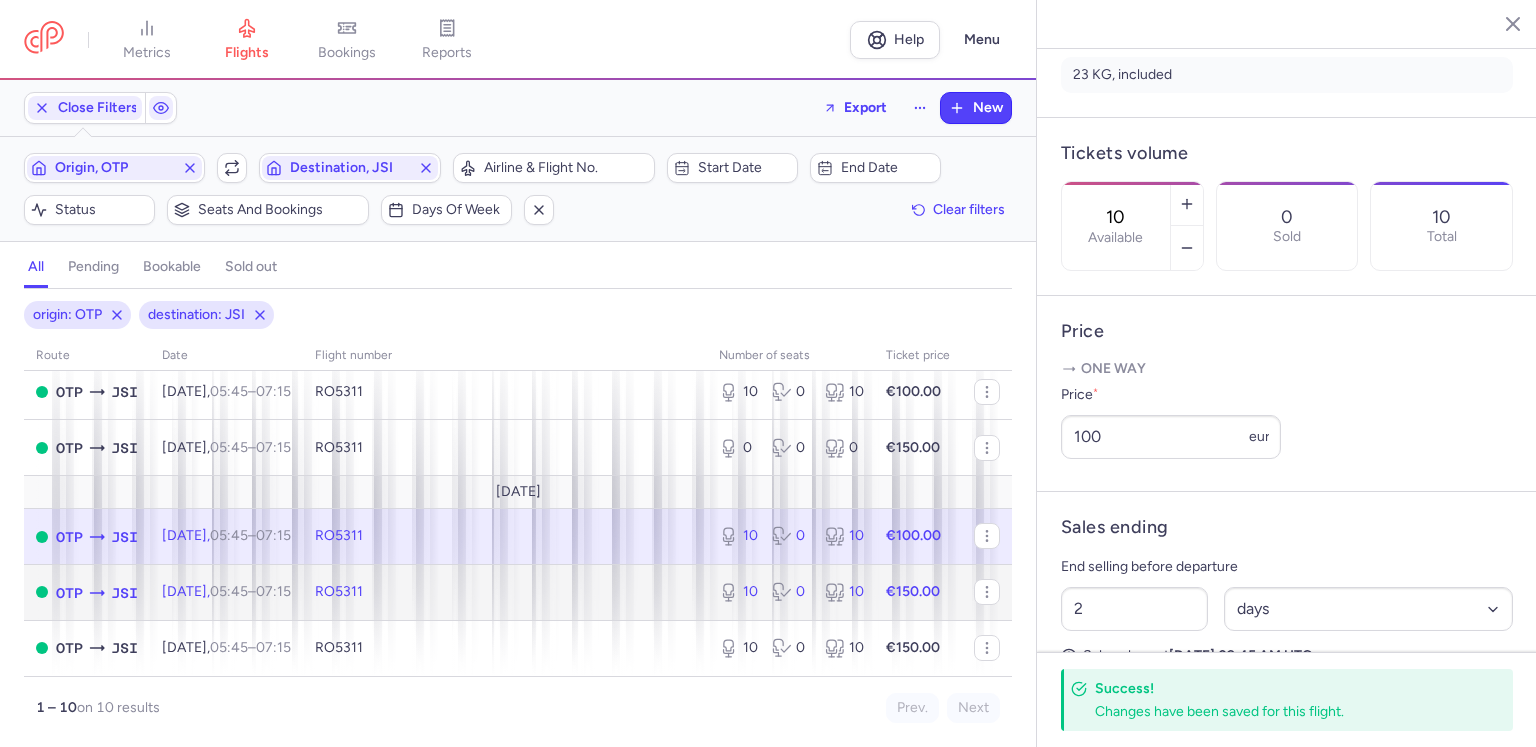 click on "RO5311" 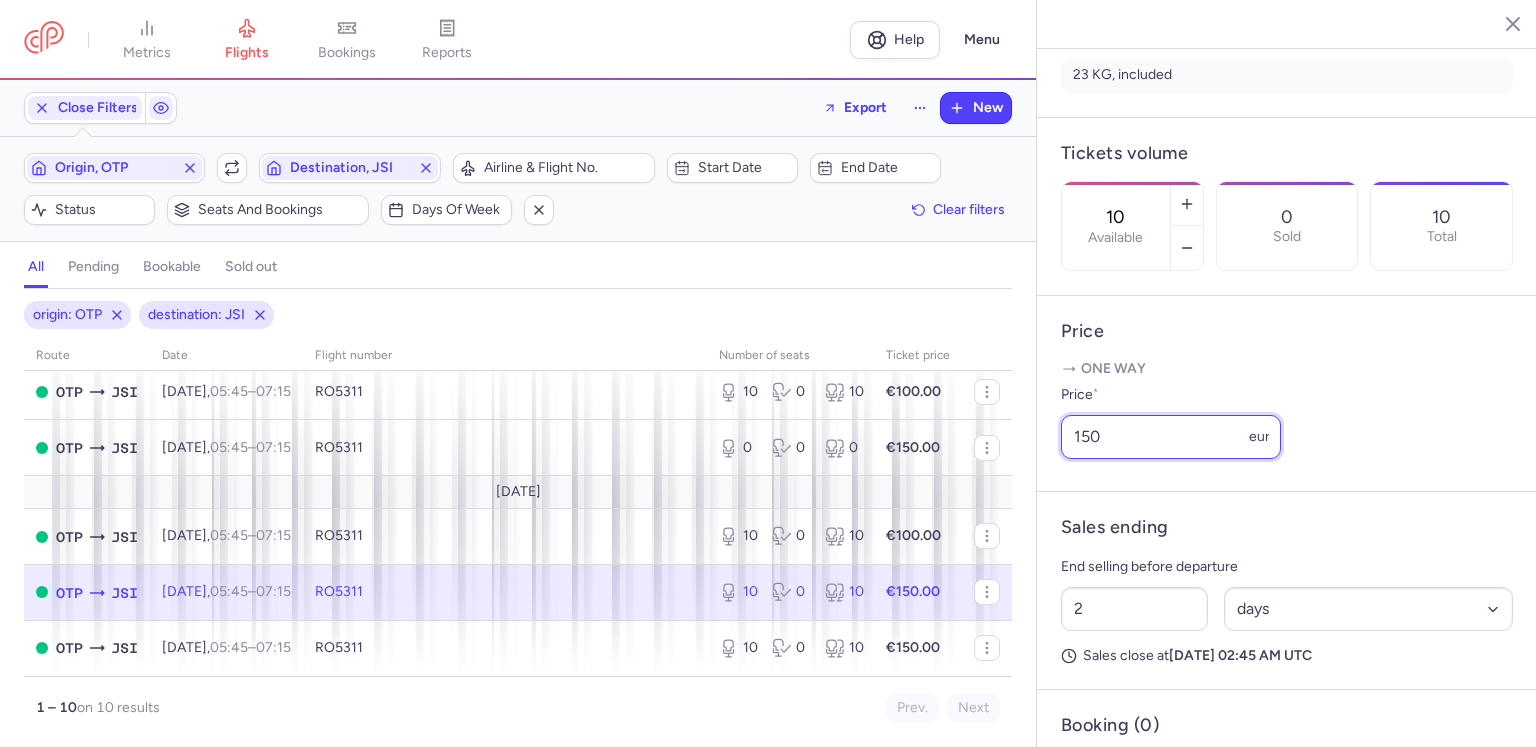 click on "150" at bounding box center (1171, 437) 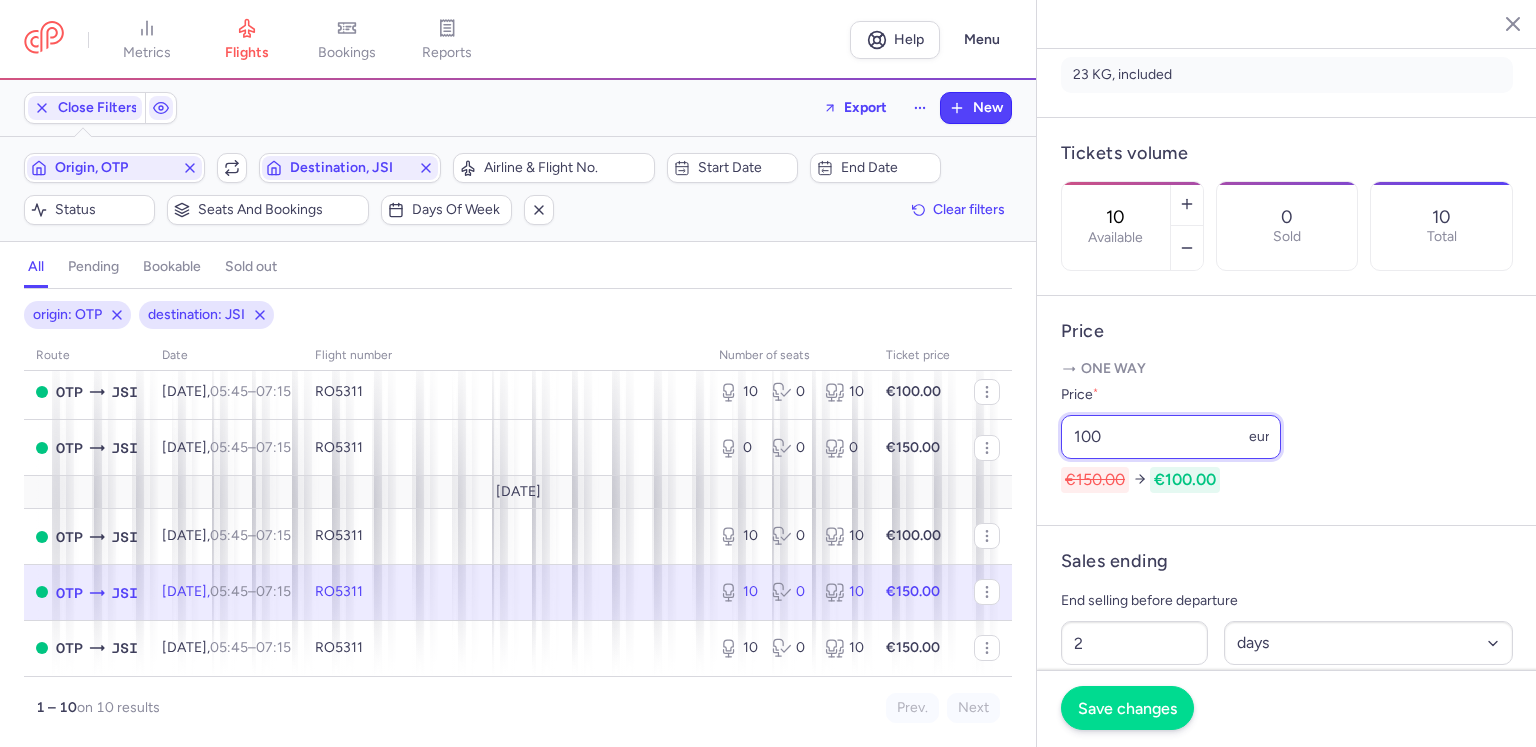 type on "100" 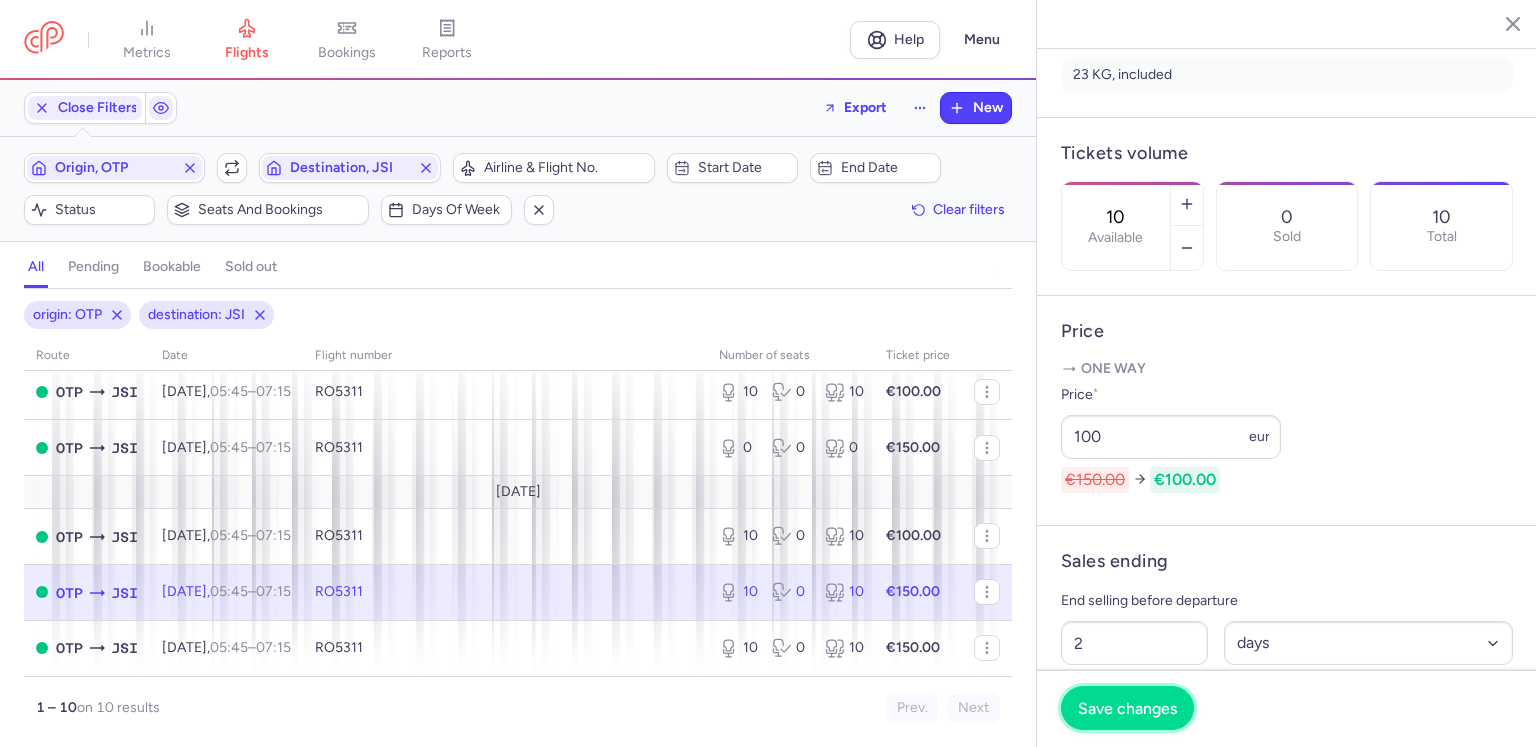 click on "Save changes" at bounding box center (1127, 708) 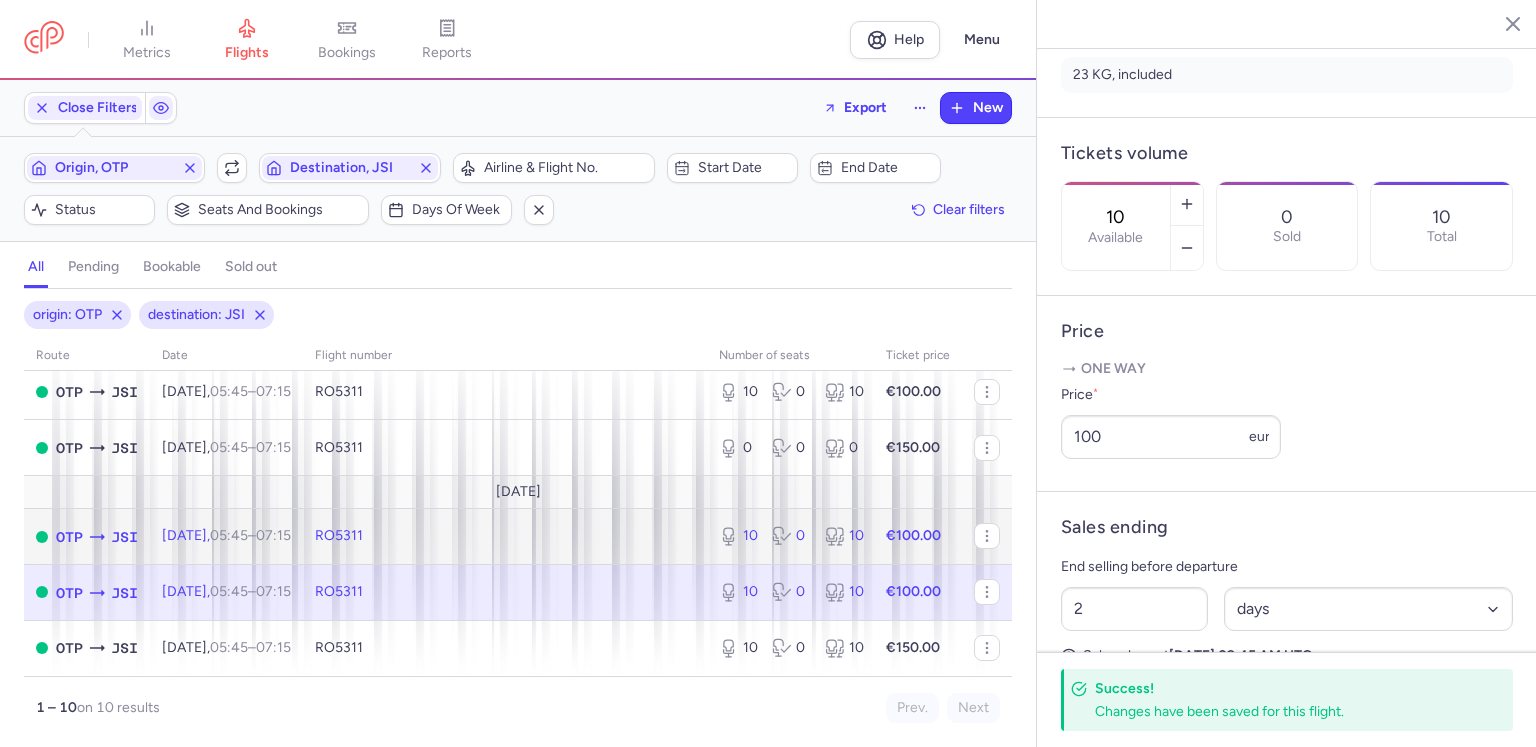 click on "RO5311" 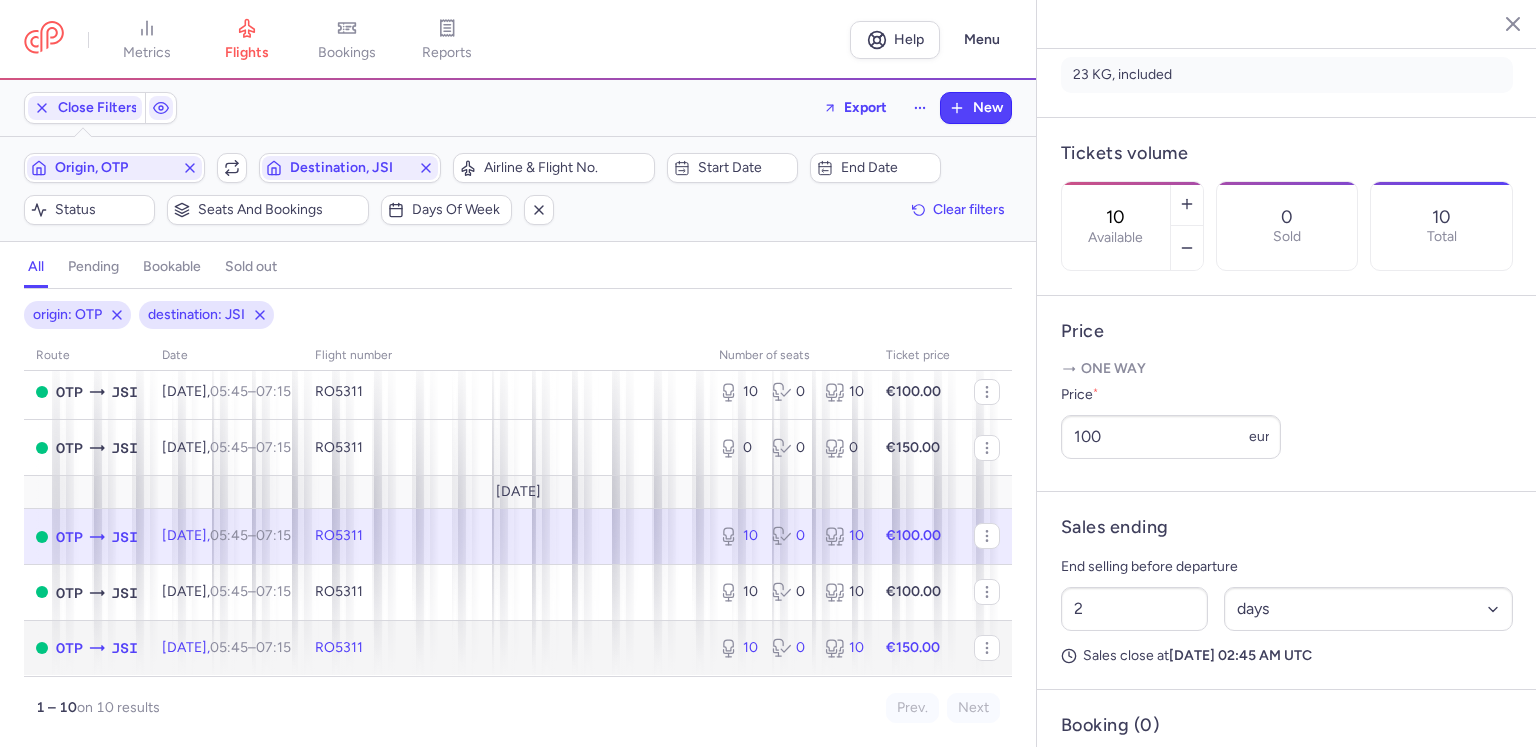 click on "RO5311" 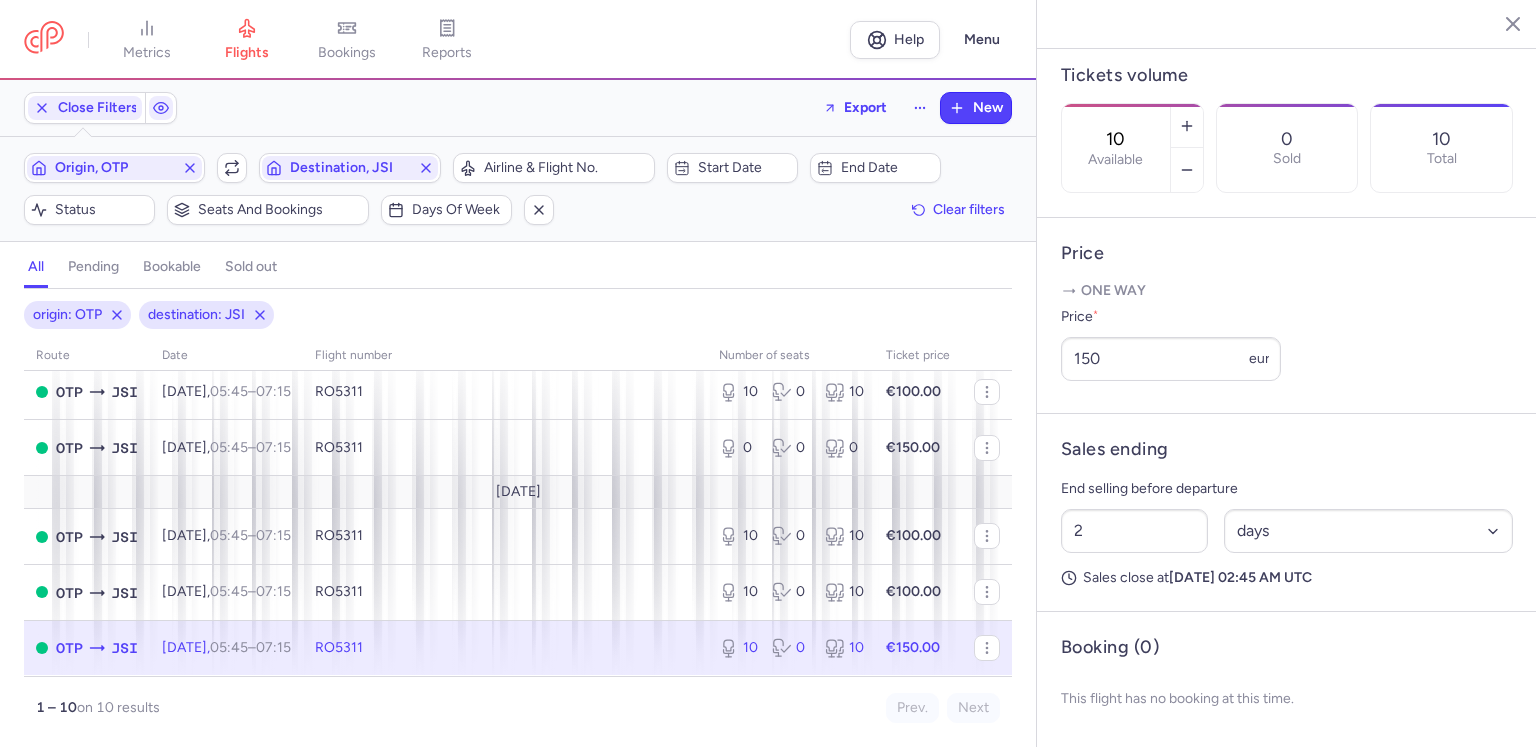 scroll, scrollTop: 400, scrollLeft: 0, axis: vertical 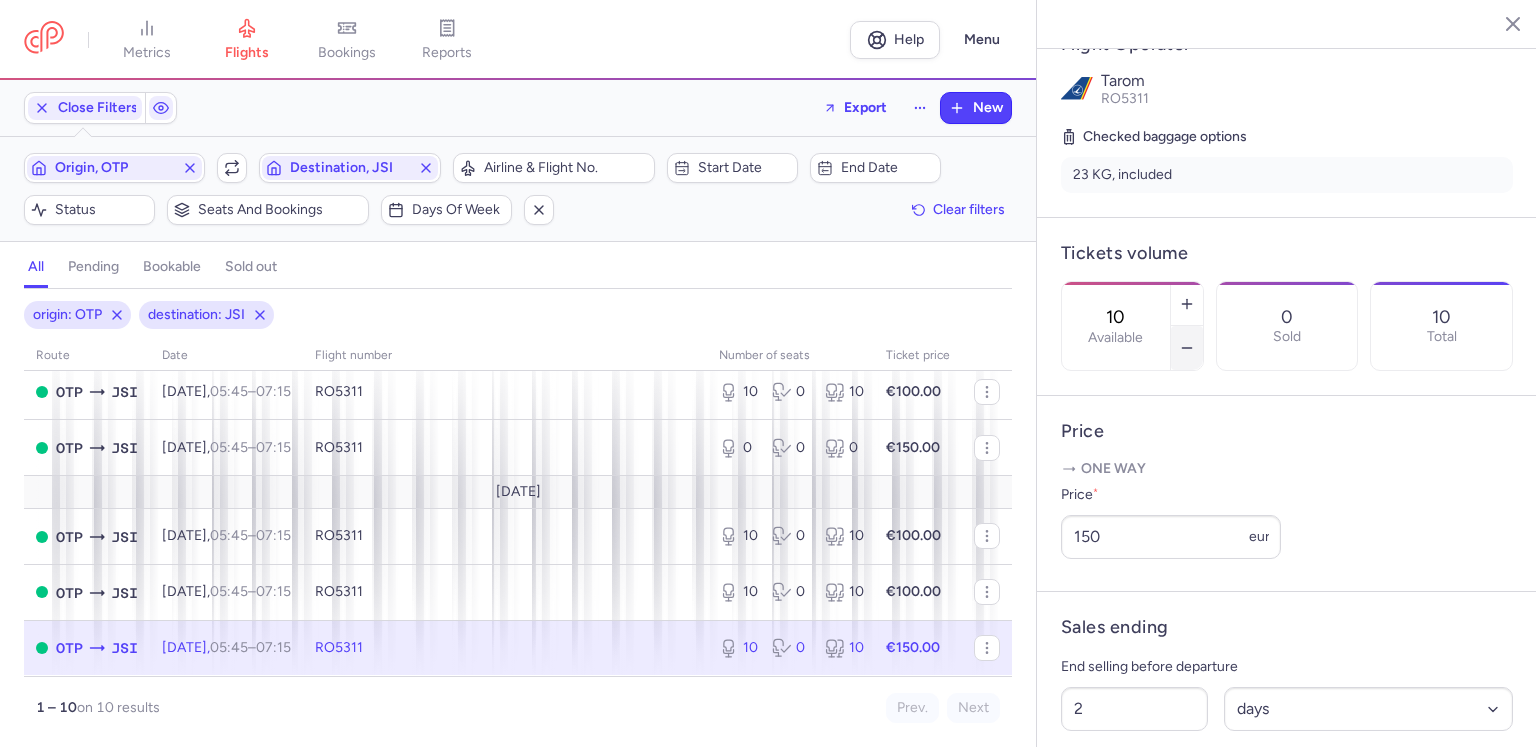 click 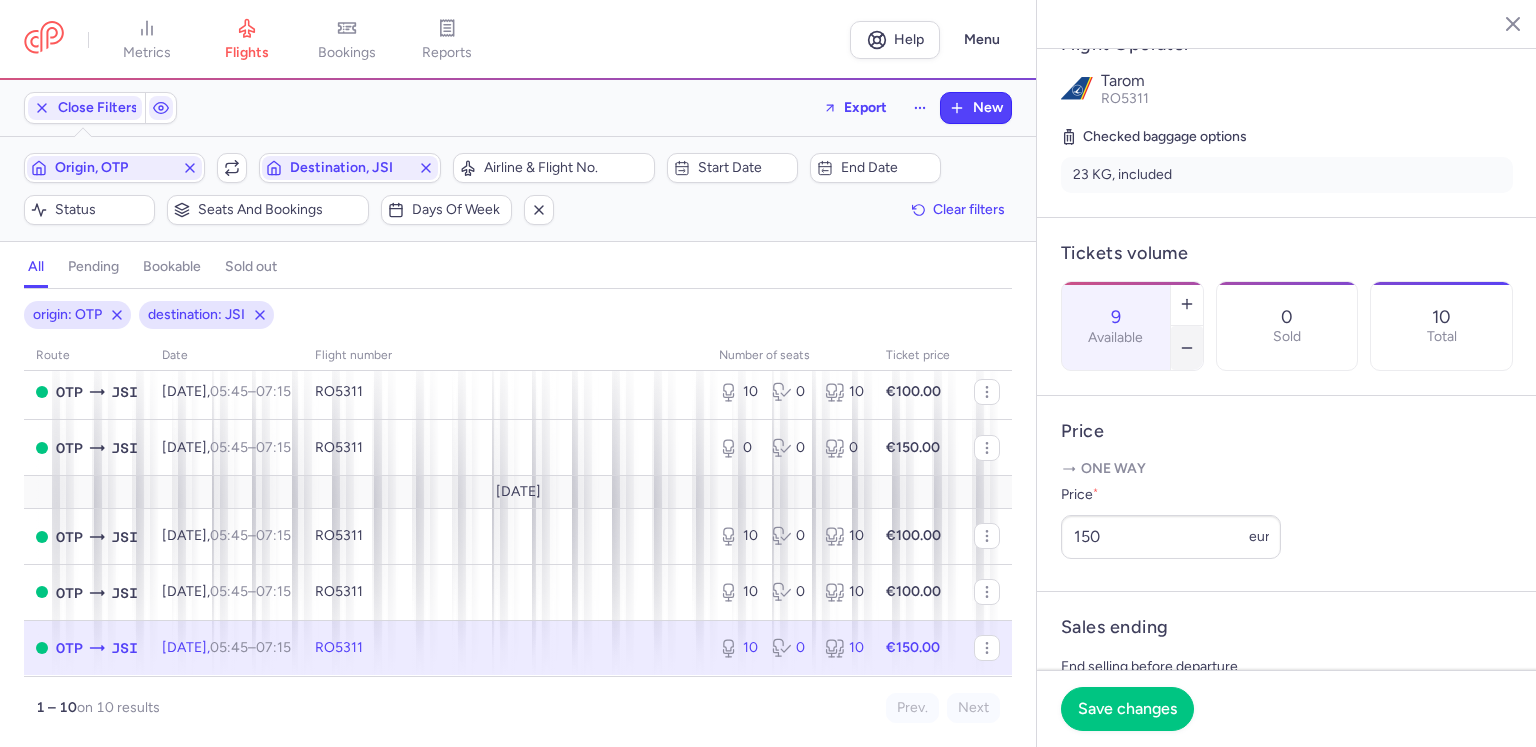 click 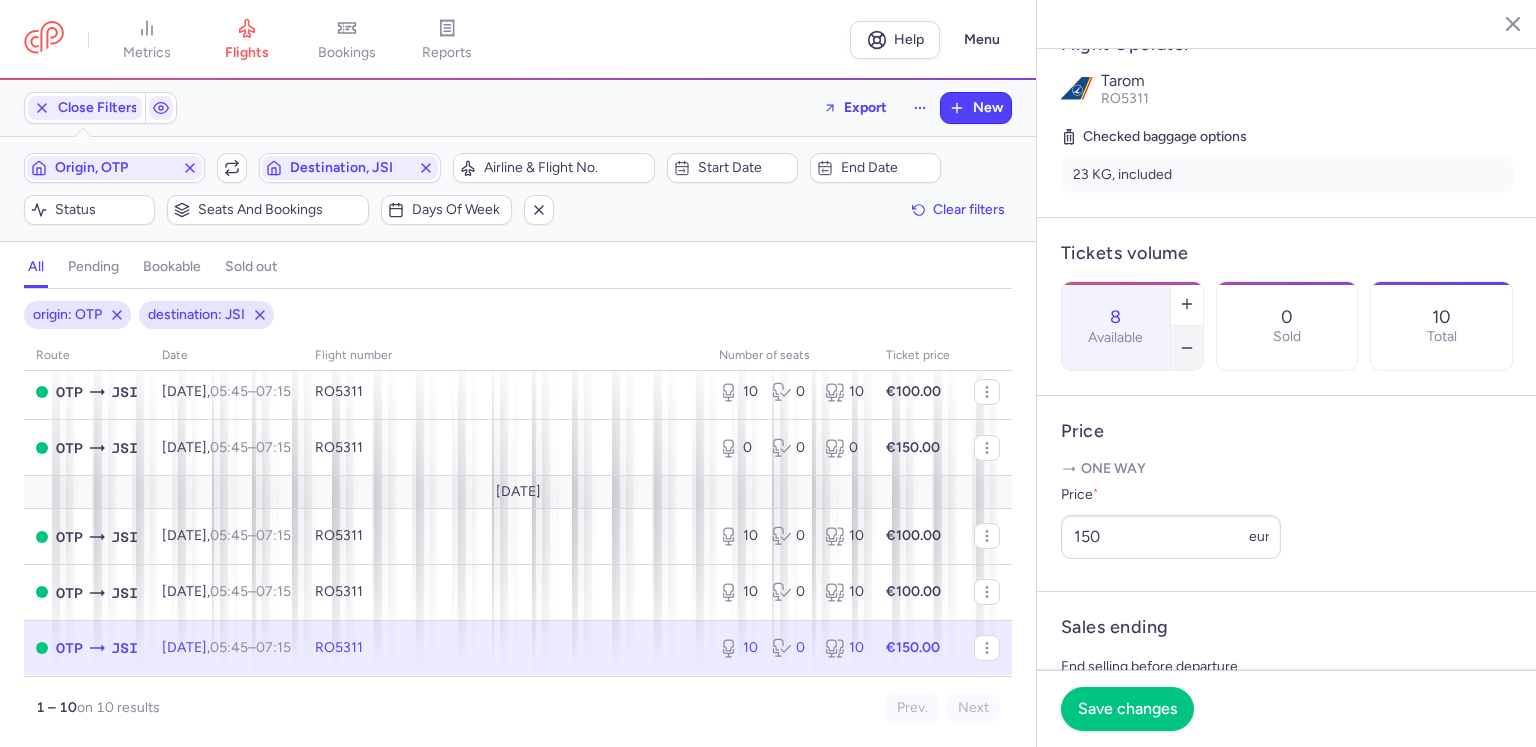 click 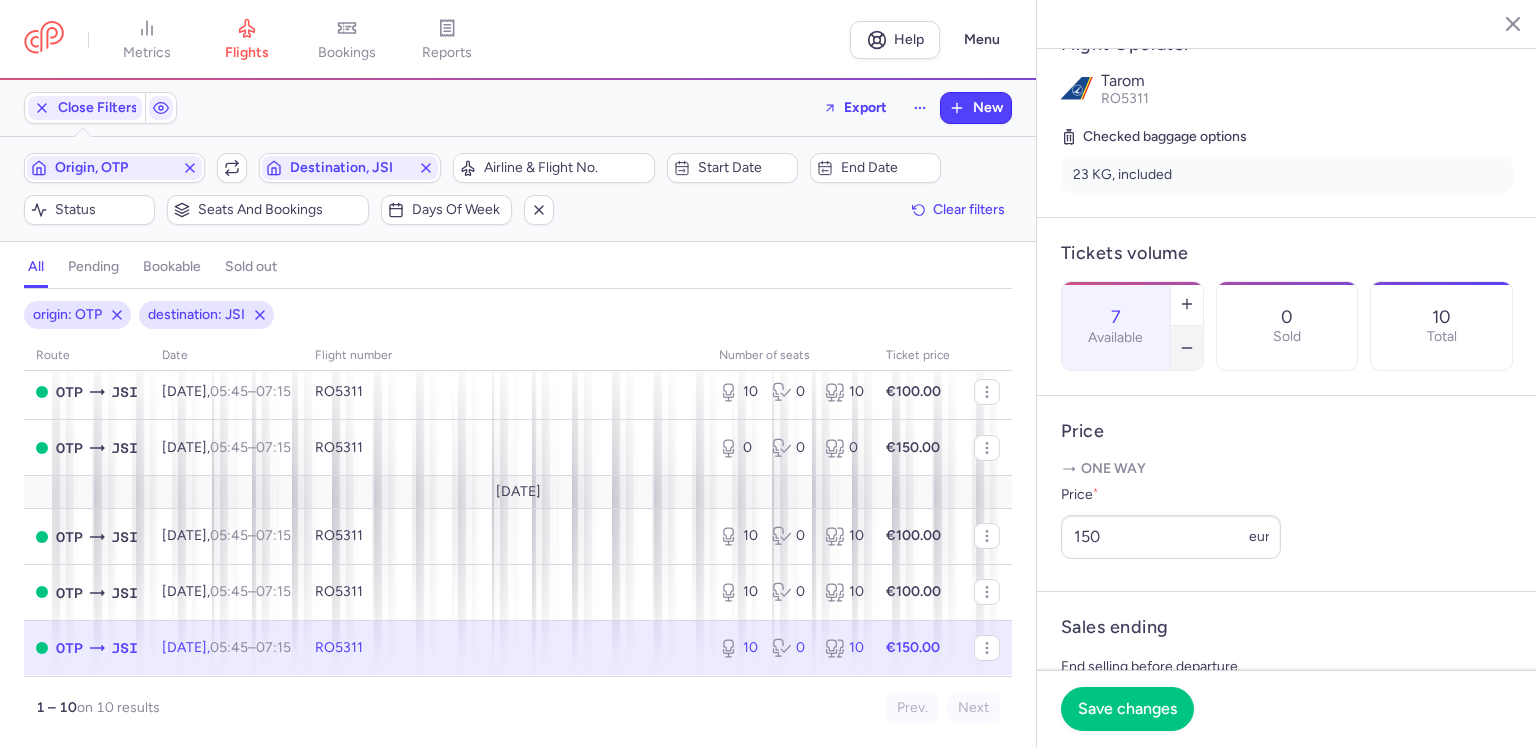 click 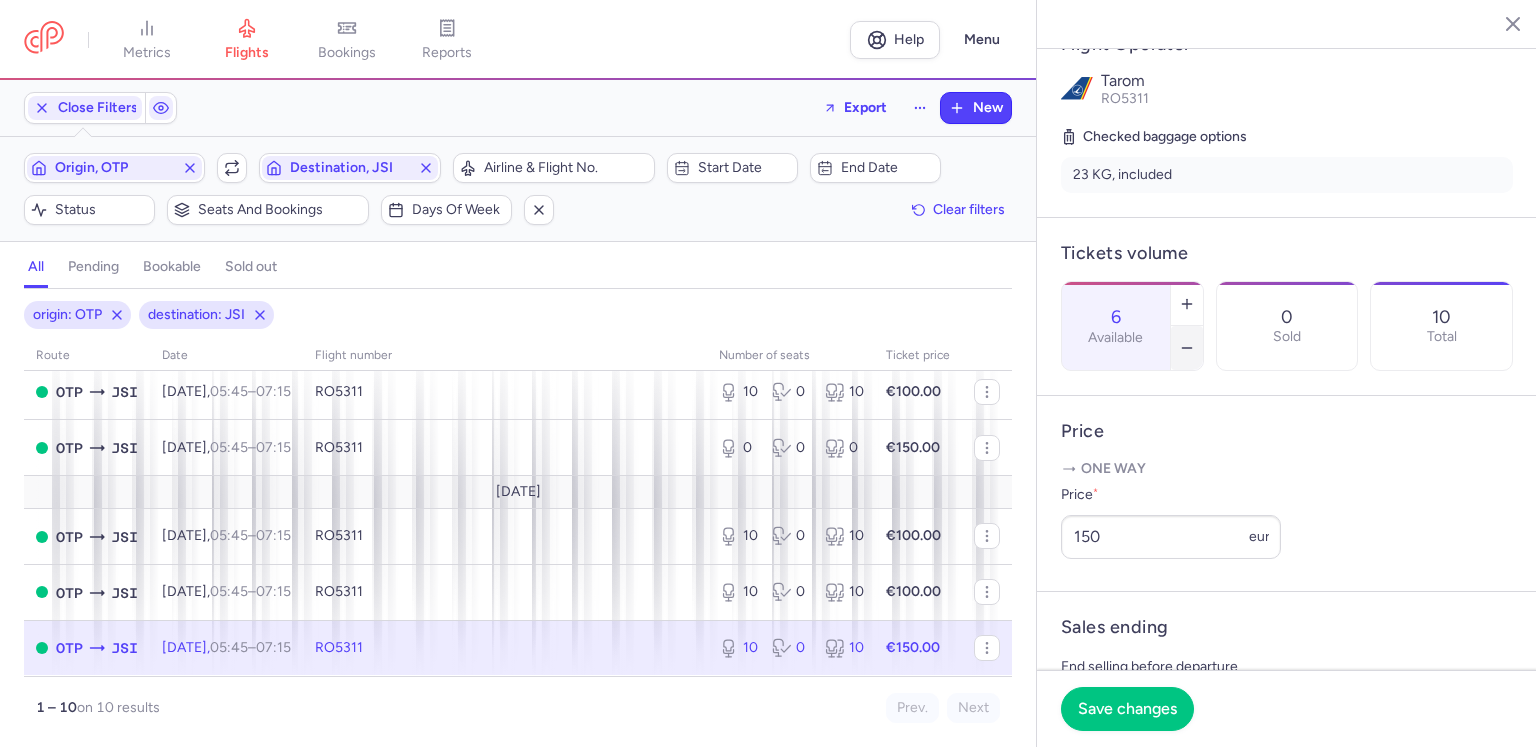 click 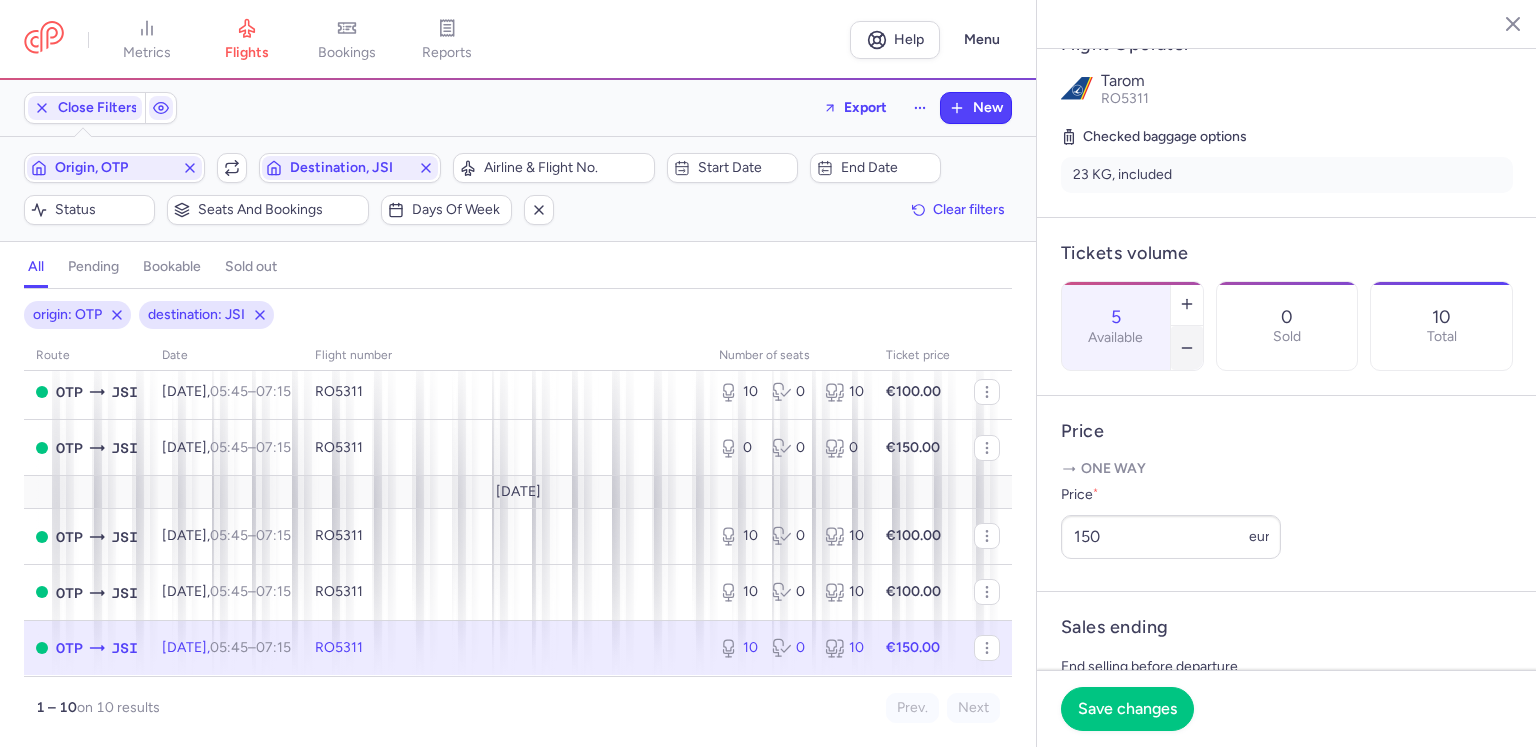 click 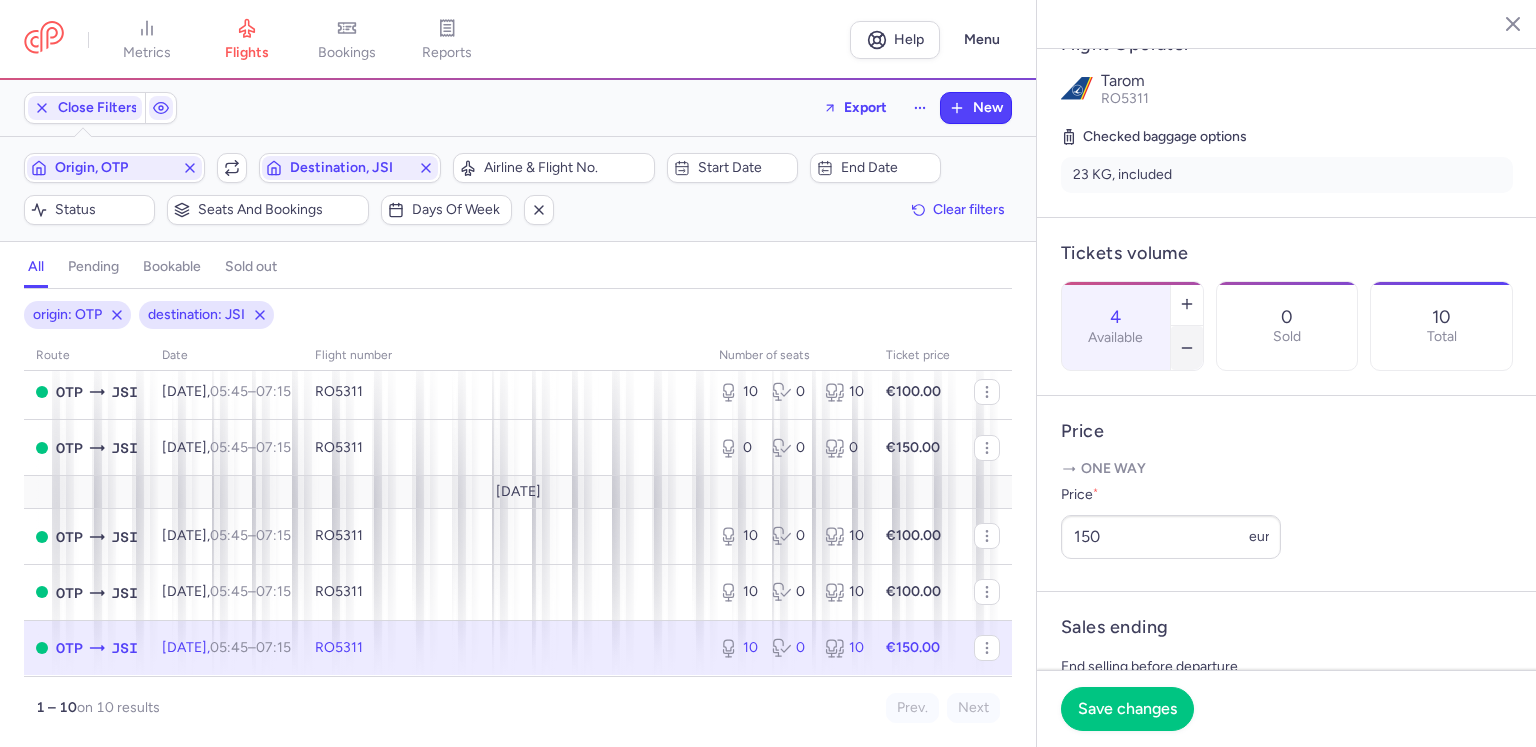 click 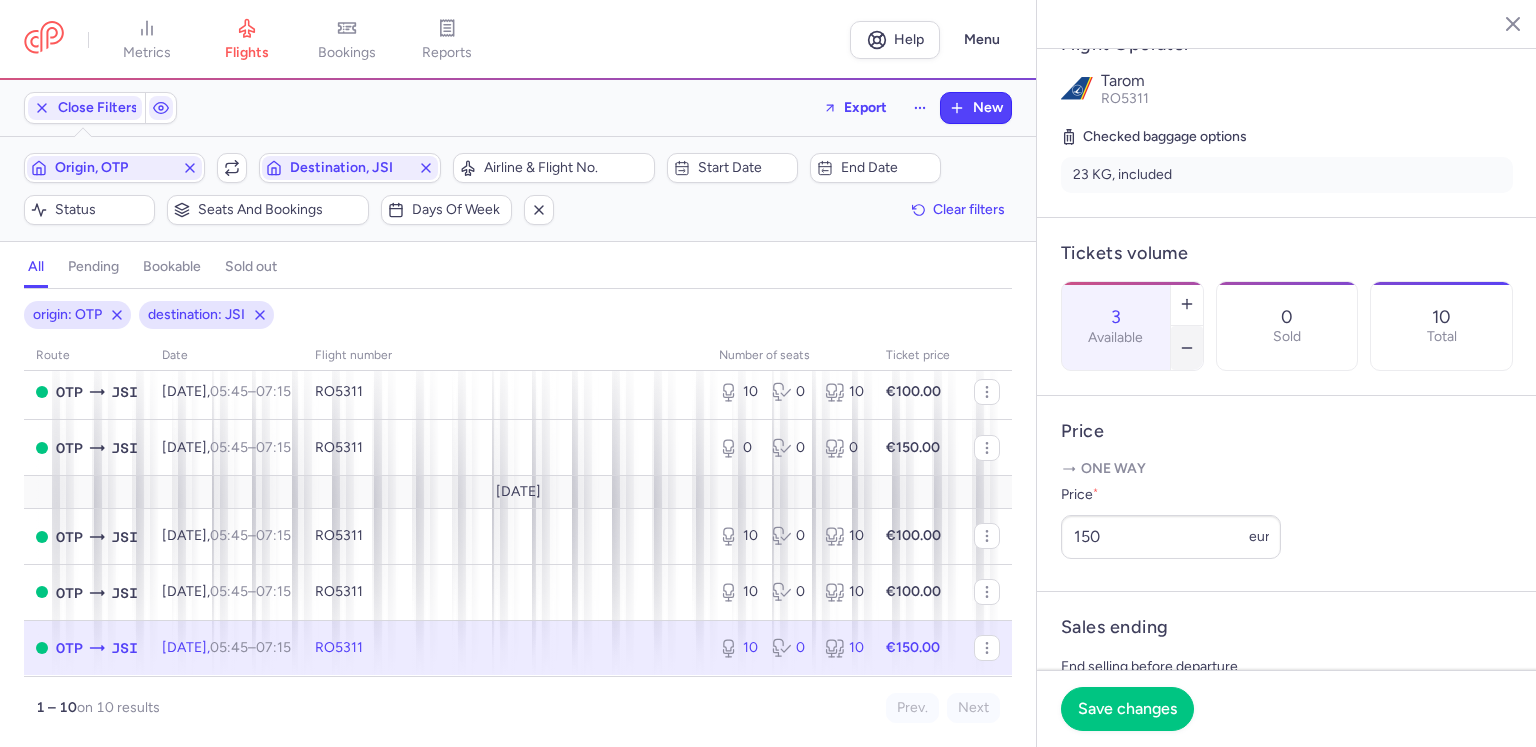 click 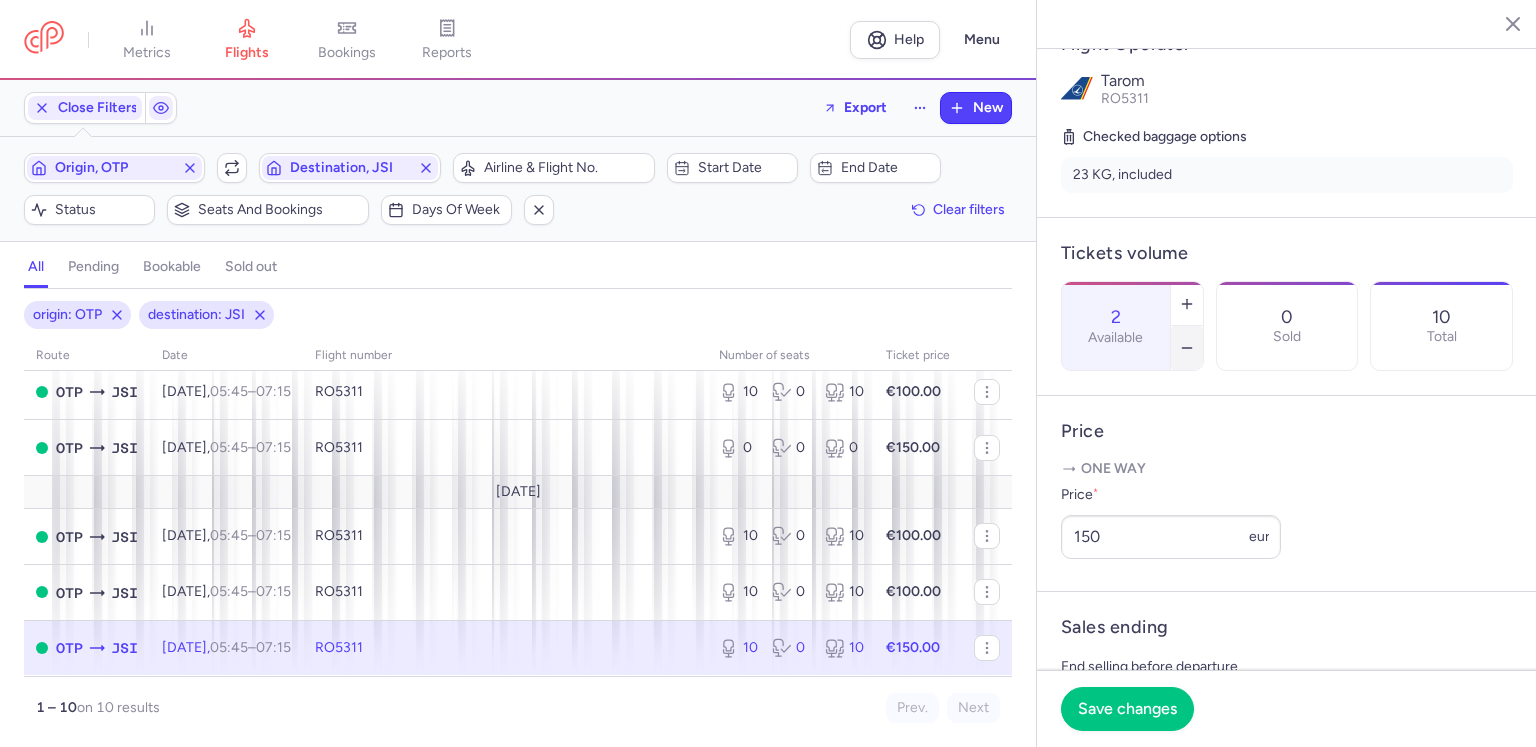 click 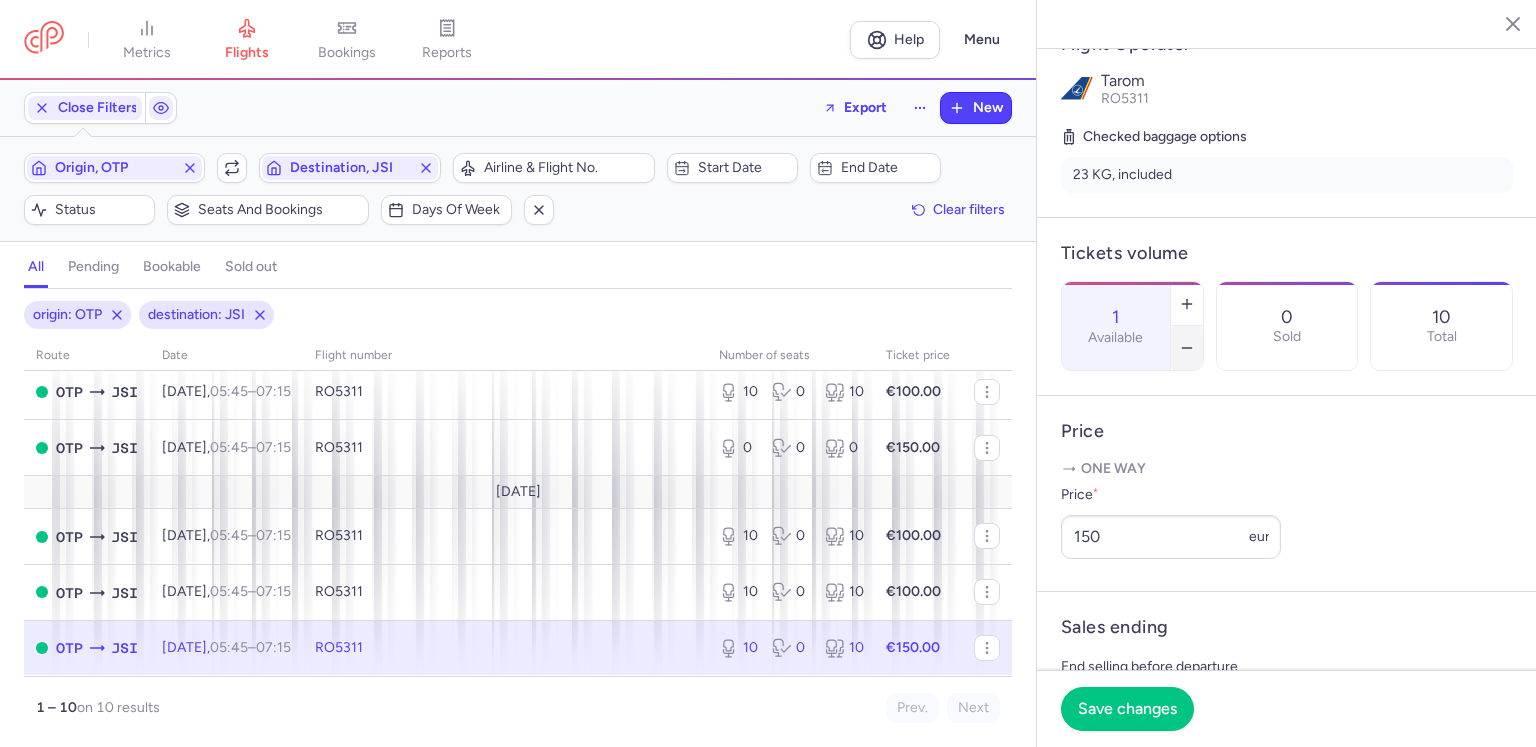 click 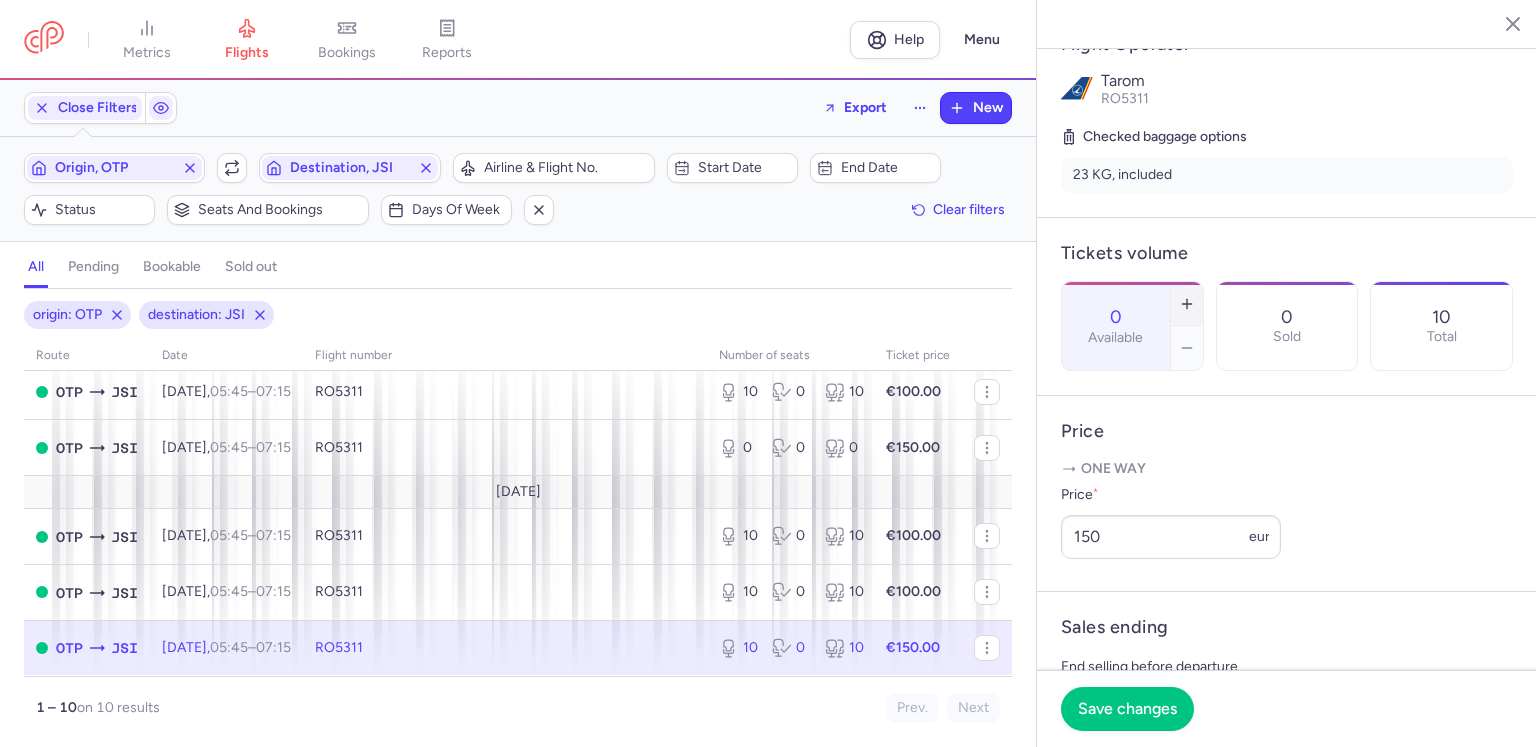 click 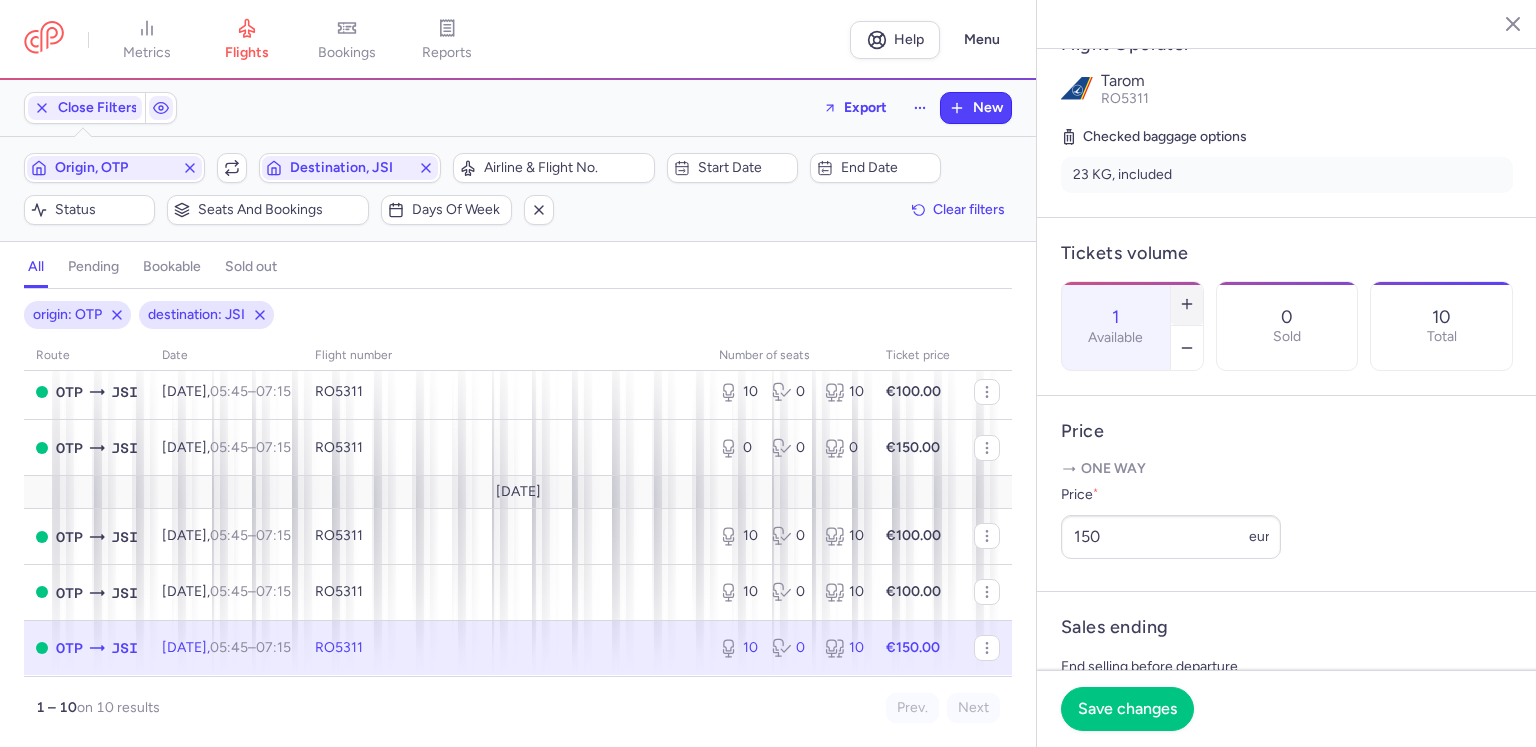 click 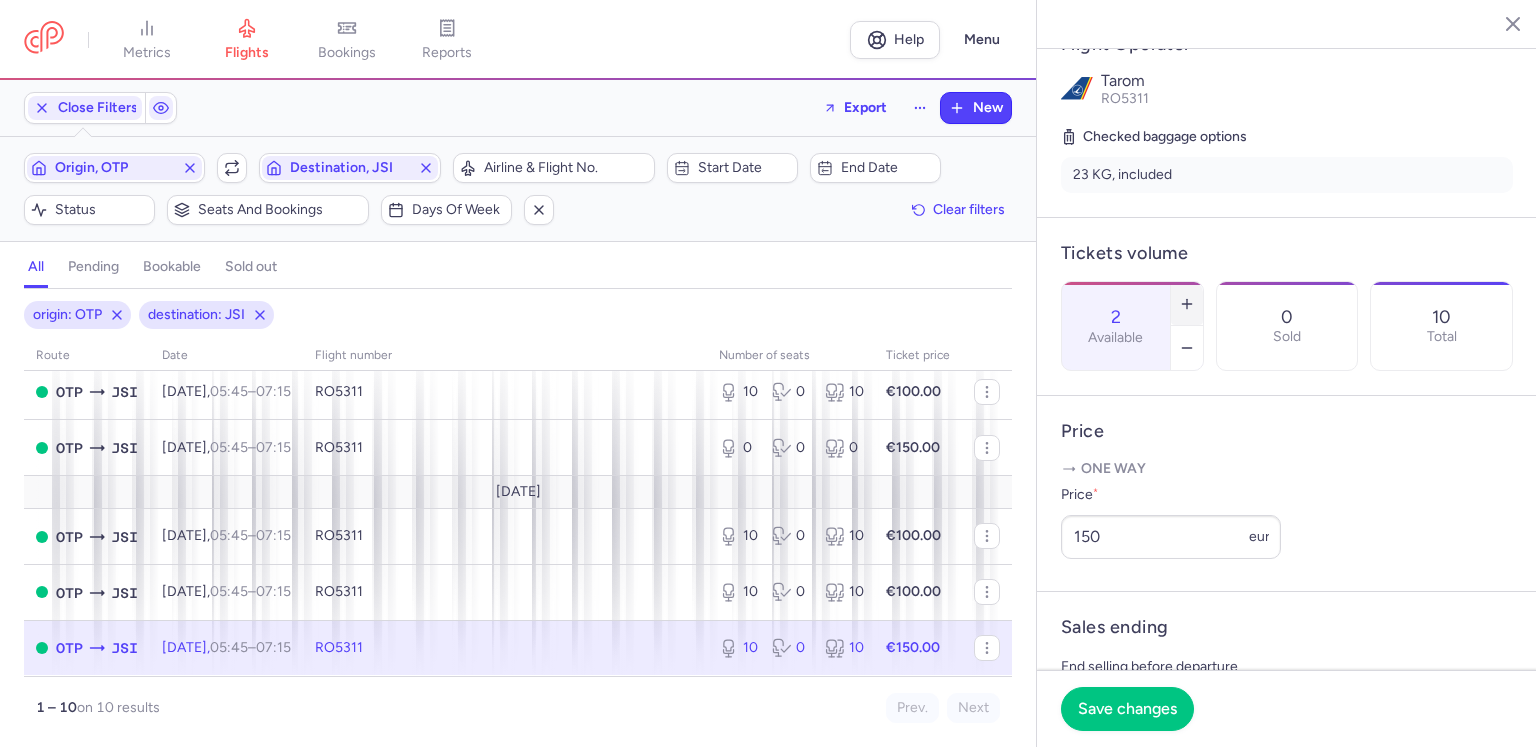 click 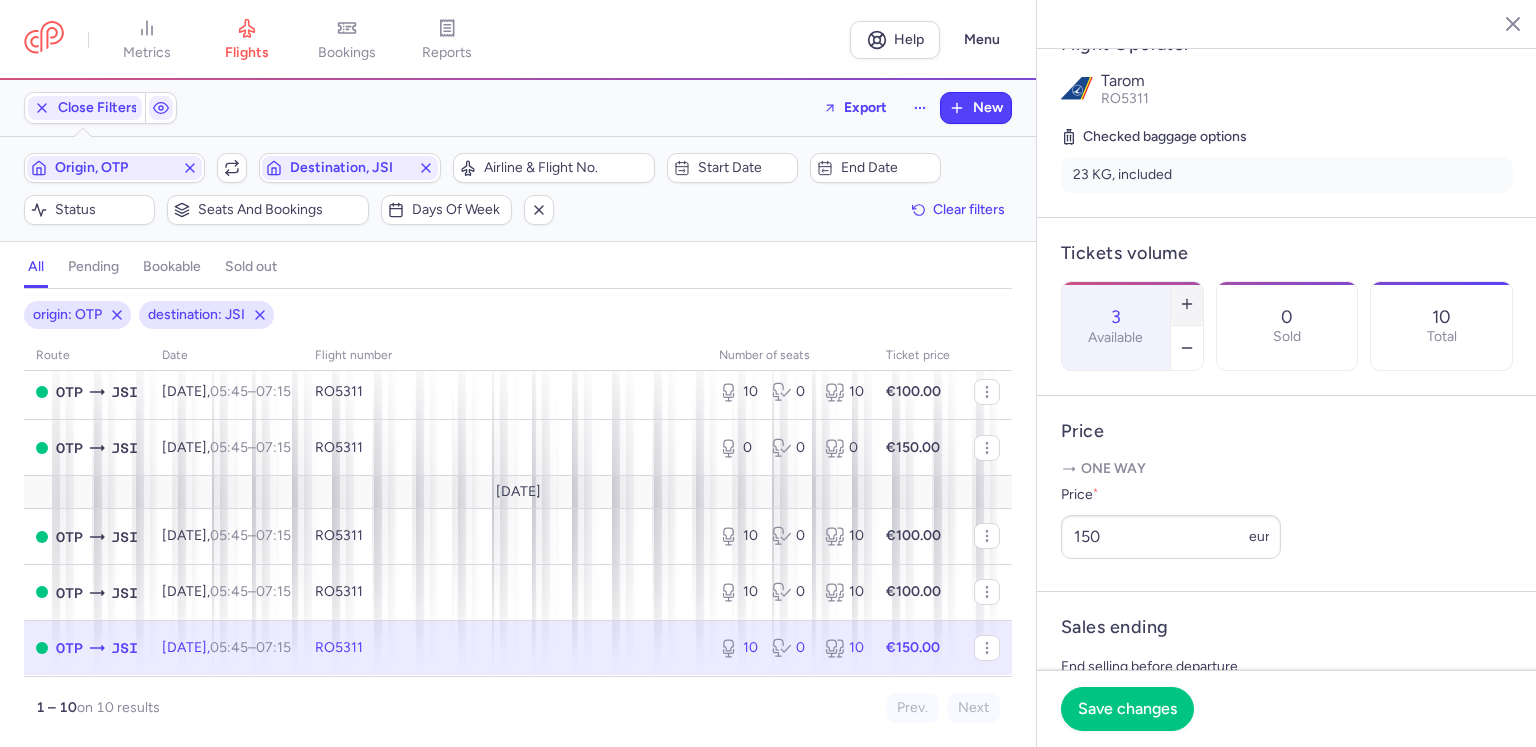 click 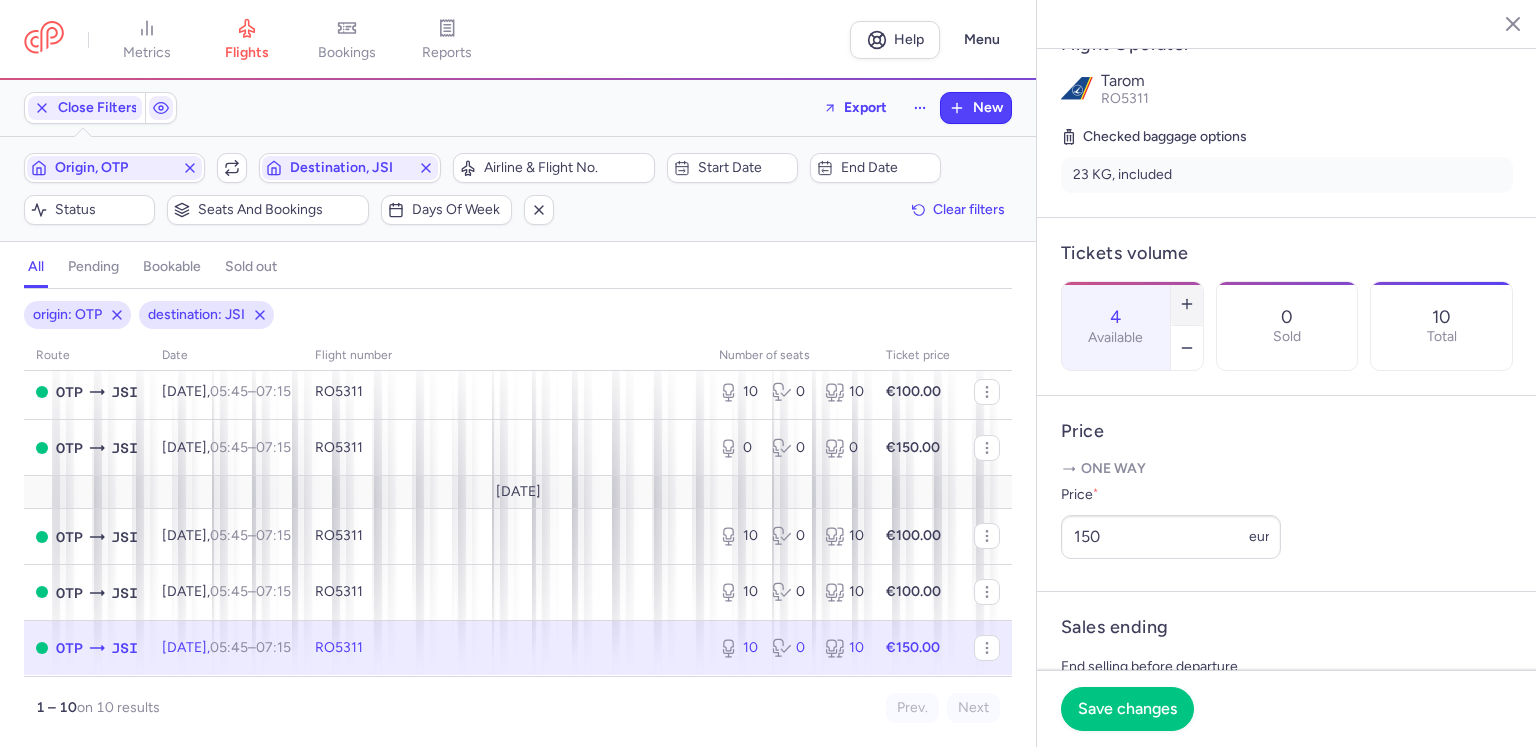 click 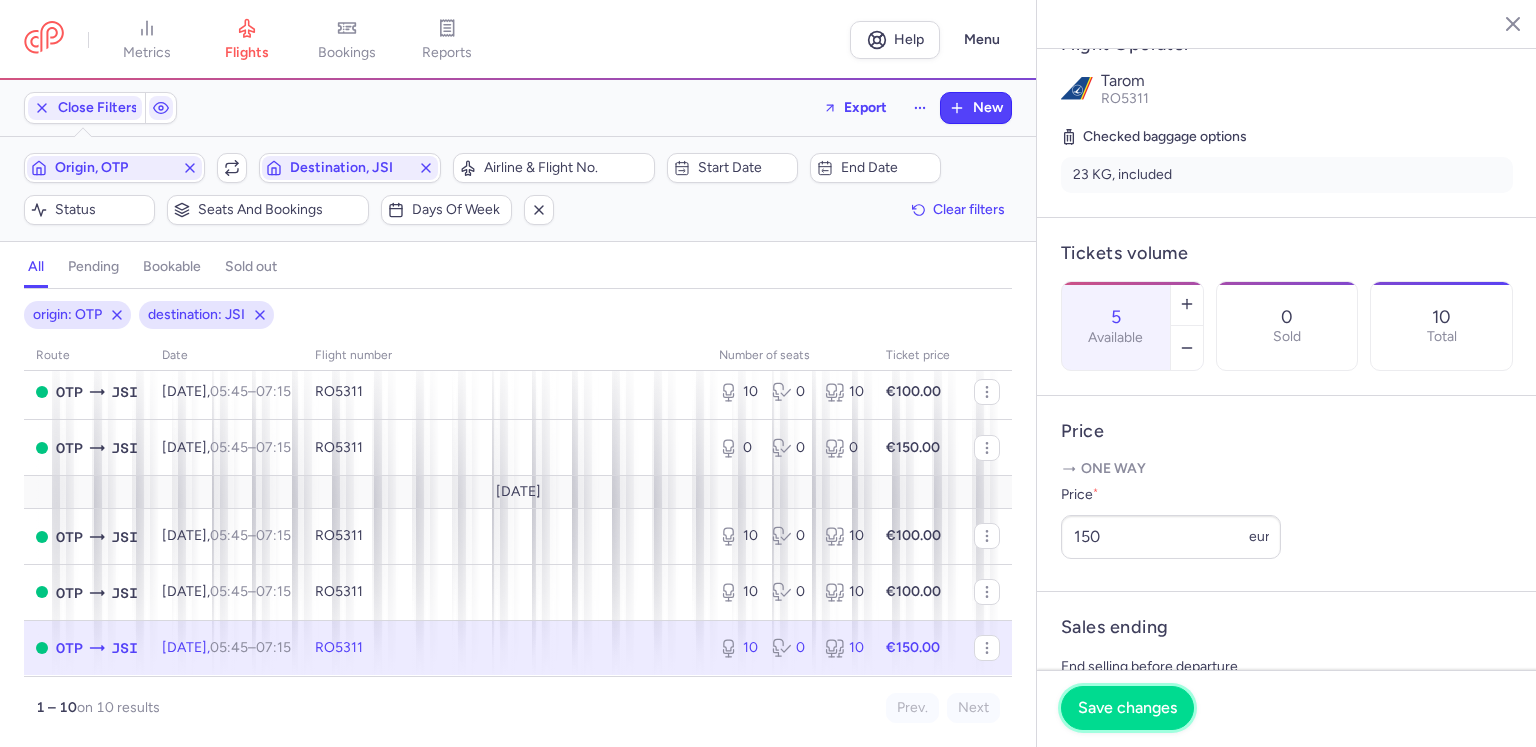 click on "Save changes" at bounding box center (1127, 708) 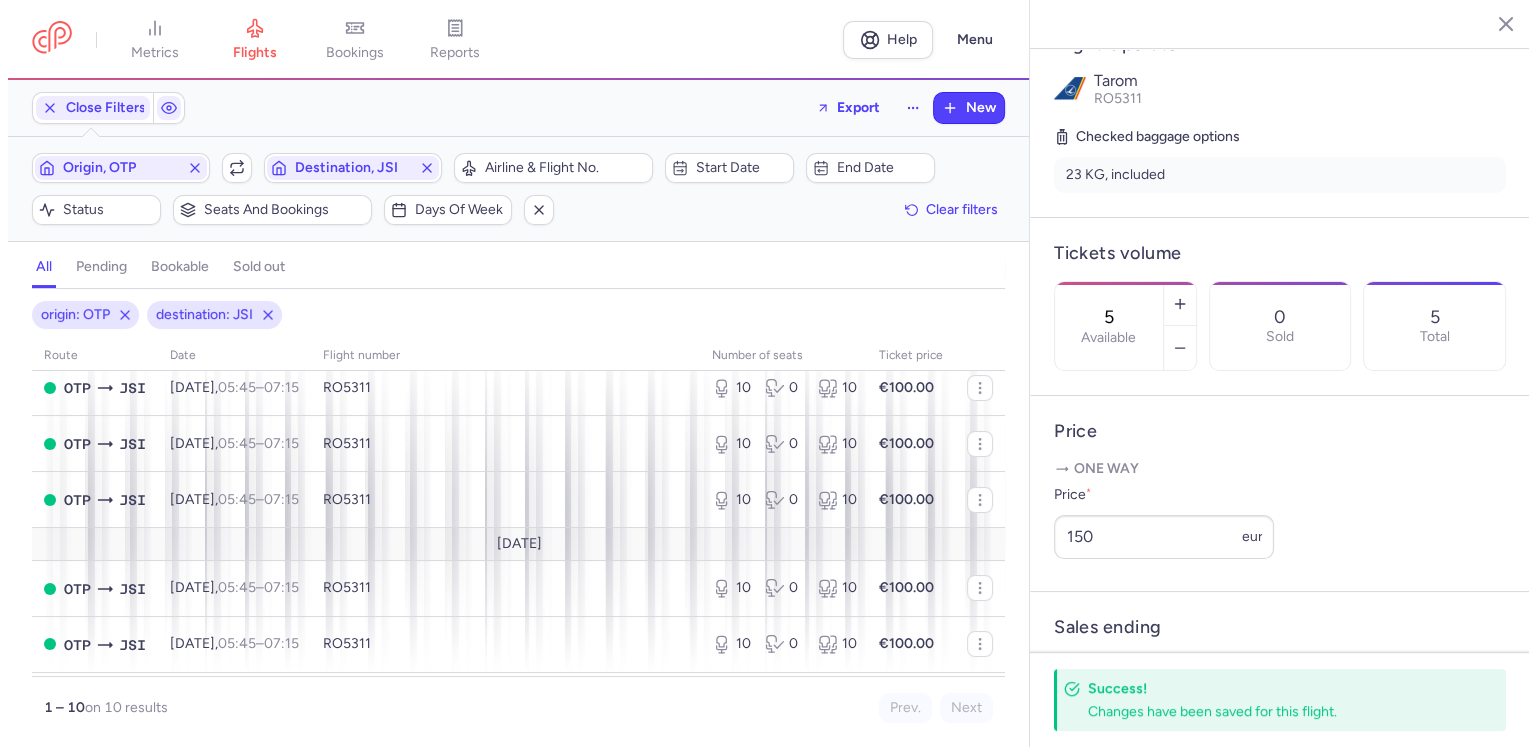 scroll, scrollTop: 0, scrollLeft: 0, axis: both 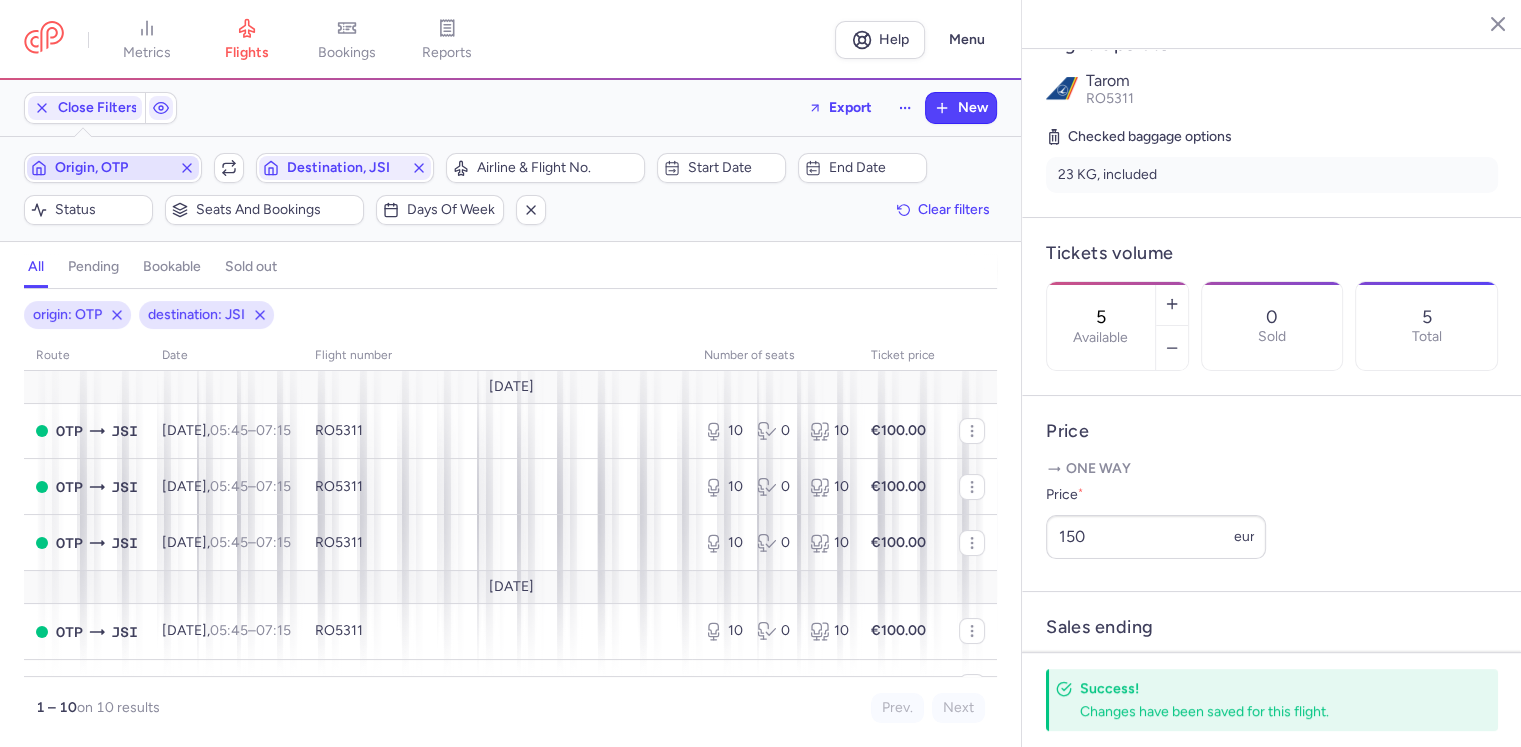 click on "Origin, OTP" at bounding box center [113, 168] 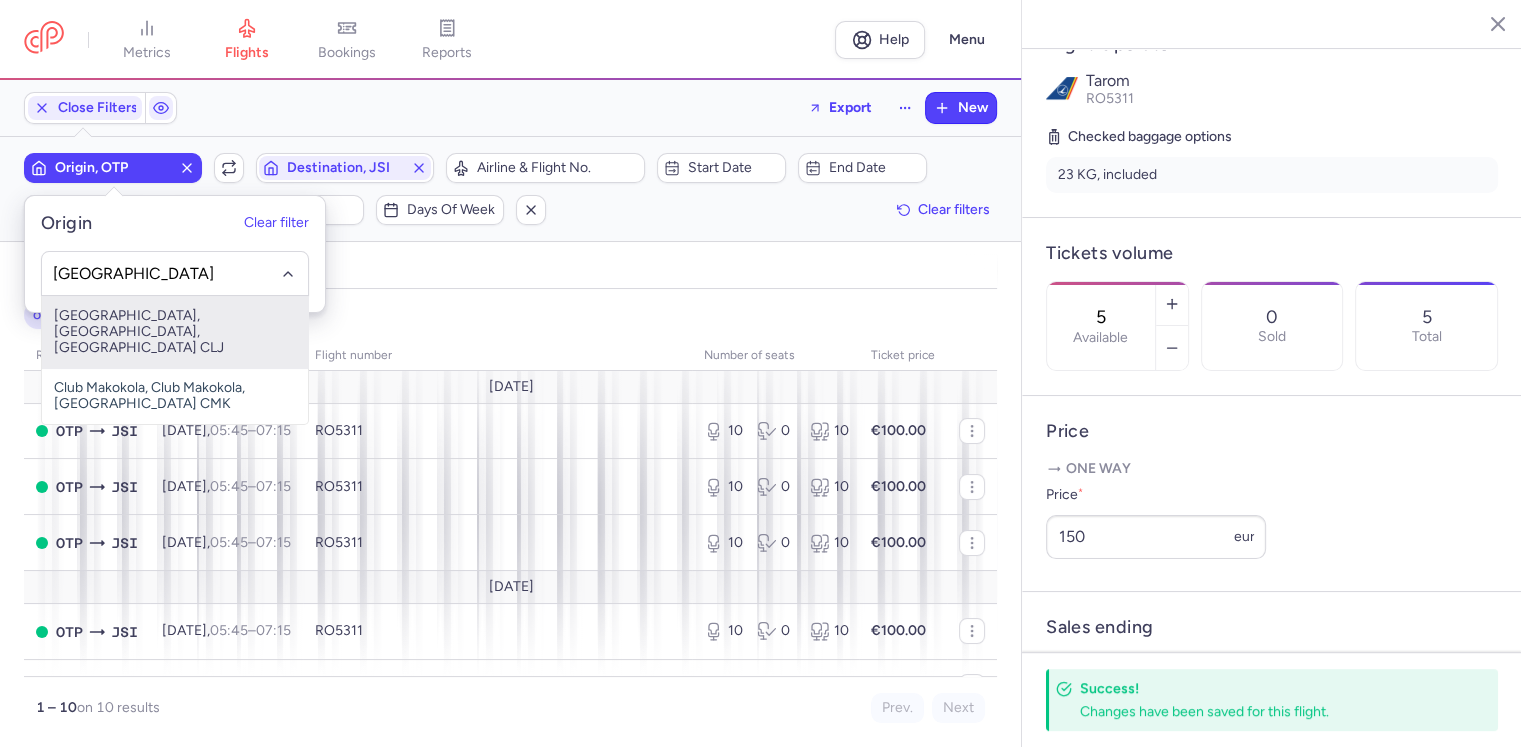 click on "[GEOGRAPHIC_DATA], [GEOGRAPHIC_DATA], [GEOGRAPHIC_DATA] CLJ" at bounding box center (175, 332) 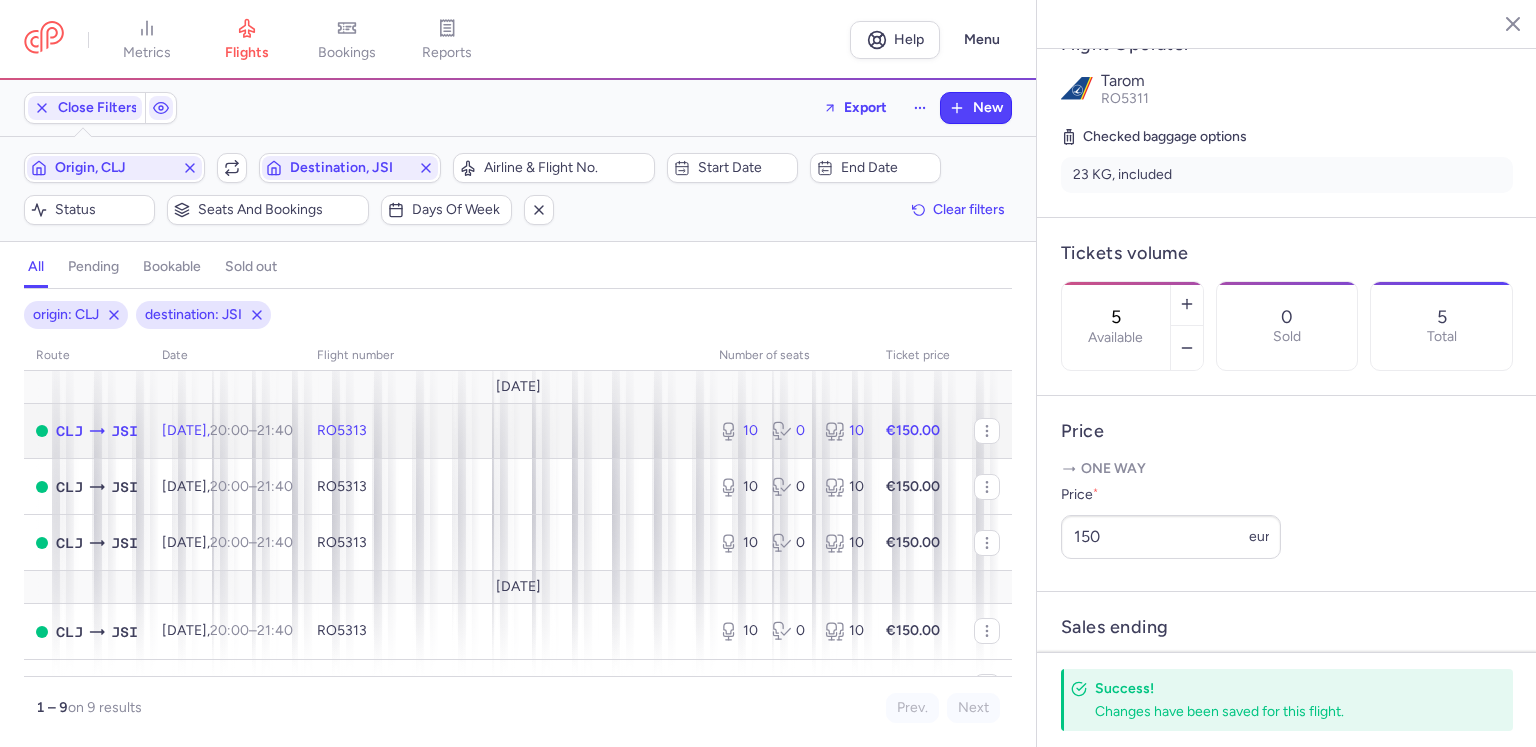 click on "RO5313" 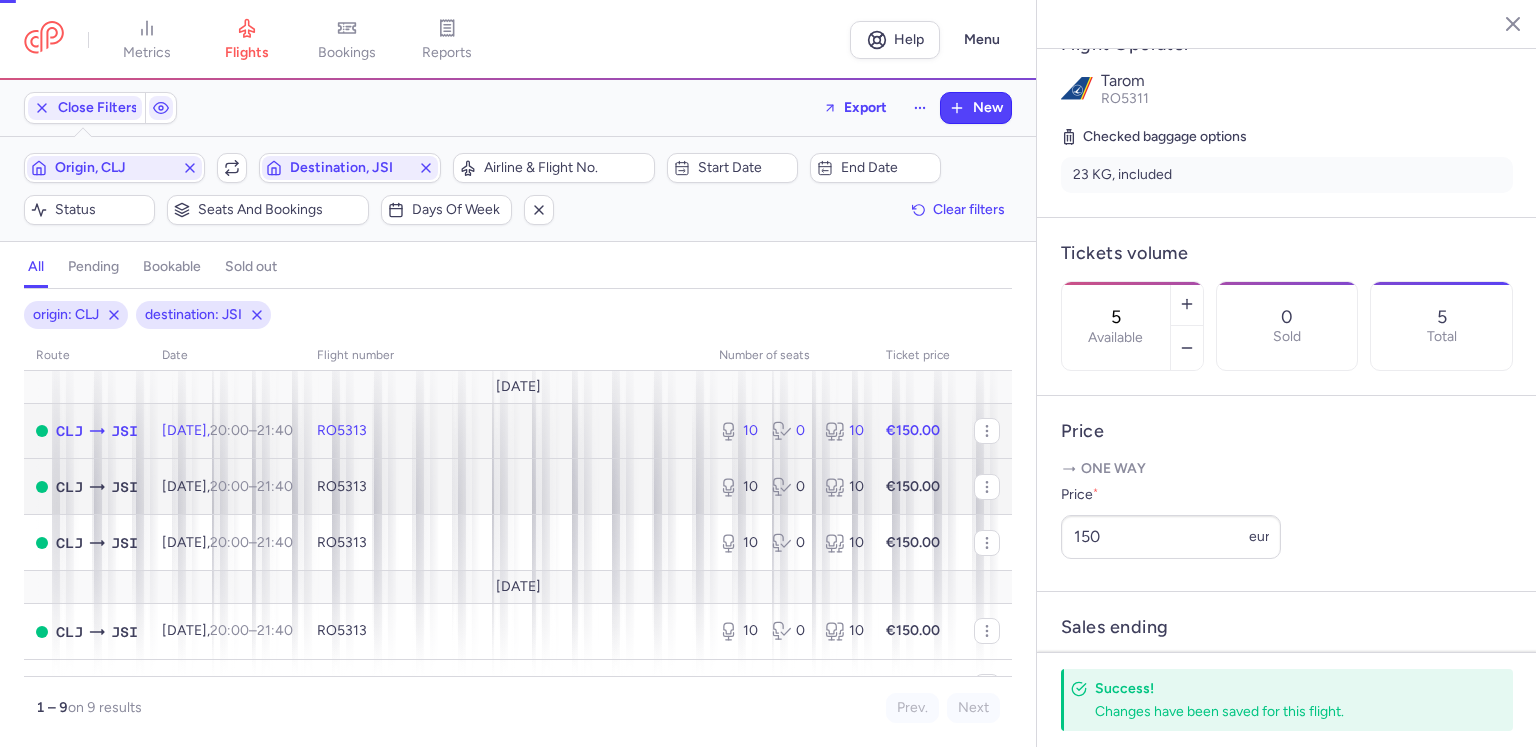 type on "10" 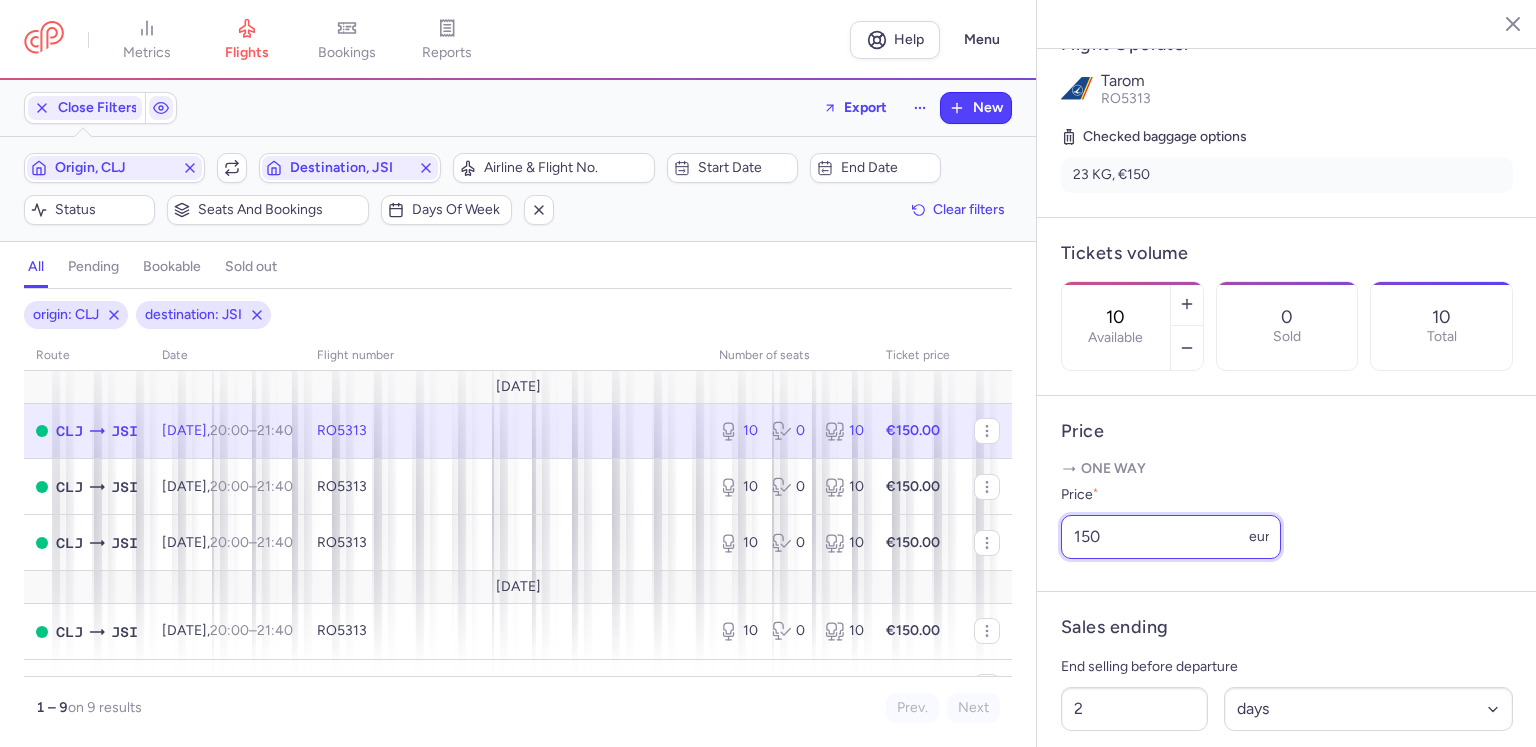 click on "150" at bounding box center [1171, 537] 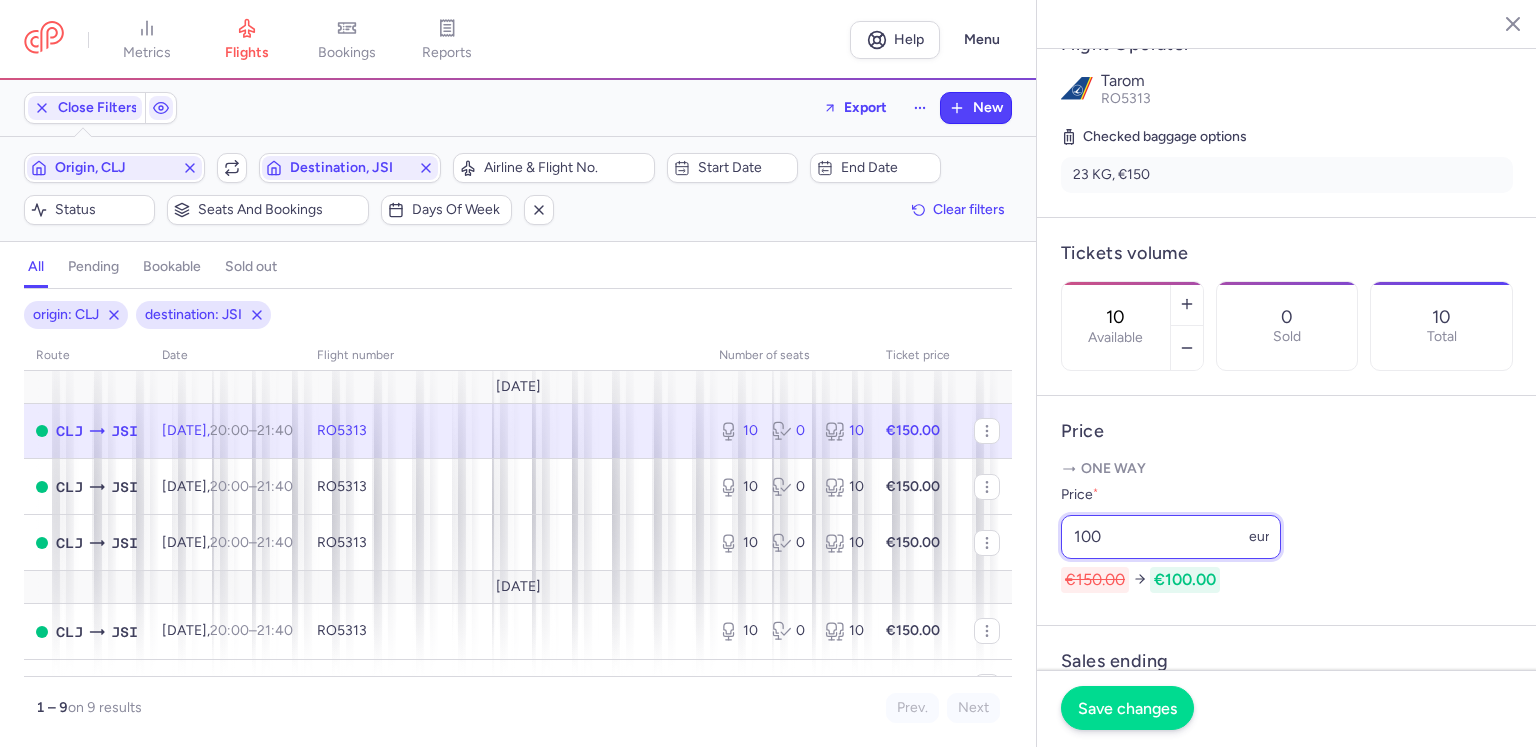 type on "100" 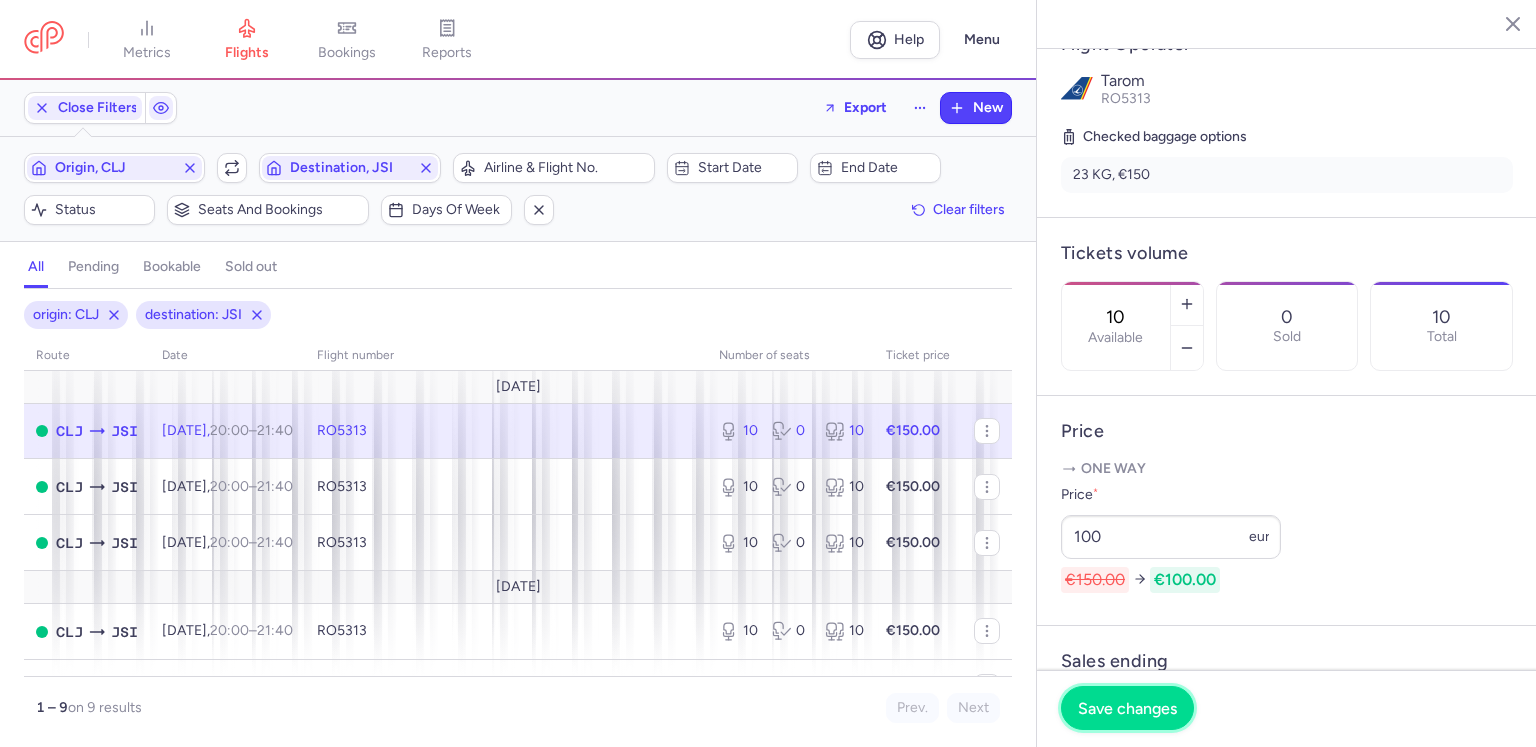 click on "Save changes" at bounding box center (1127, 708) 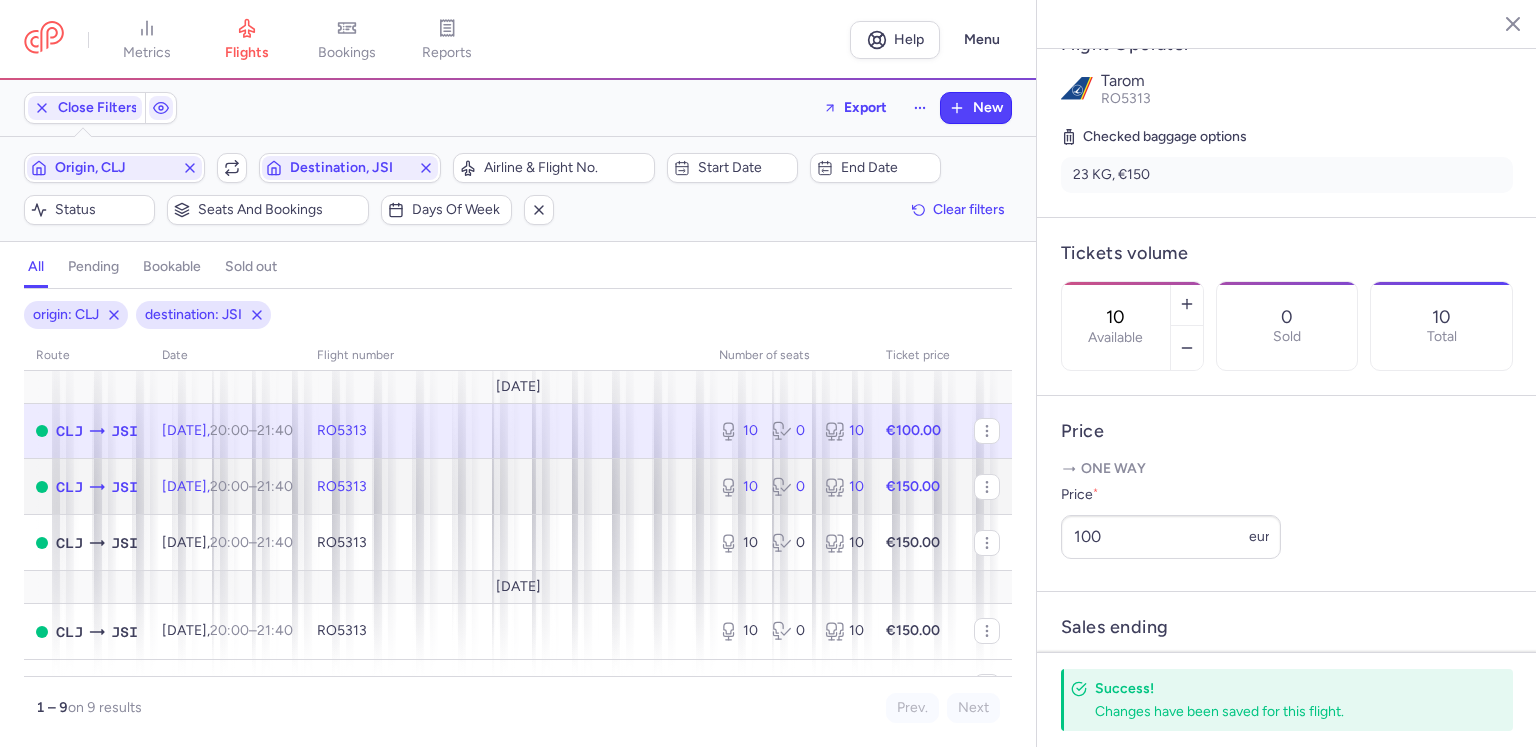 click on "RO5313" 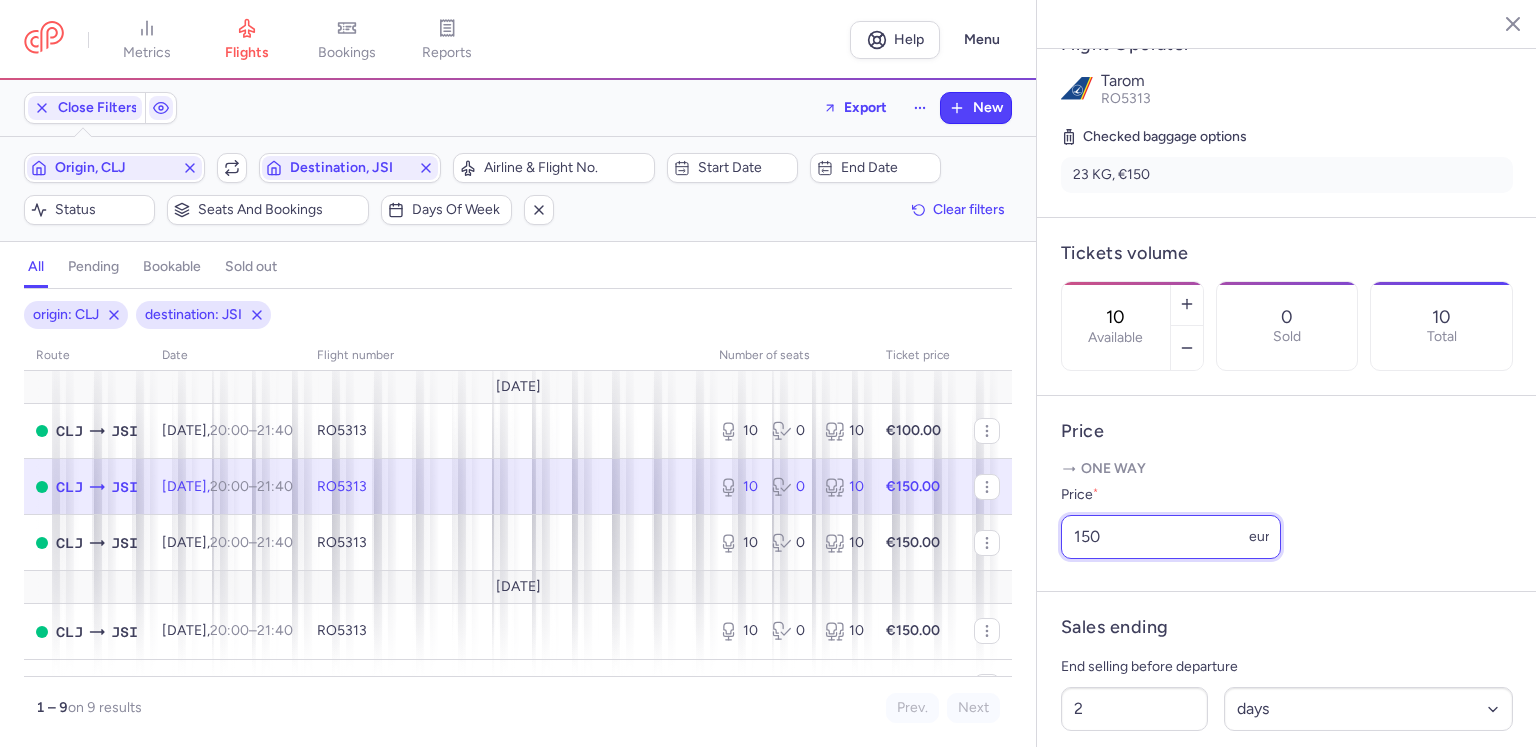 click on "150" at bounding box center [1171, 537] 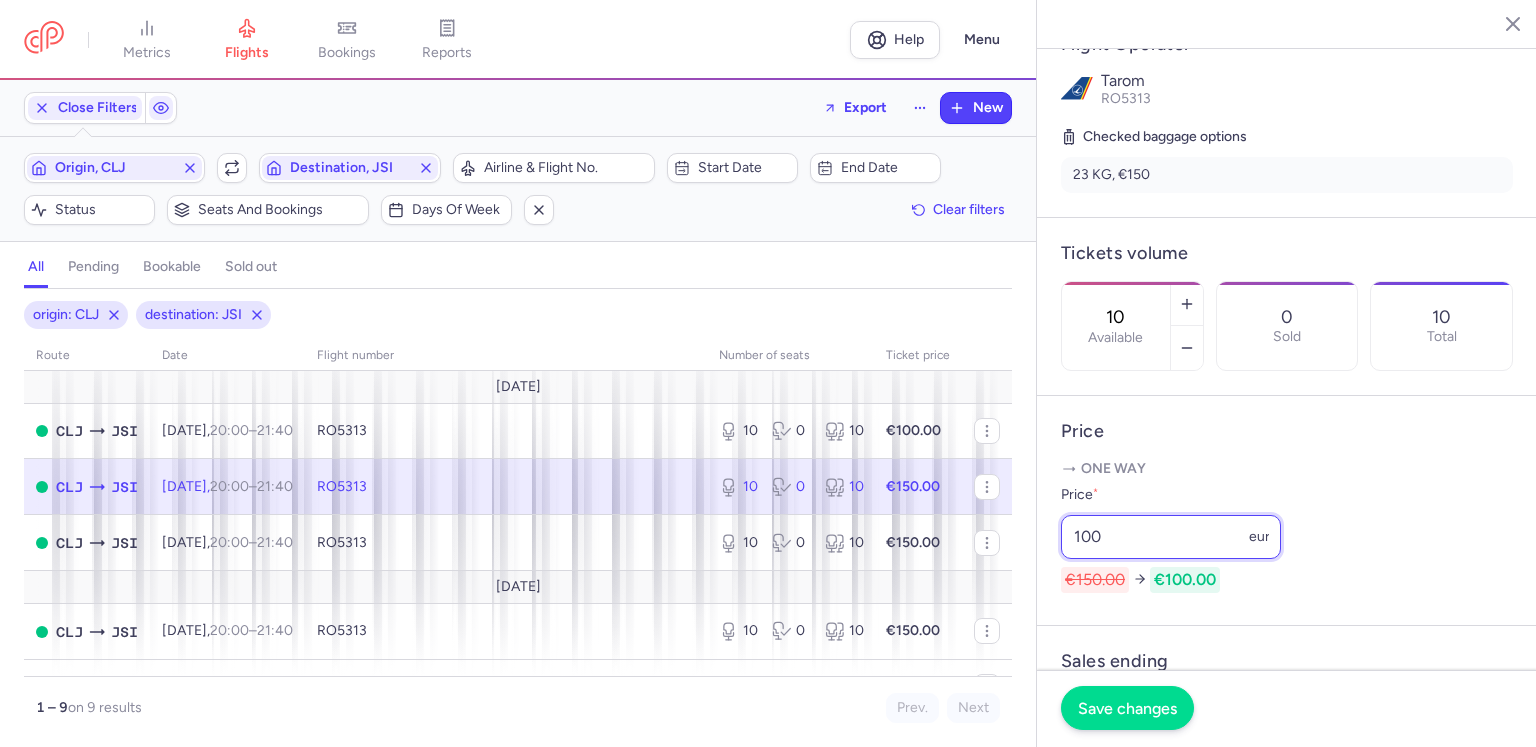 type on "100" 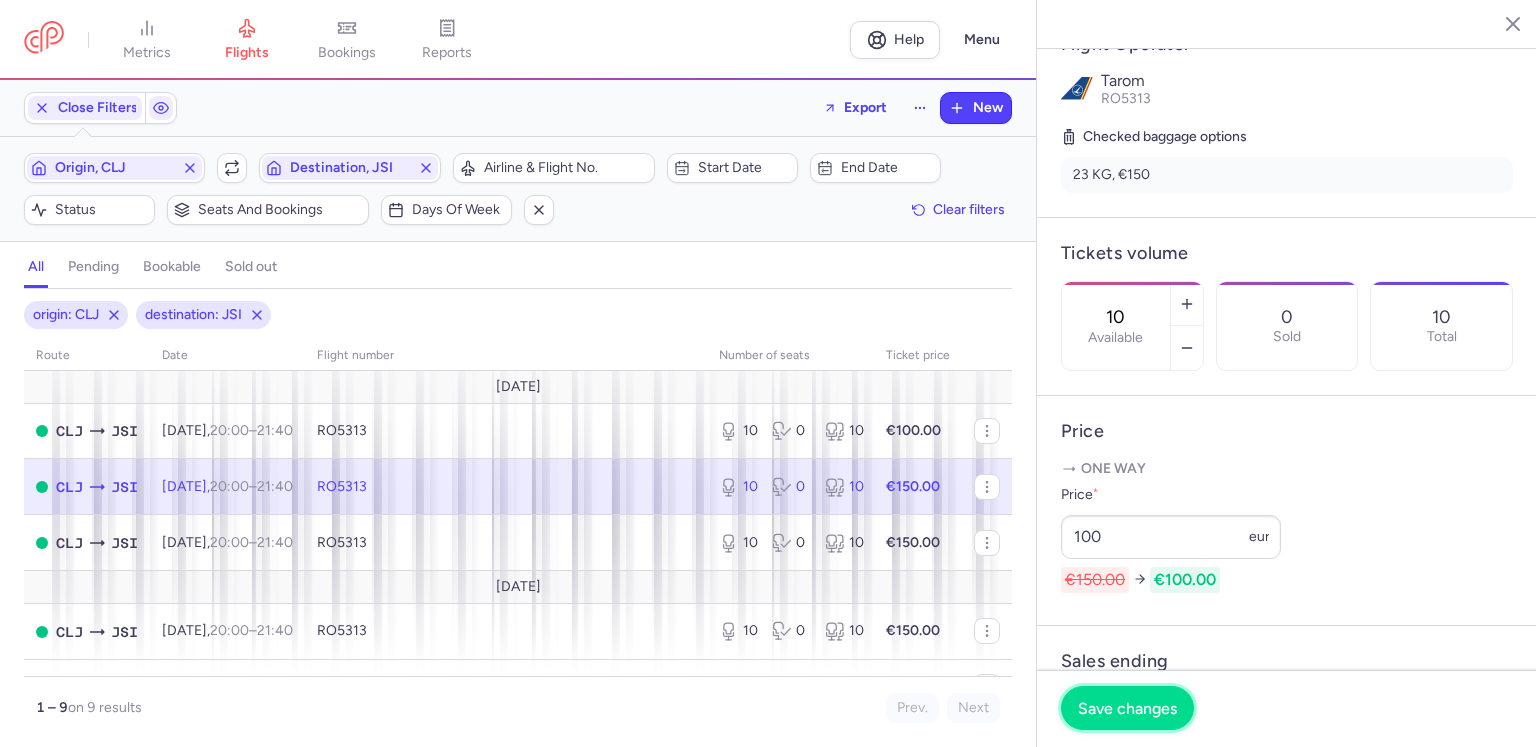 click on "Save changes" at bounding box center (1127, 708) 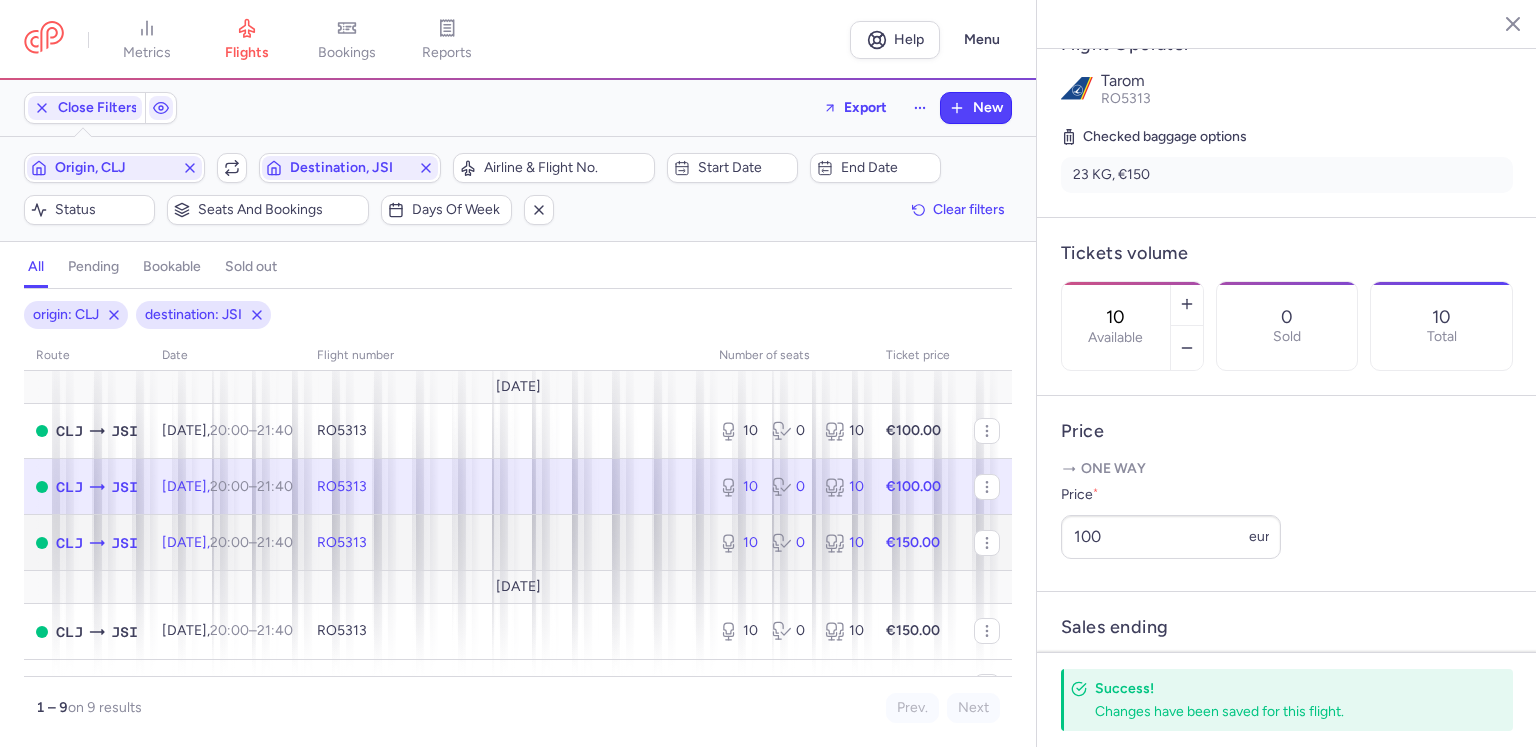 click on "RO5313" 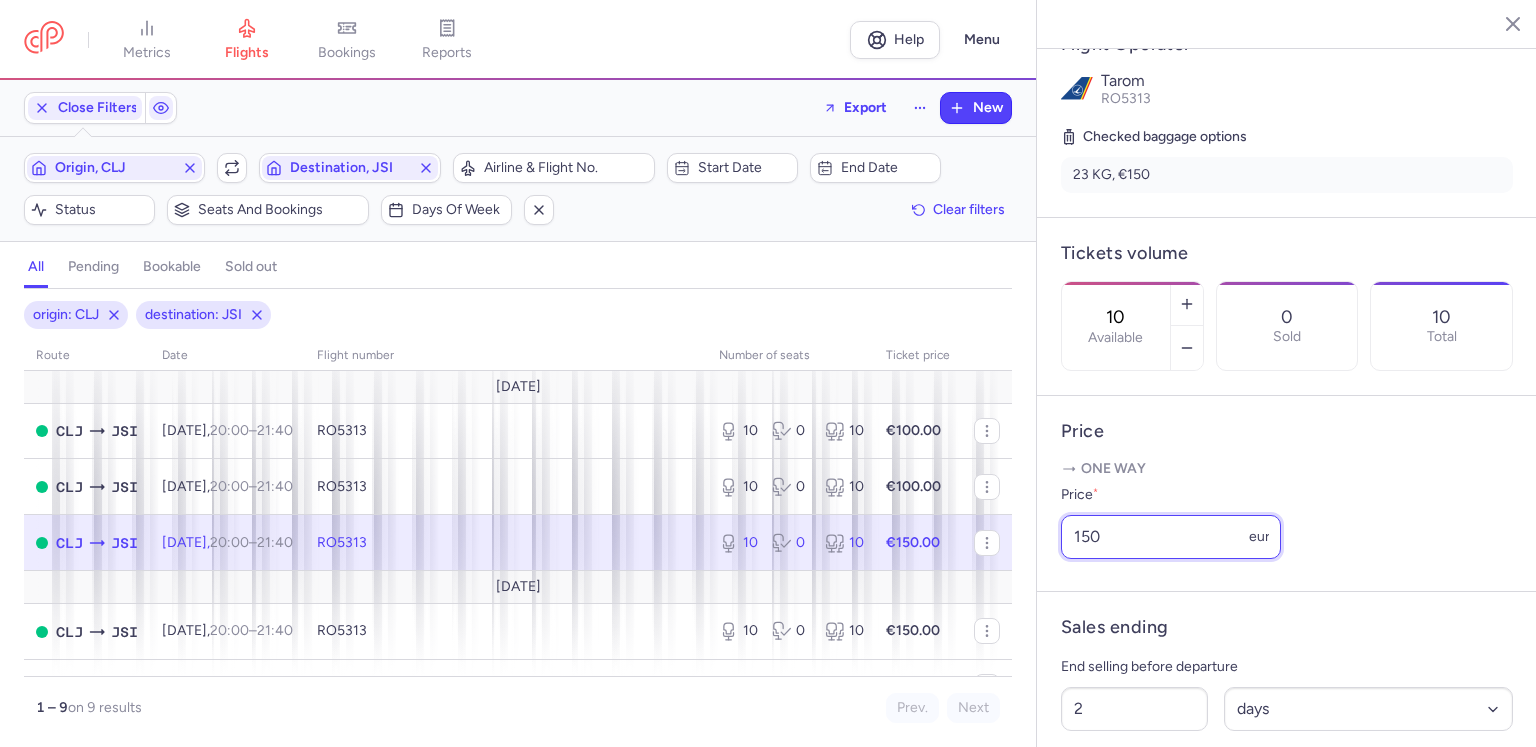click on "150" at bounding box center (1171, 537) 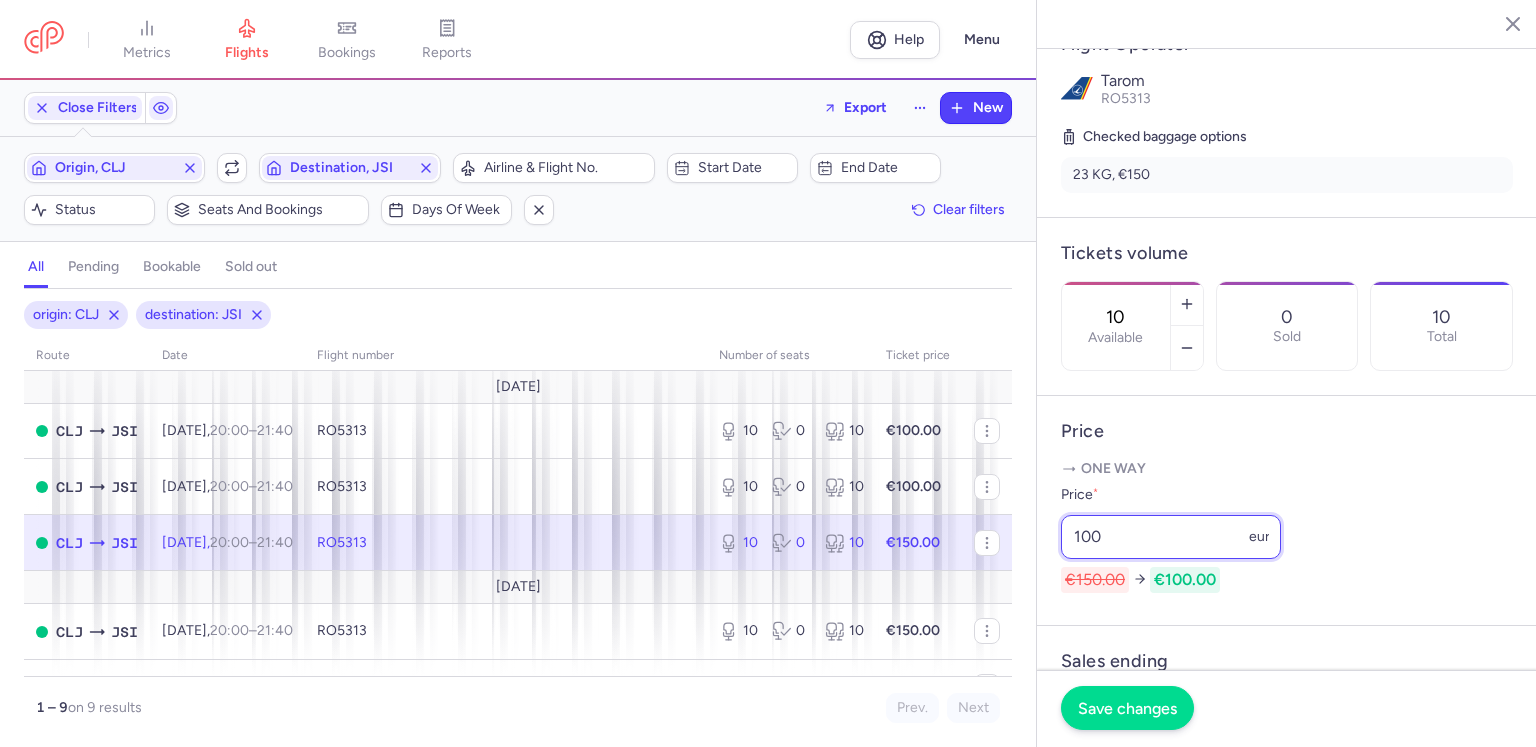 type on "100" 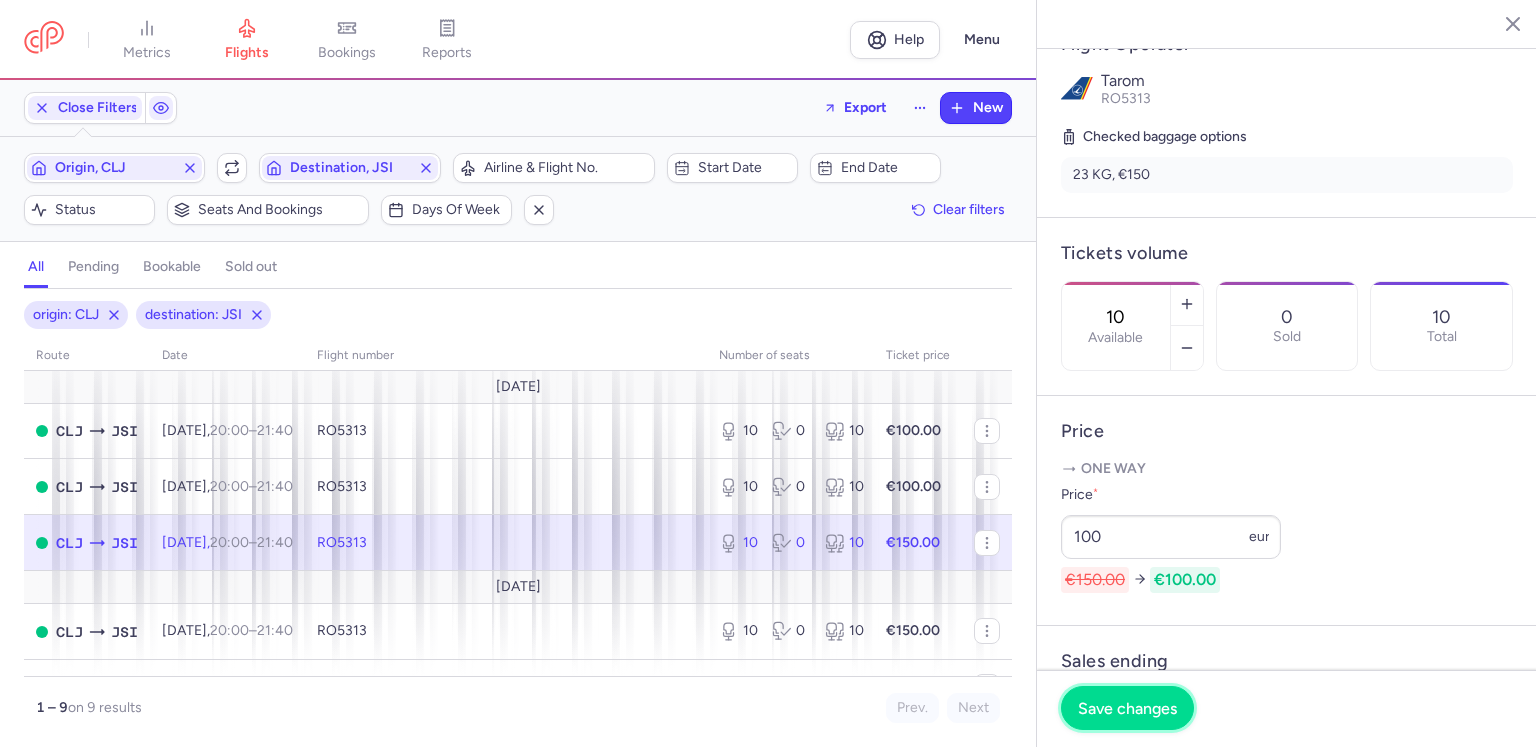 click on "Save changes" at bounding box center [1127, 708] 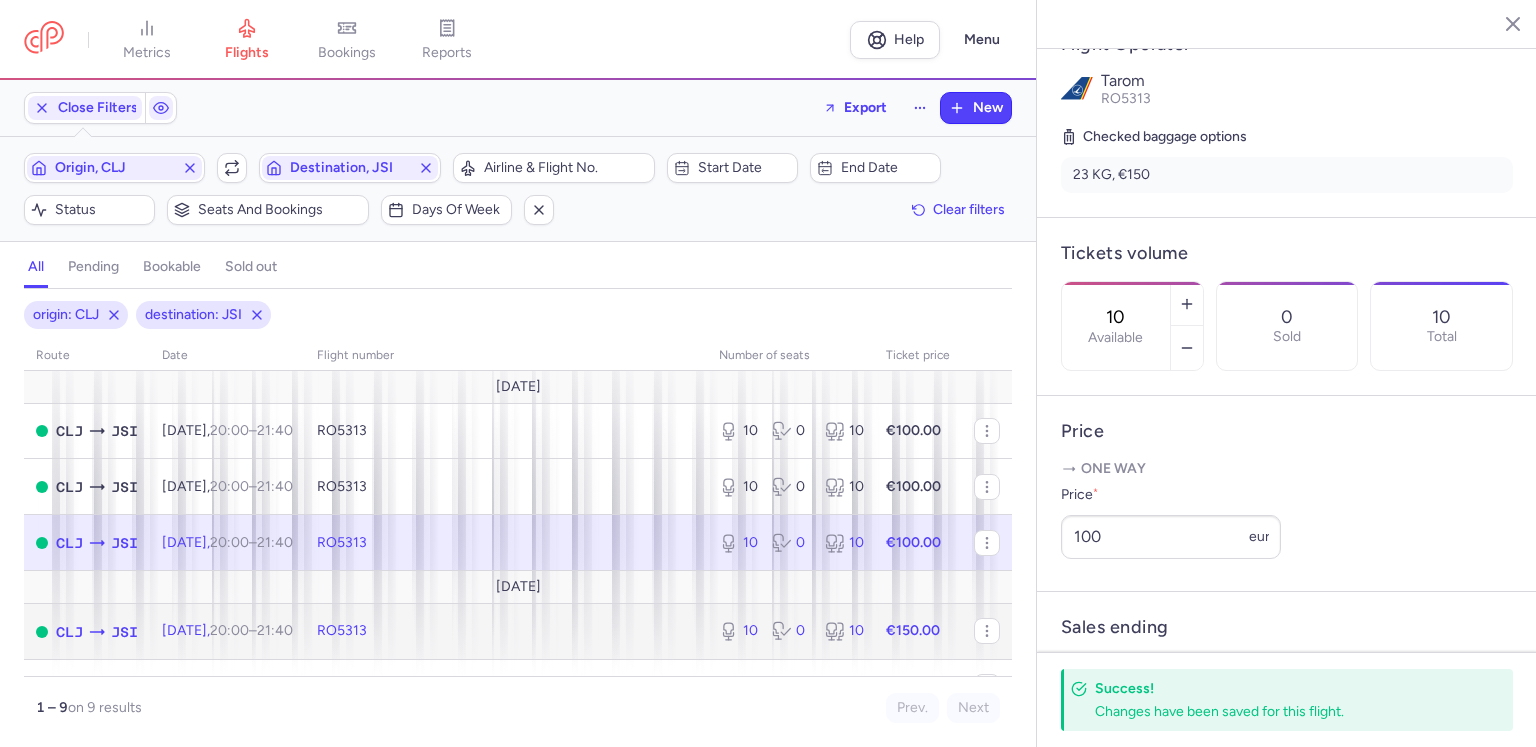 click on "RO5313" 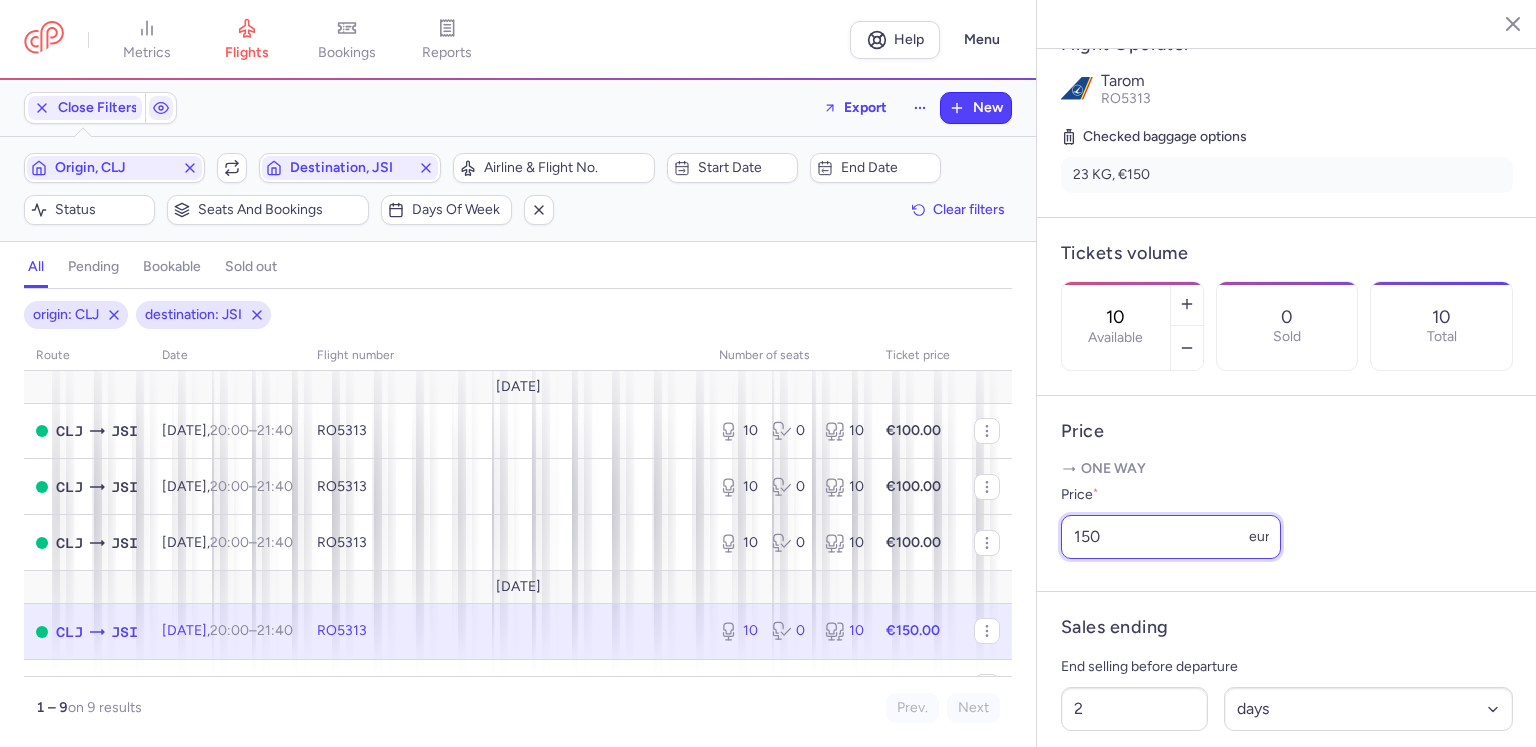 click on "150" at bounding box center (1171, 537) 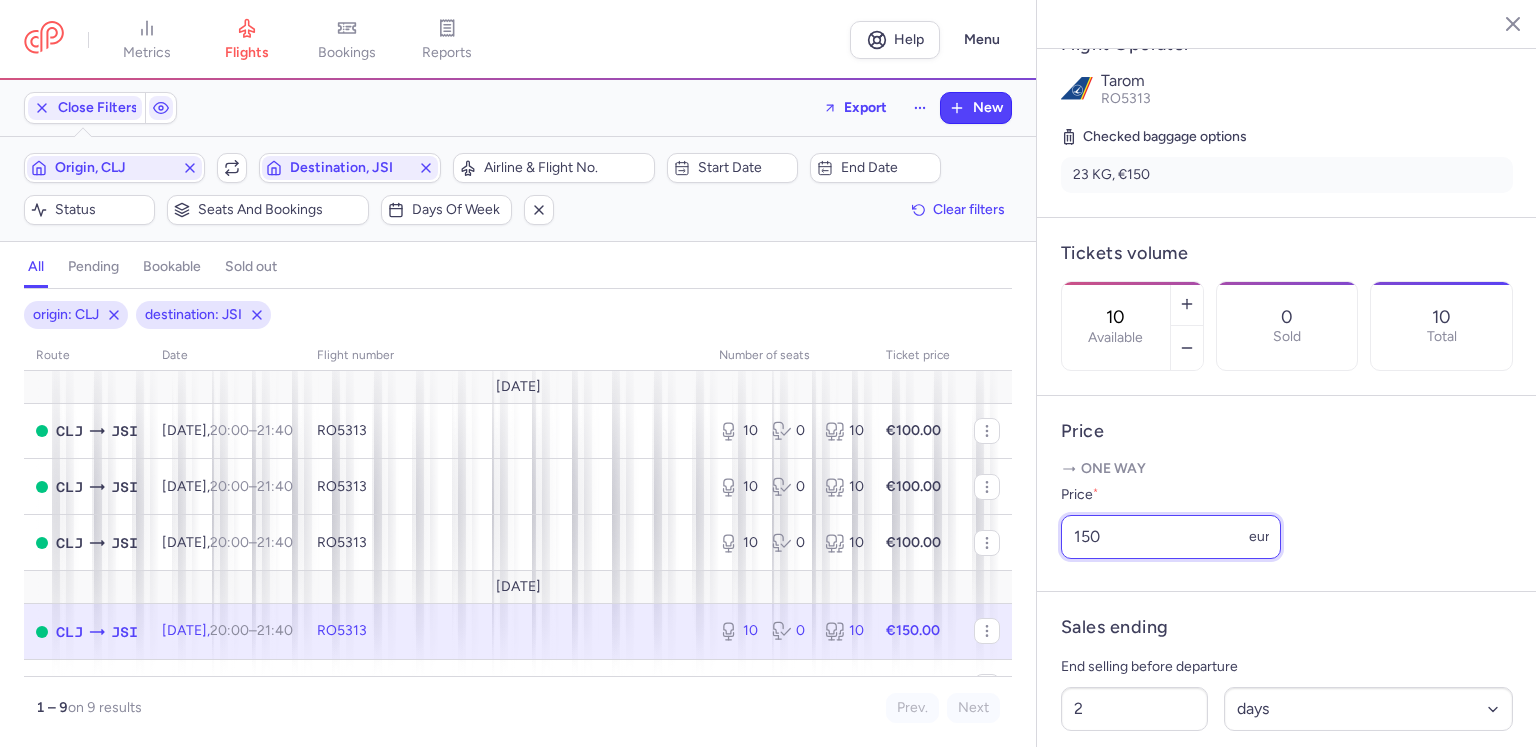 click on "150" at bounding box center (1171, 537) 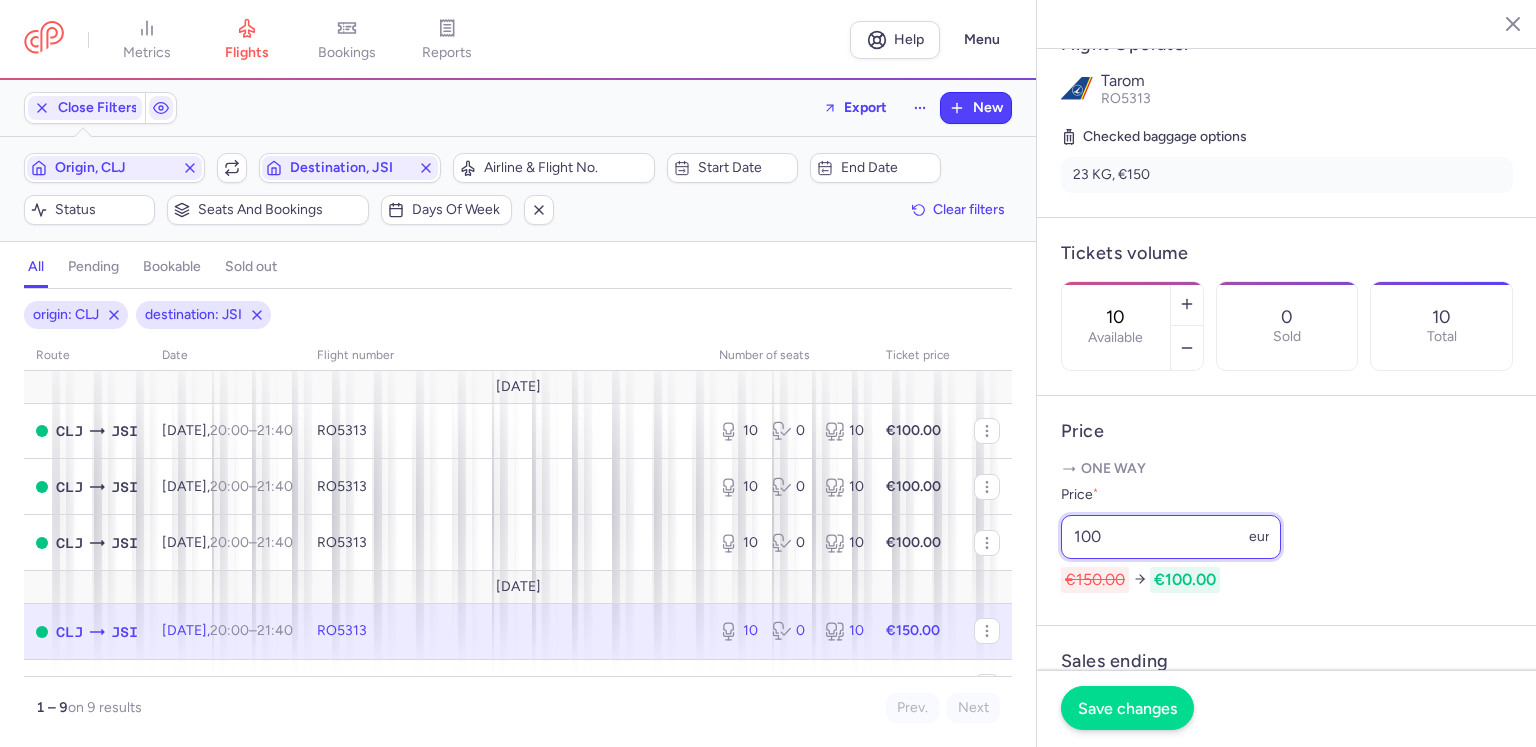 type on "100" 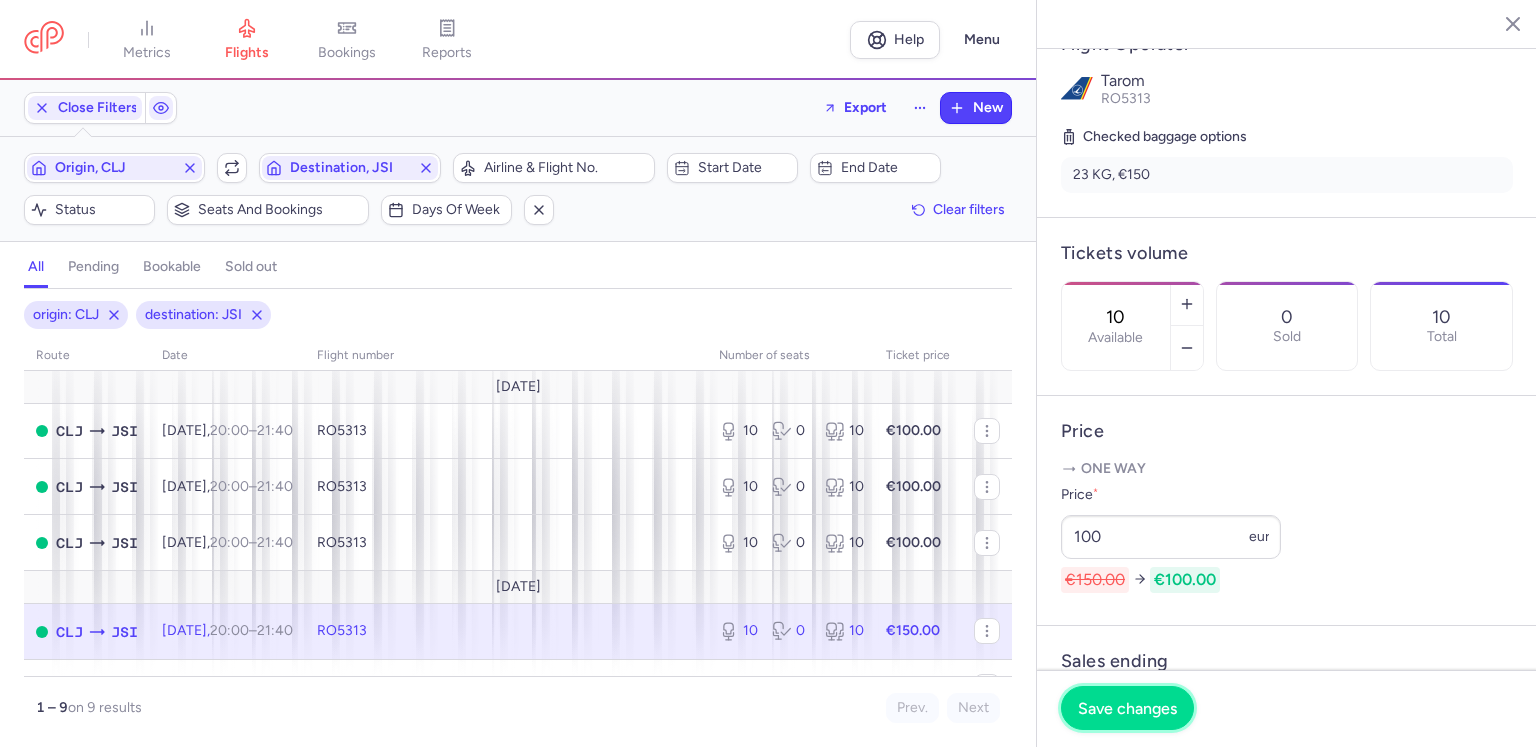 click on "Save changes" at bounding box center (1127, 708) 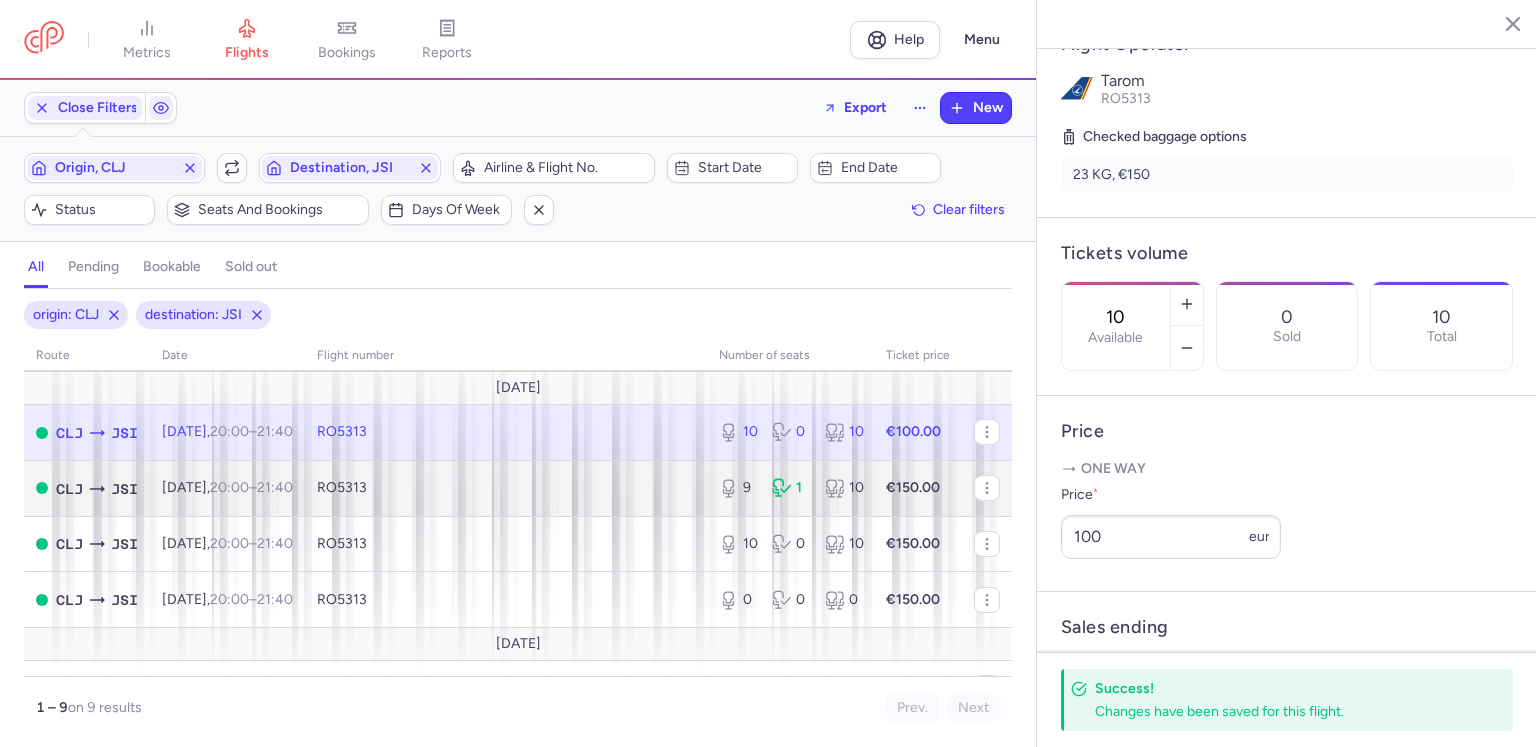 scroll, scrollTop: 200, scrollLeft: 0, axis: vertical 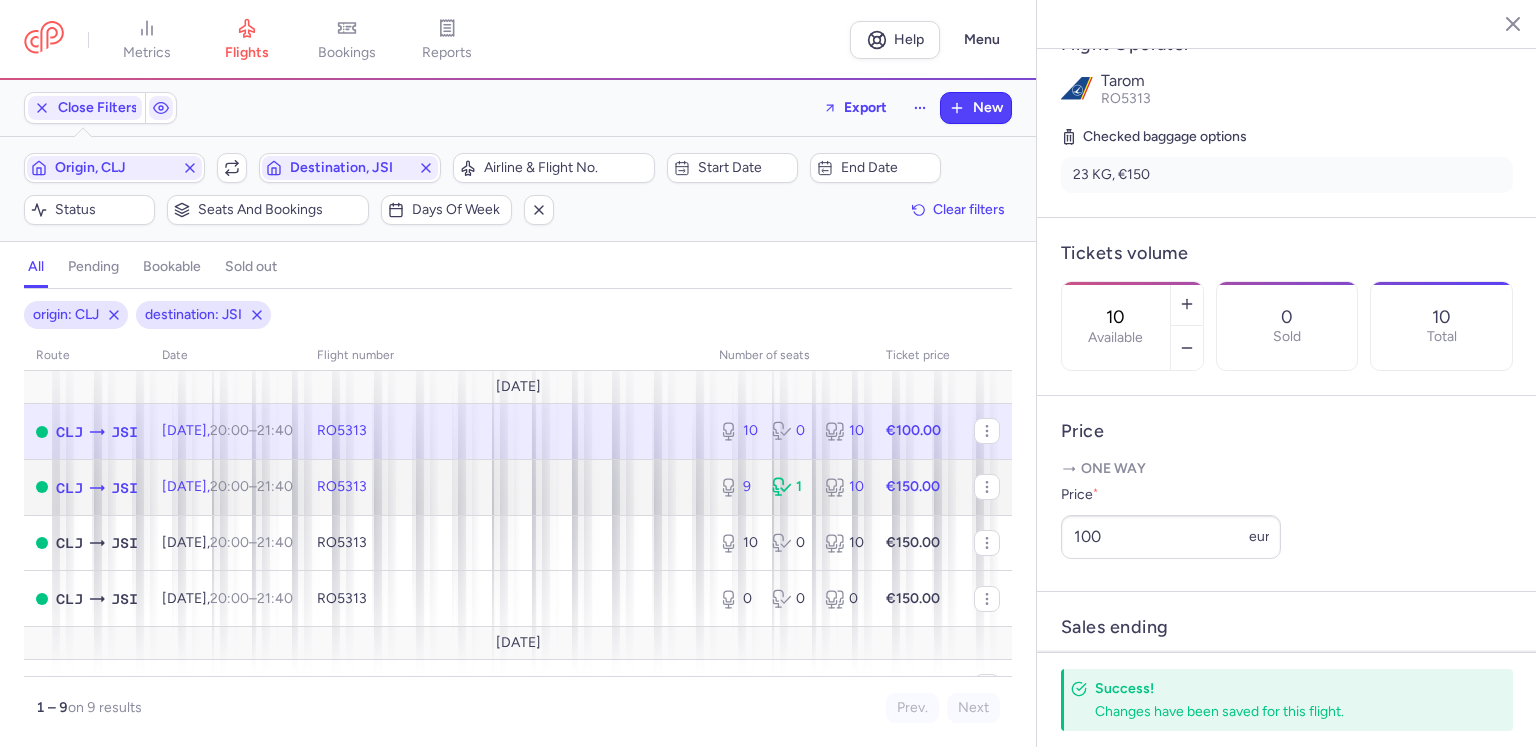 click on "RO5313" 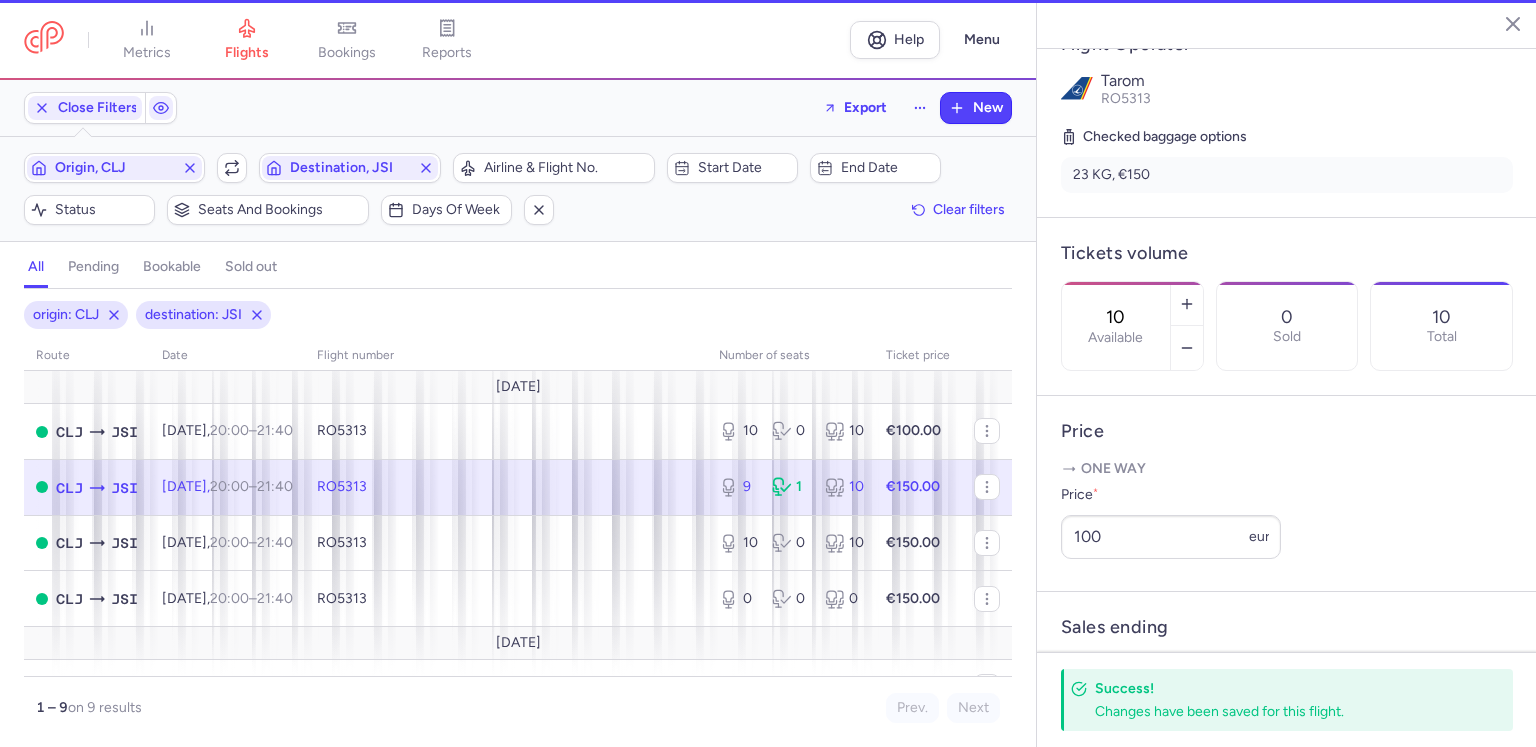 type on "9" 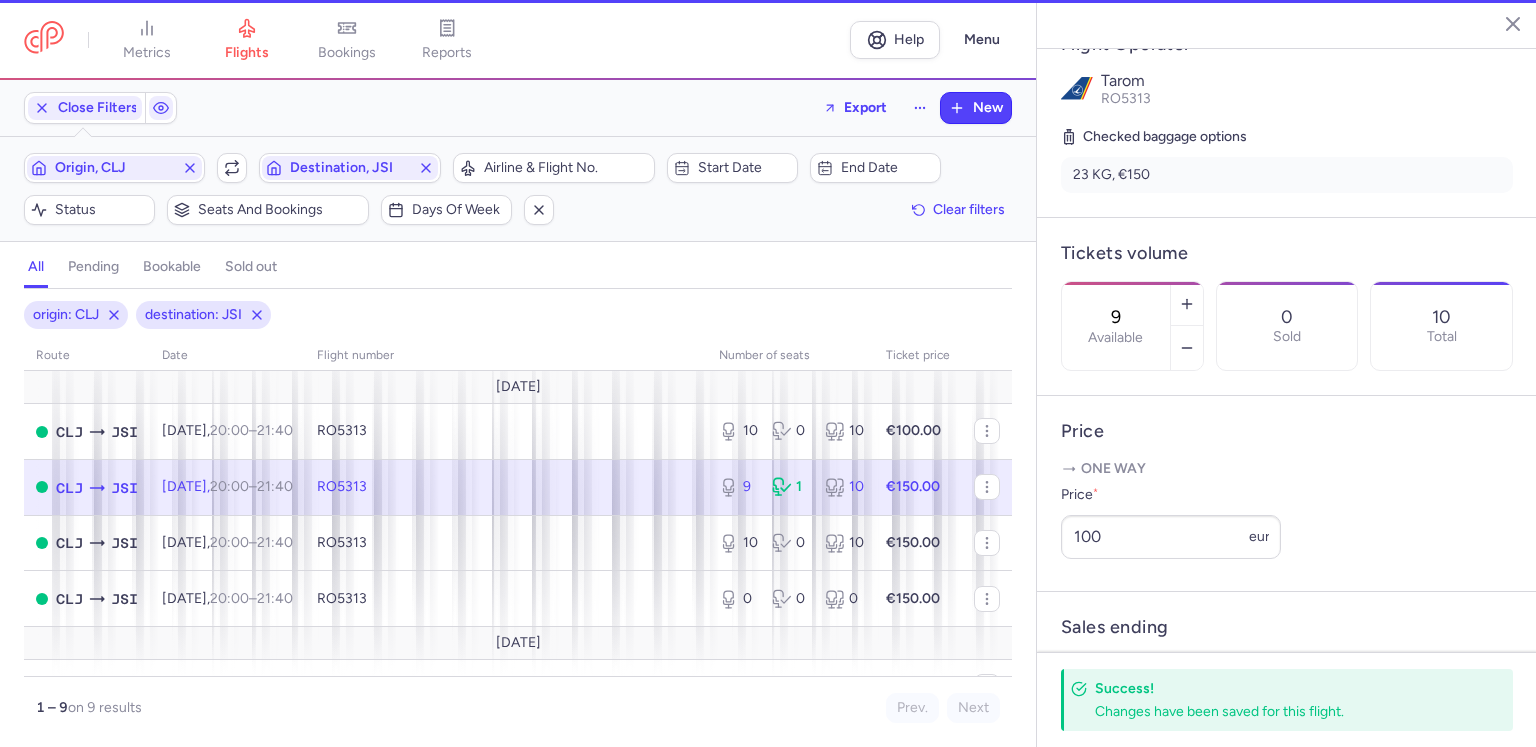 scroll, scrollTop: 416, scrollLeft: 0, axis: vertical 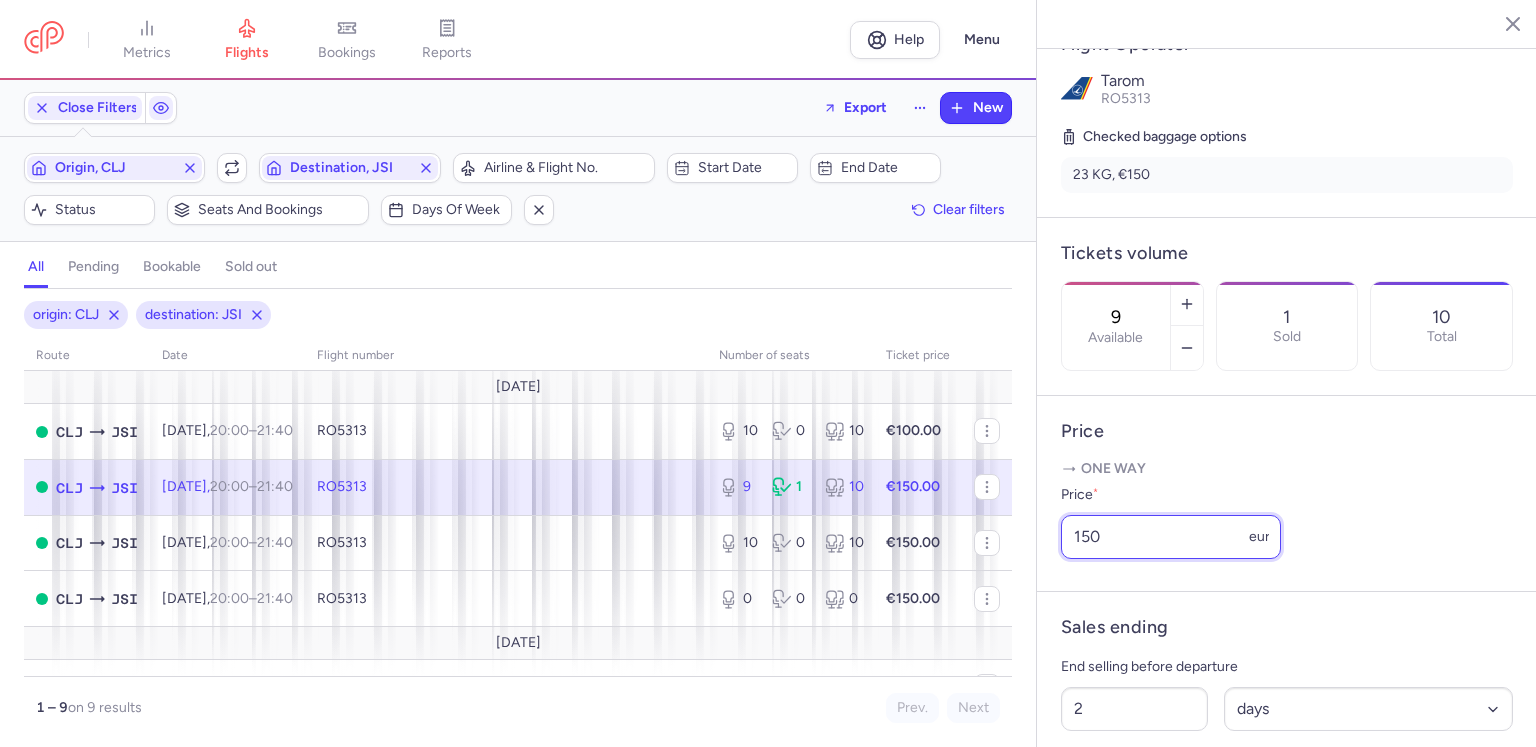click on "150" at bounding box center (1171, 537) 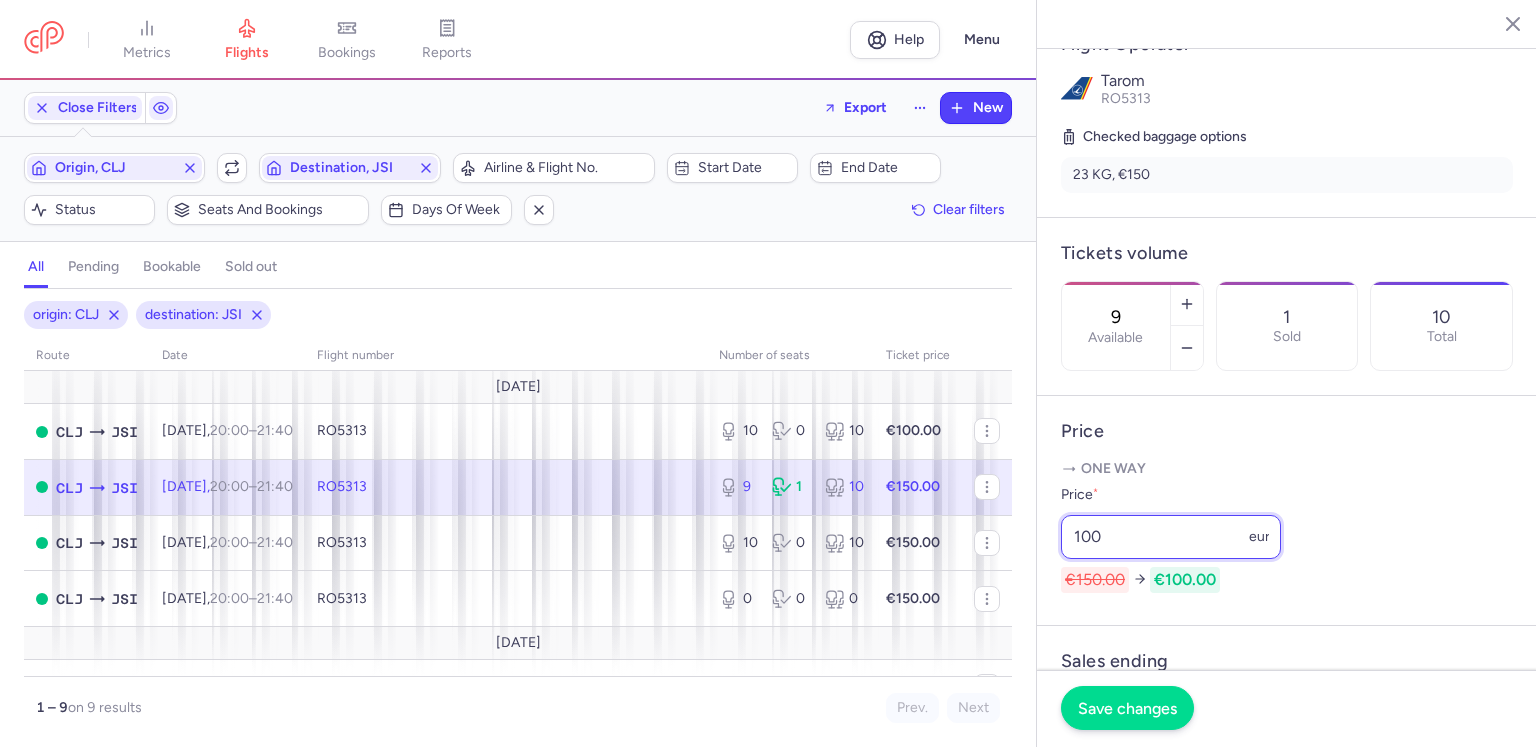 type on "100" 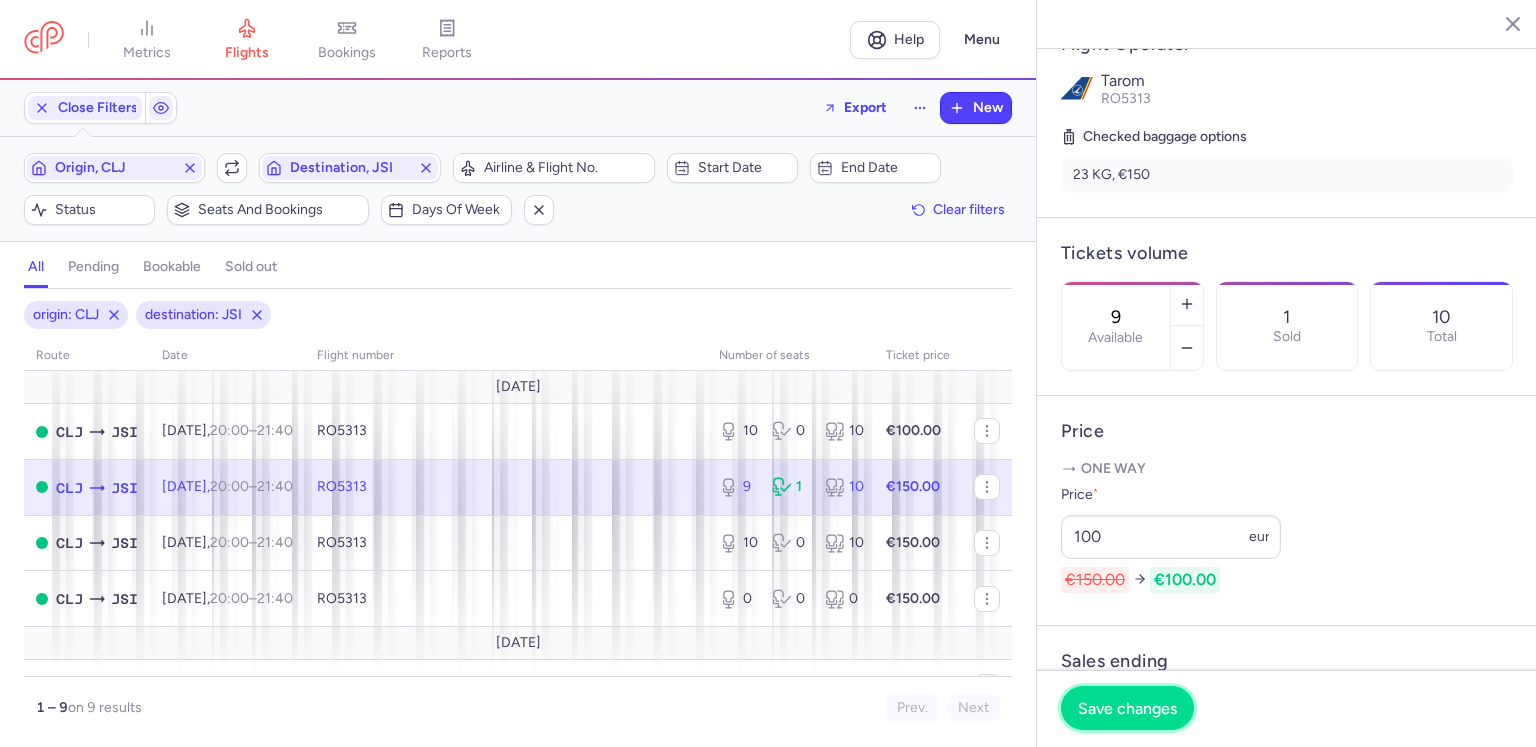 click on "Save changes" at bounding box center (1127, 708) 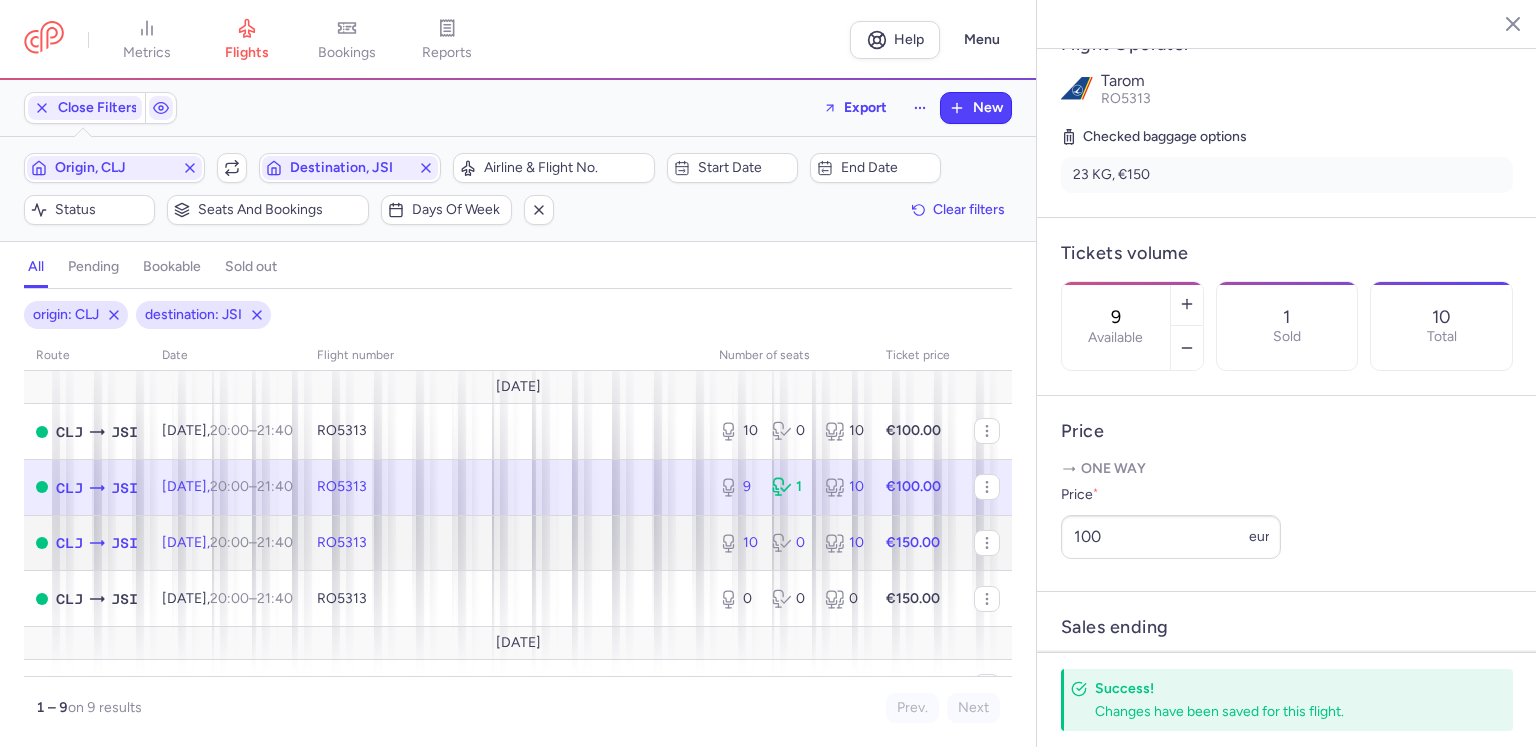 click on "RO5313" 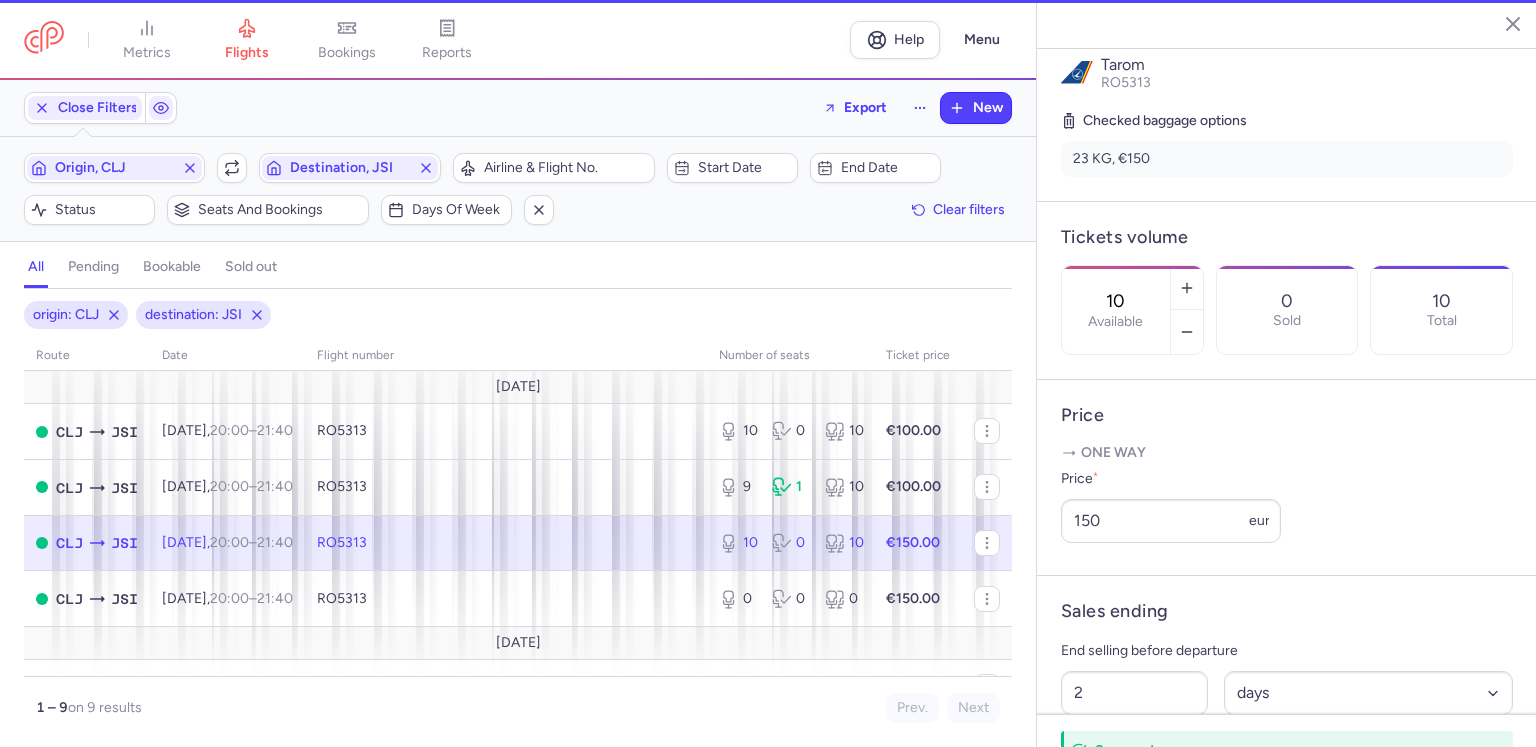 scroll, scrollTop: 400, scrollLeft: 0, axis: vertical 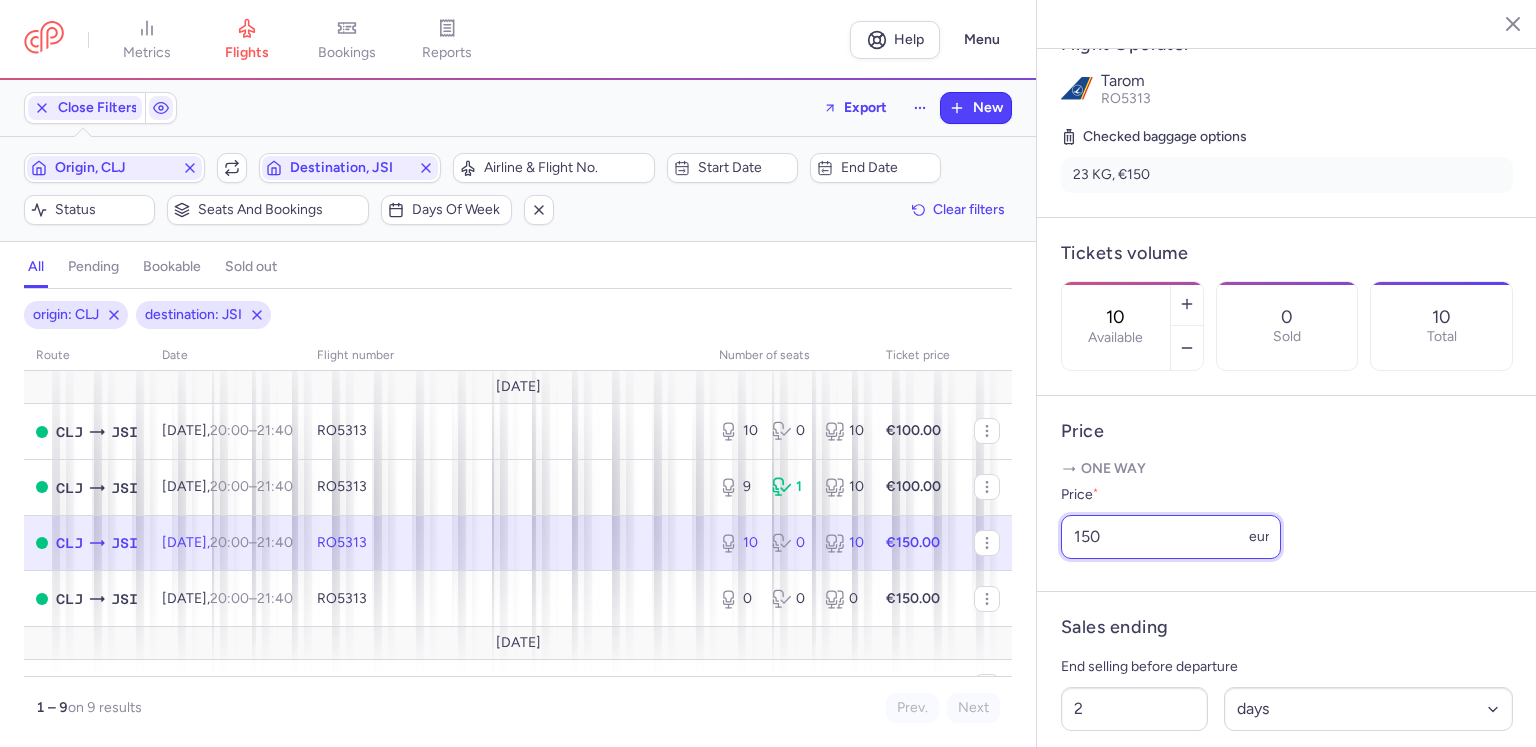 click on "150" at bounding box center (1171, 537) 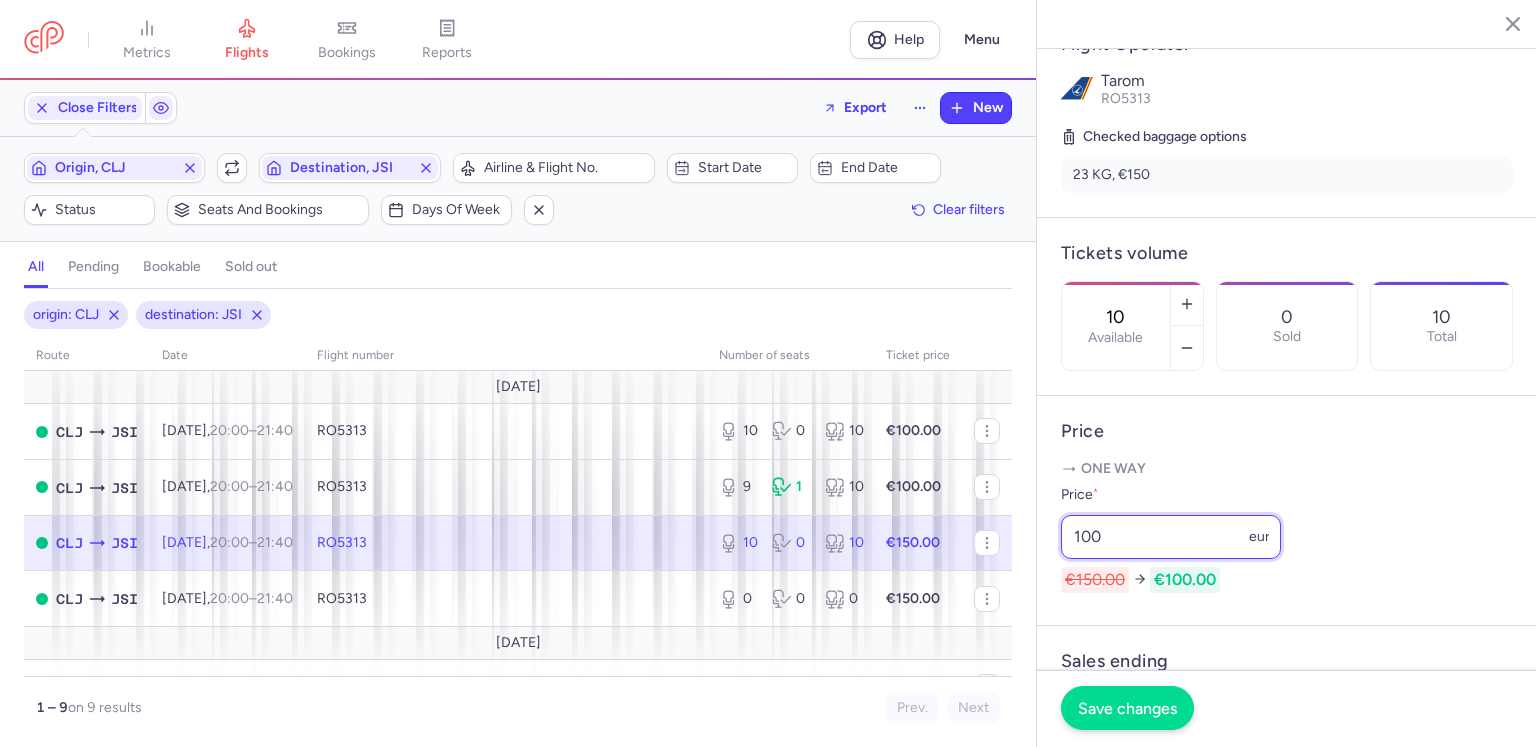 type on "100" 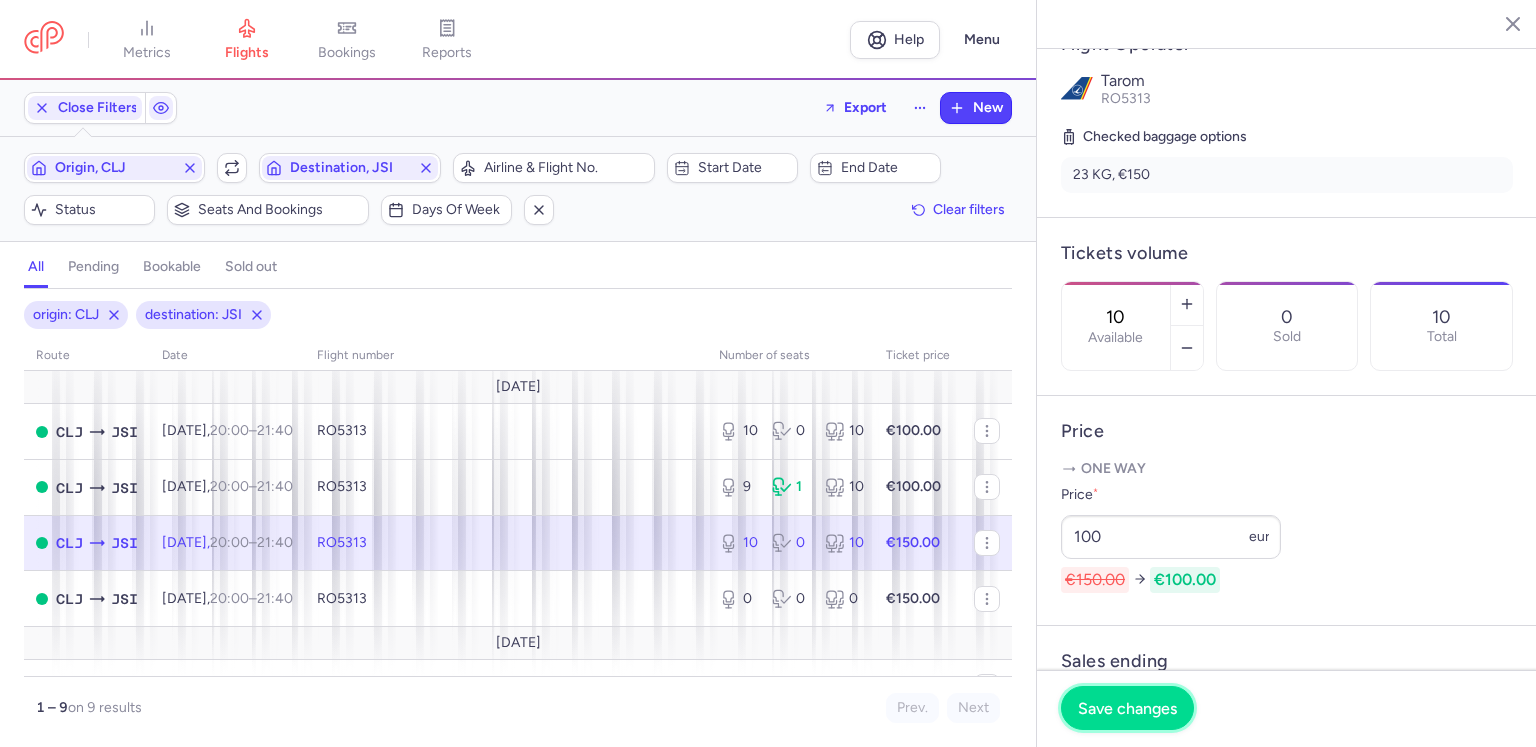click on "Save changes" at bounding box center [1127, 708] 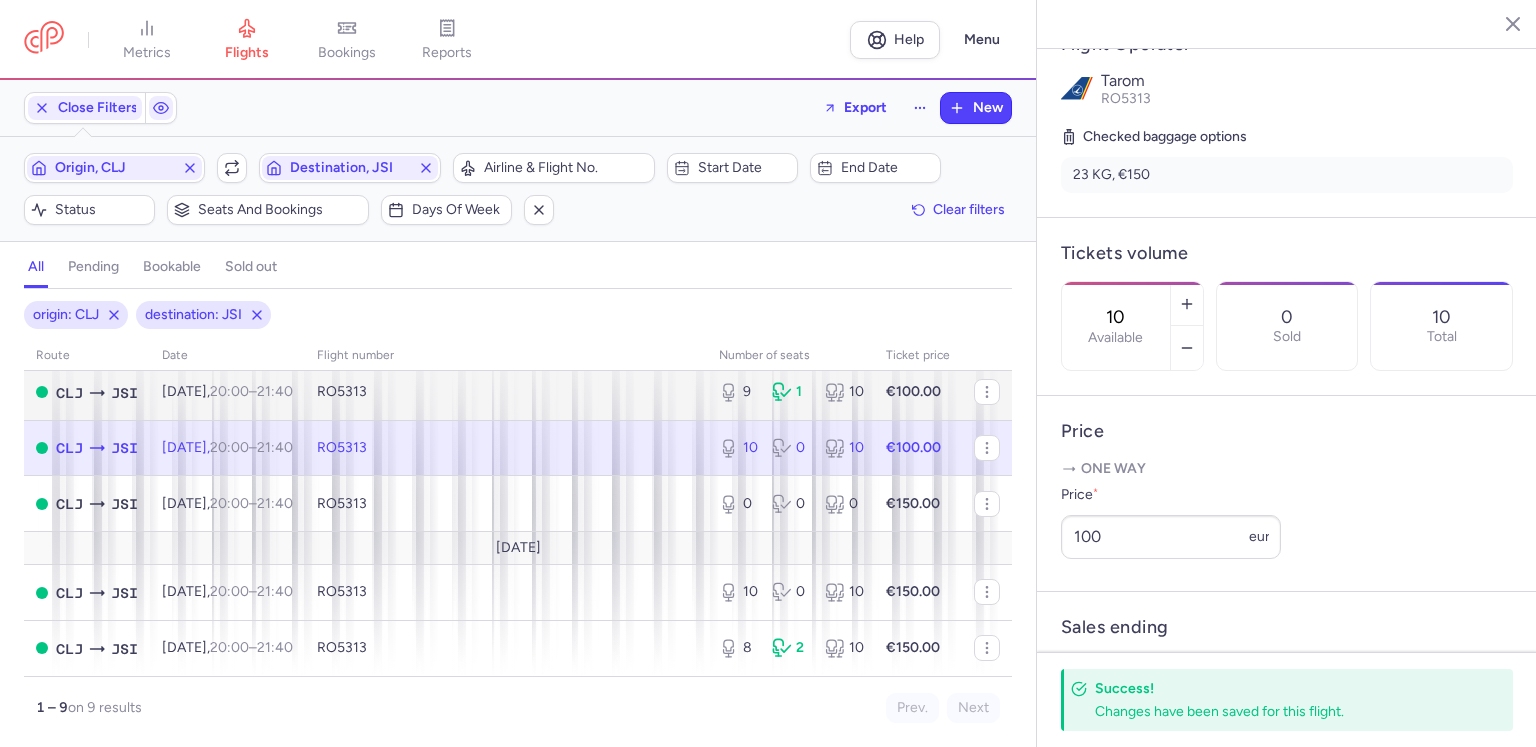 scroll, scrollTop: 303, scrollLeft: 0, axis: vertical 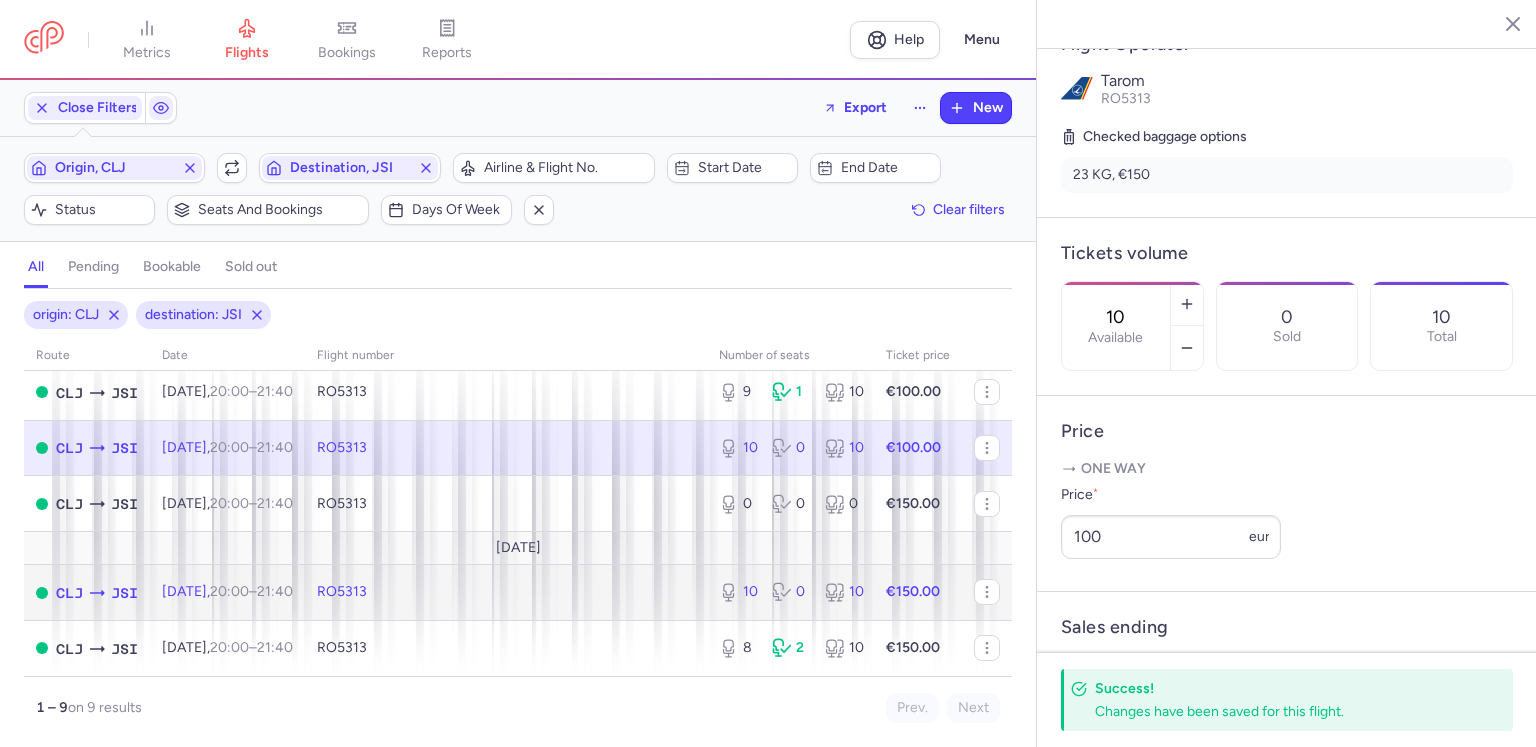 click on "RO5313" 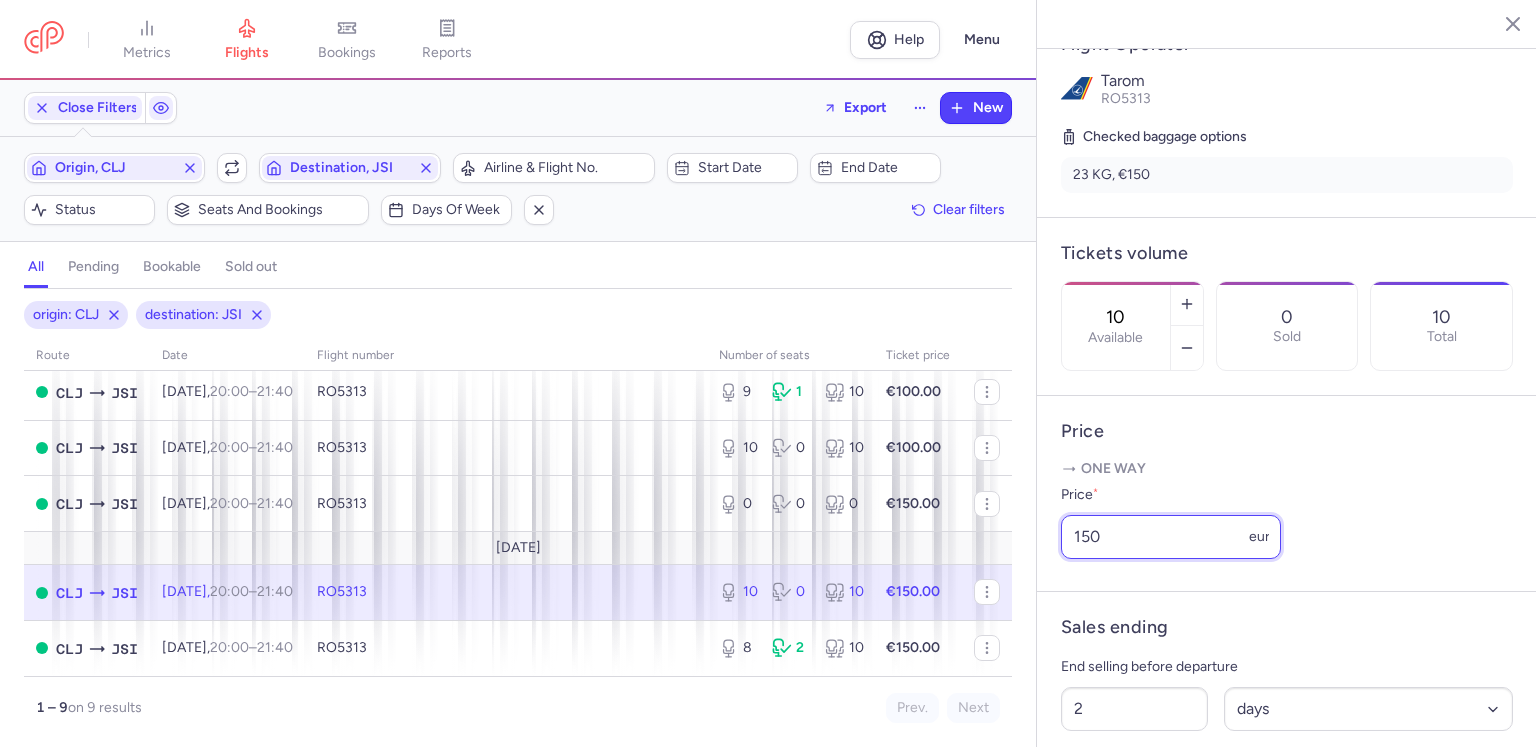 click on "150" at bounding box center (1171, 537) 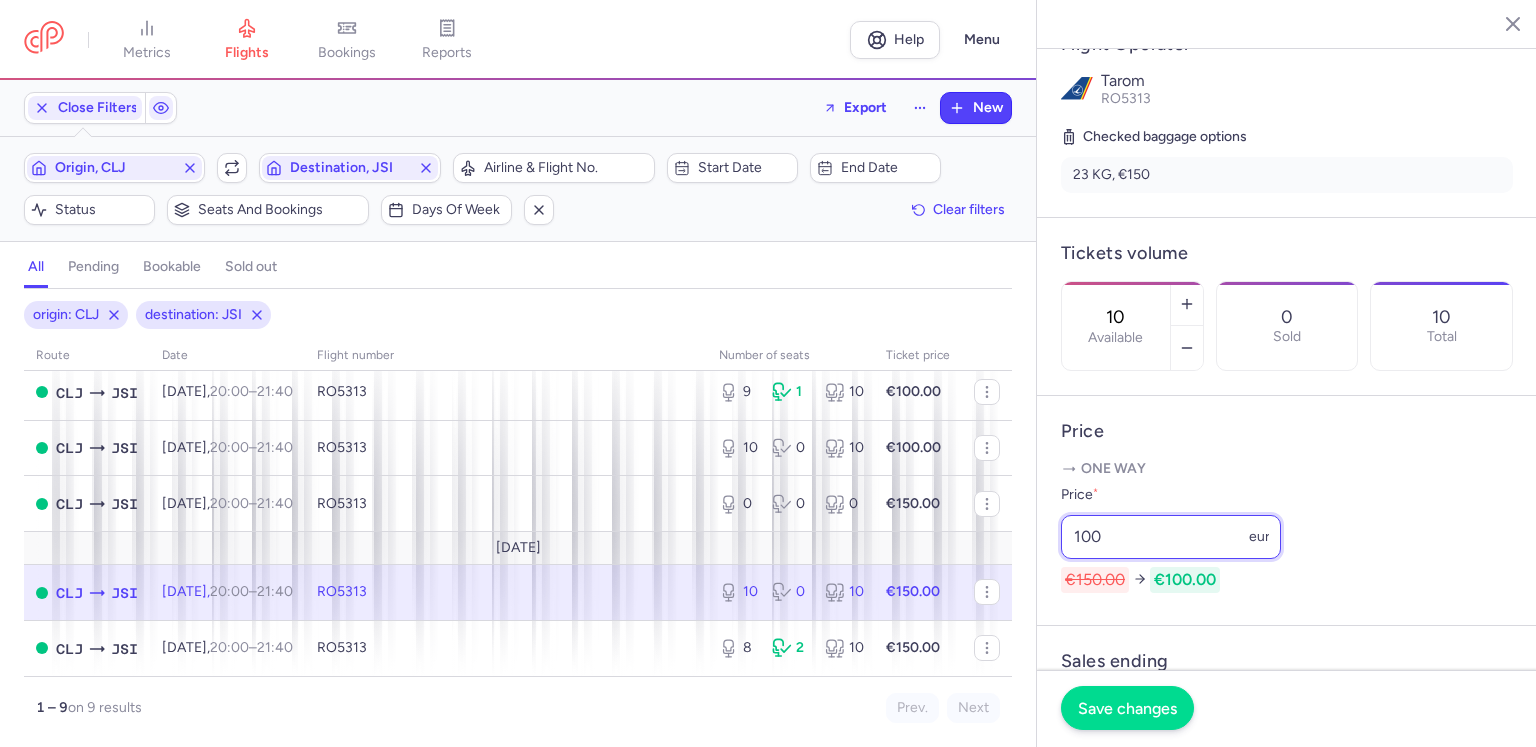type on "100" 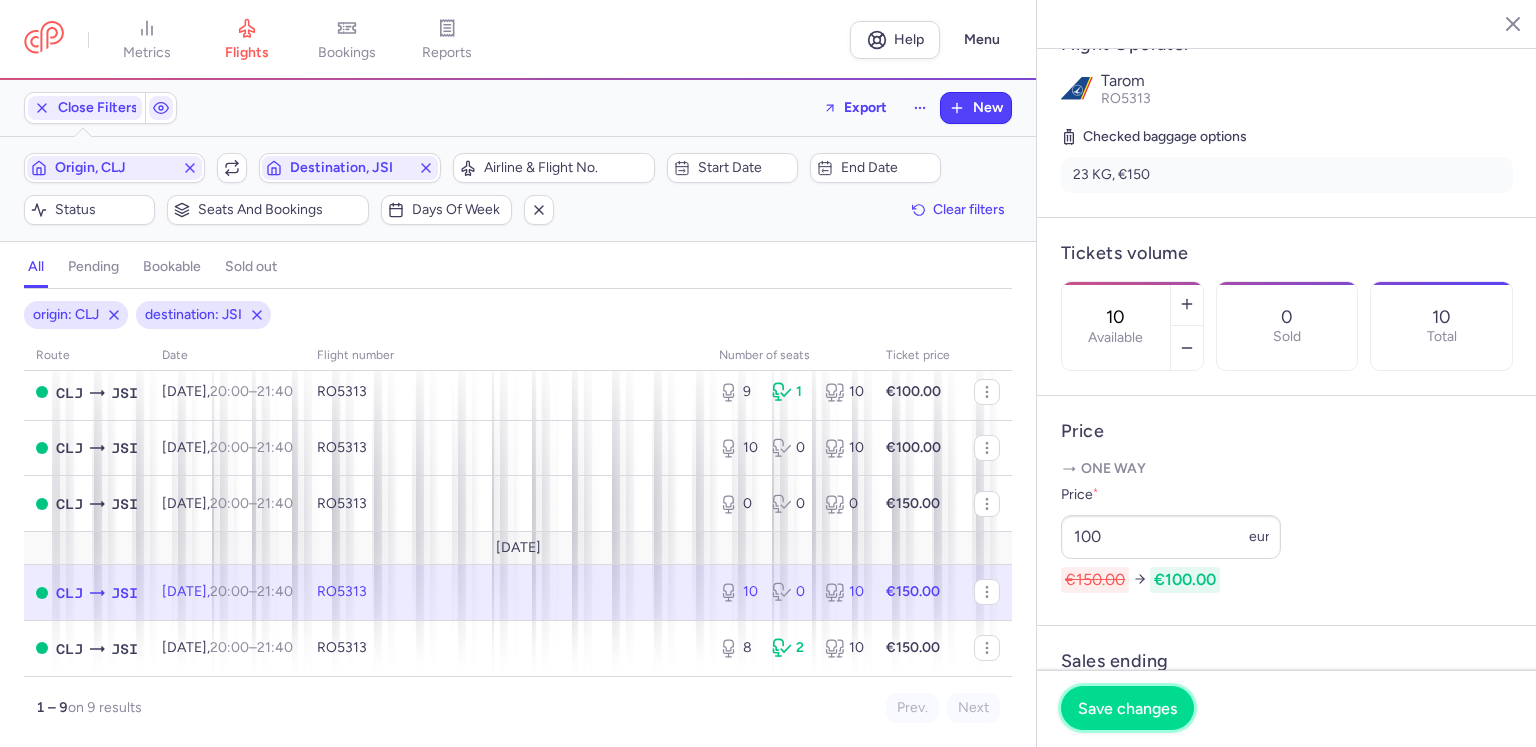 click on "Save changes" at bounding box center [1127, 708] 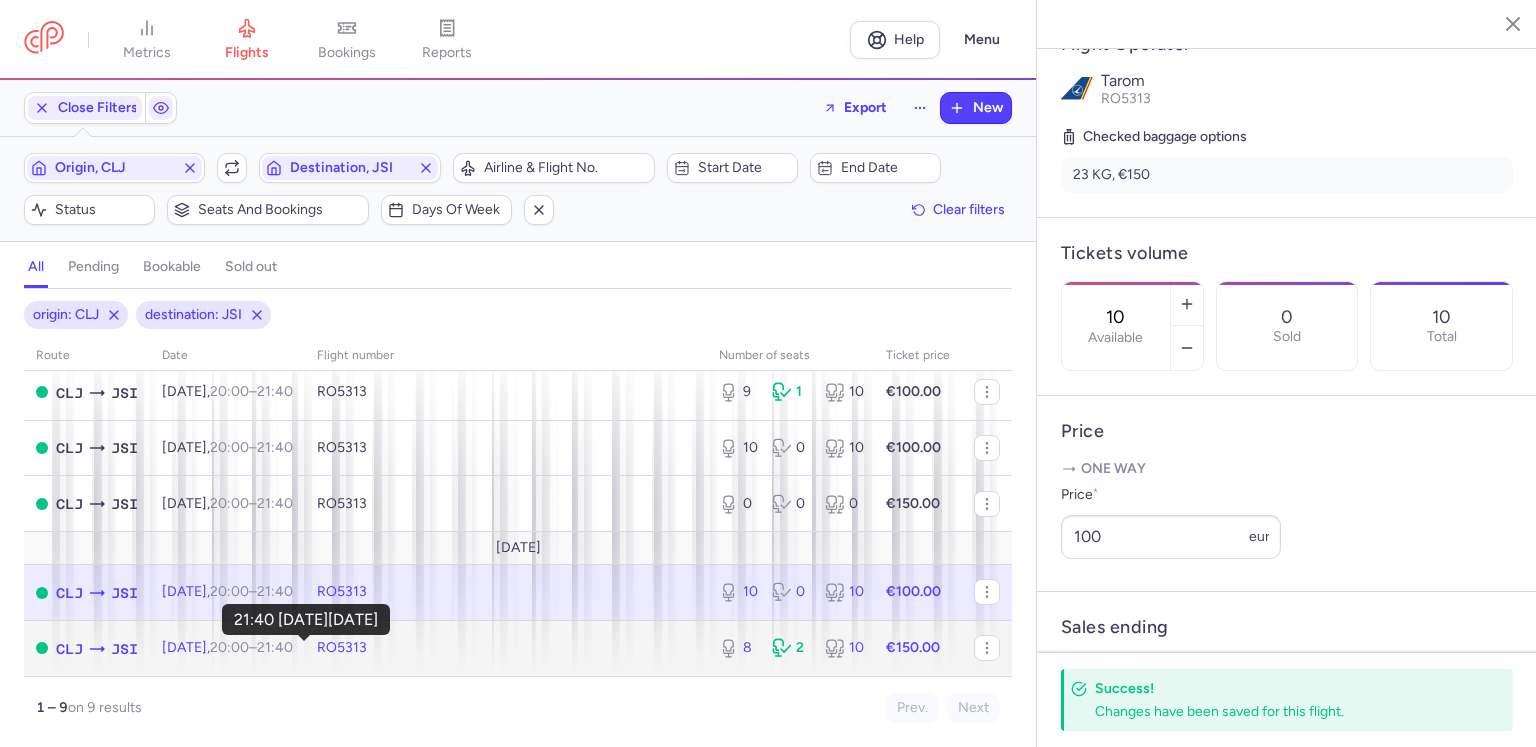 click on "21:40  +0" at bounding box center (275, 647) 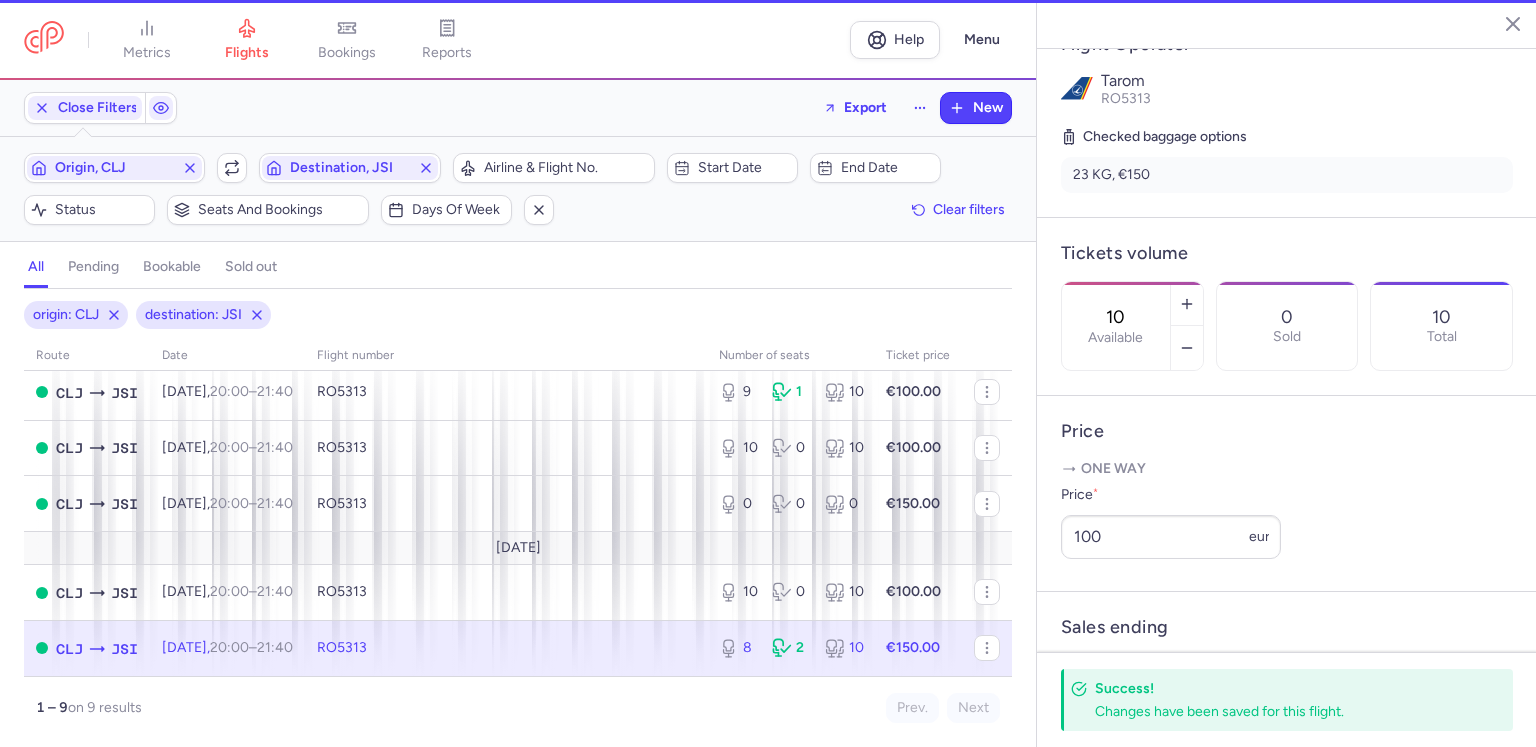 type on "8" 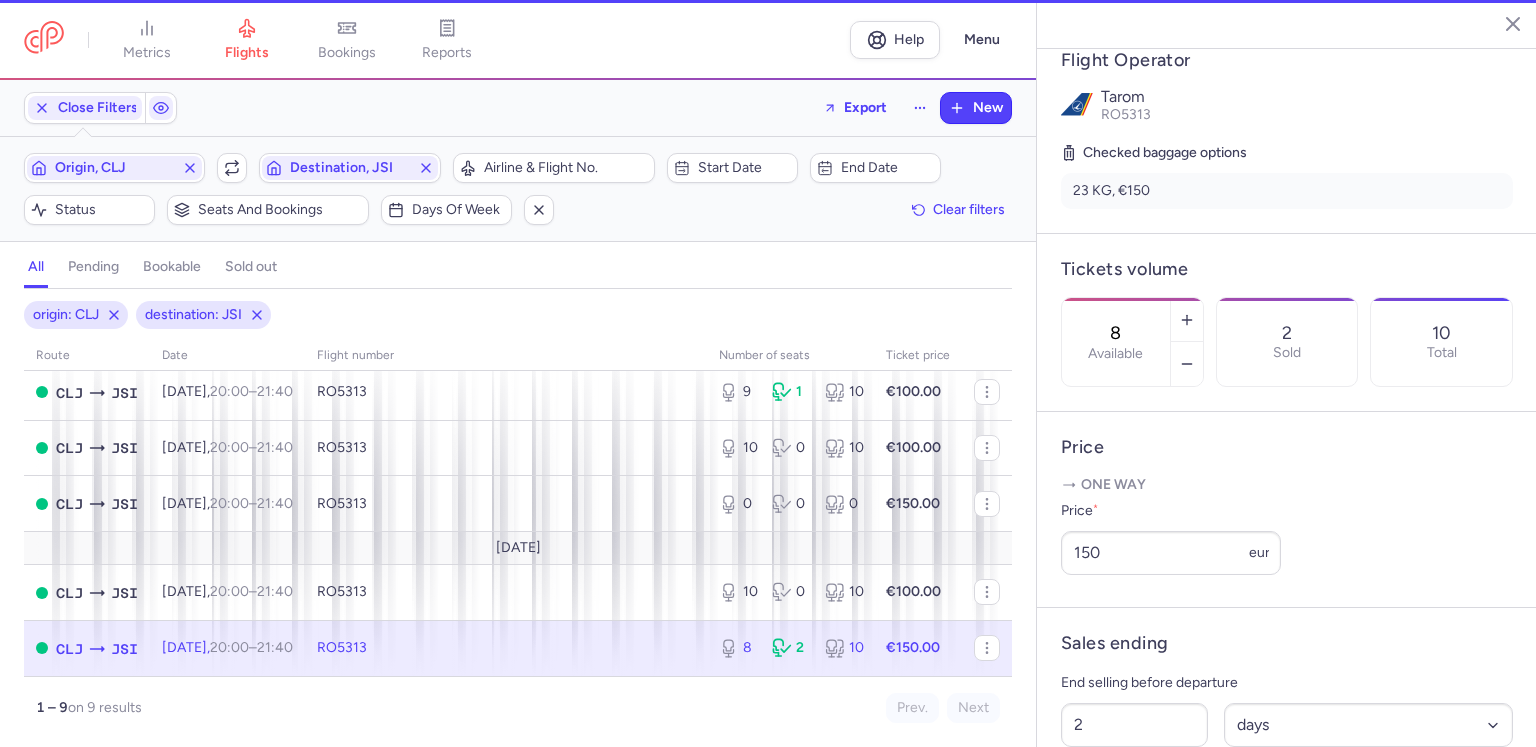 scroll, scrollTop: 416, scrollLeft: 0, axis: vertical 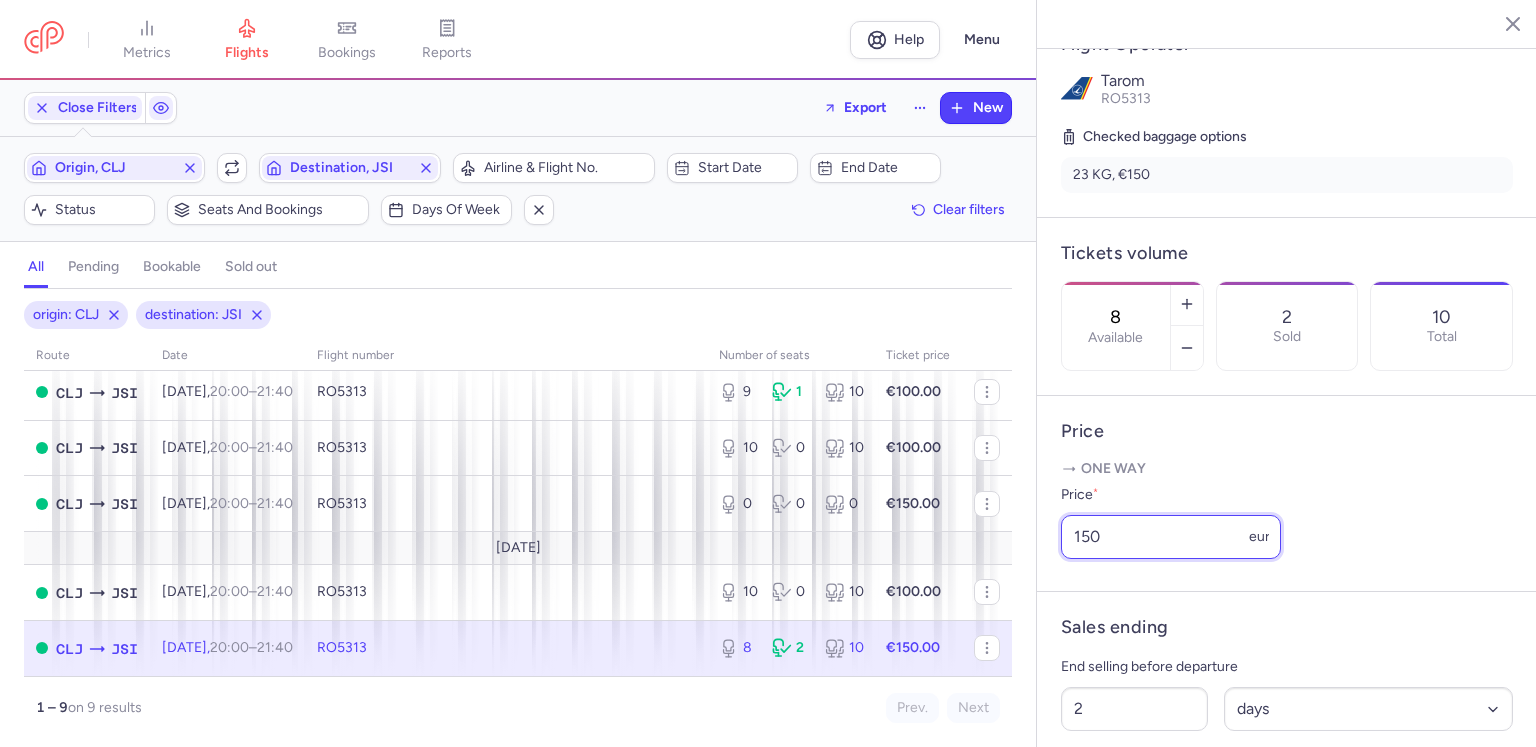 click on "150" at bounding box center [1171, 537] 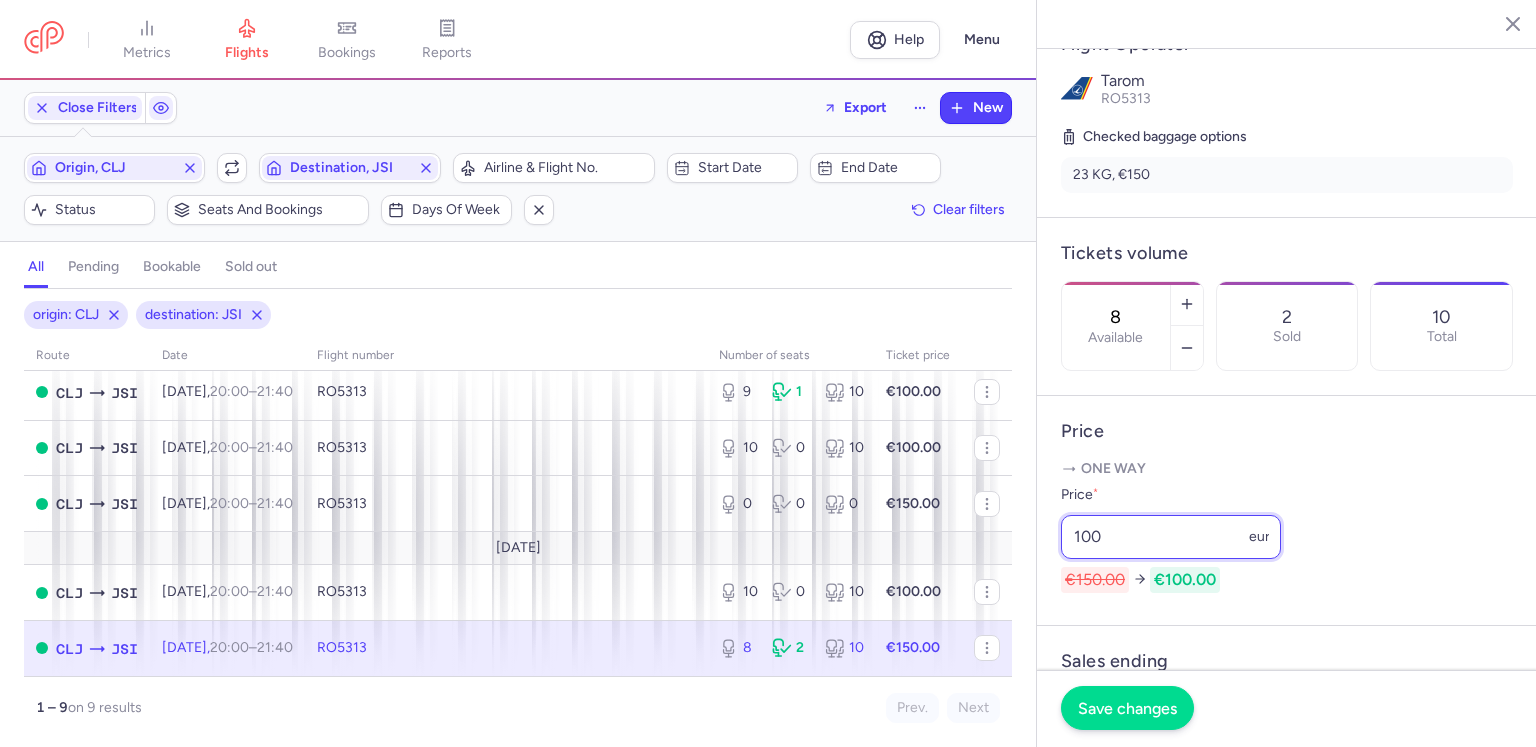 type on "100" 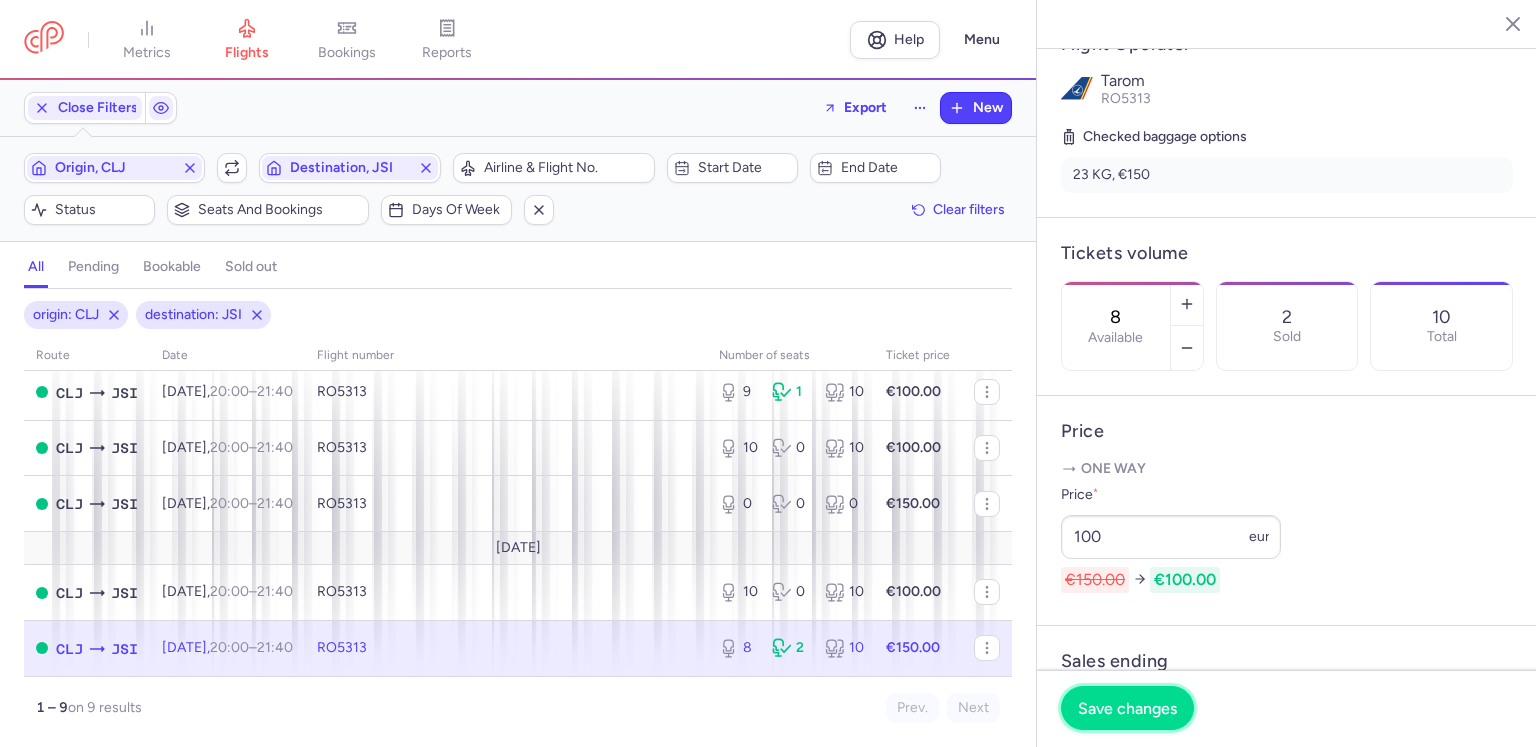 click on "Save changes" at bounding box center (1127, 708) 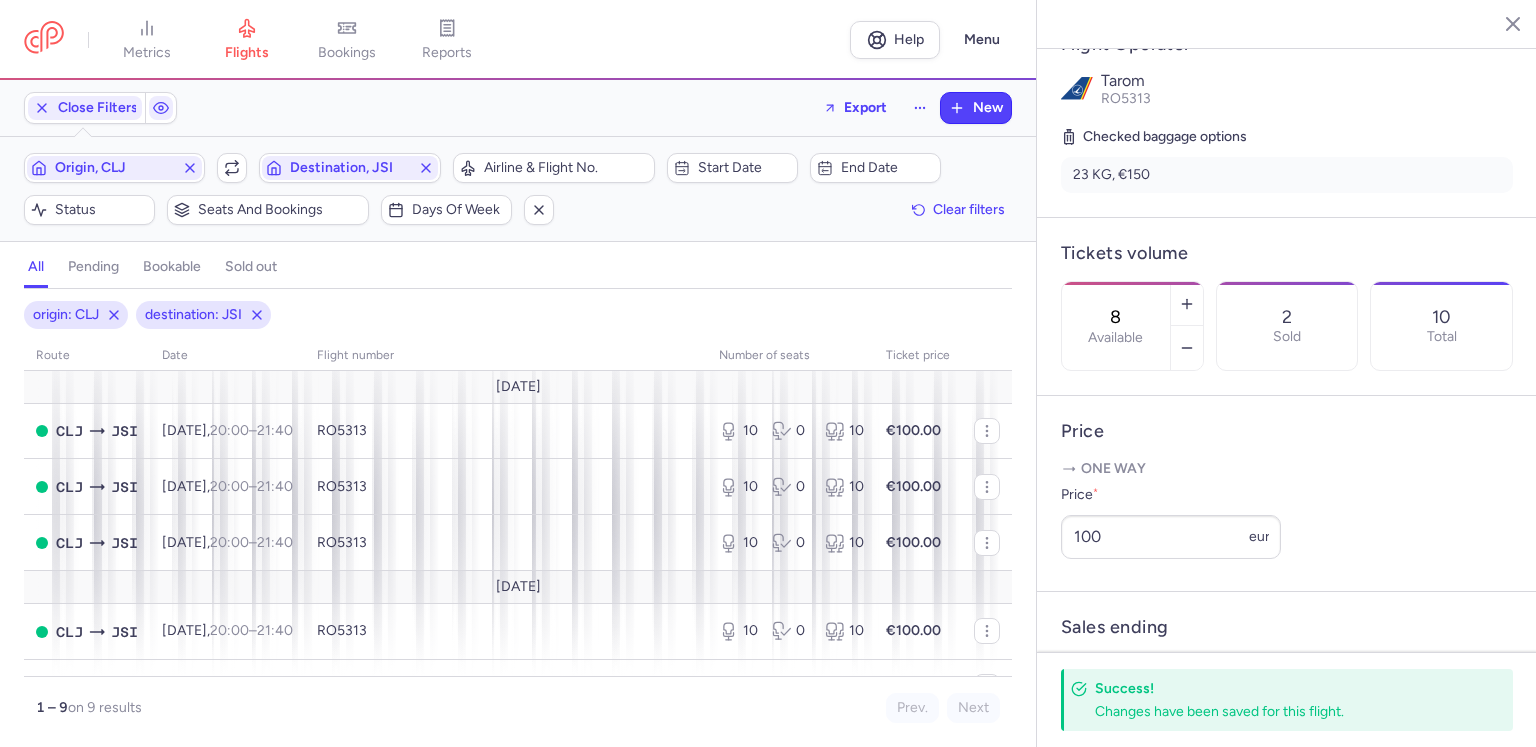 scroll, scrollTop: 0, scrollLeft: 0, axis: both 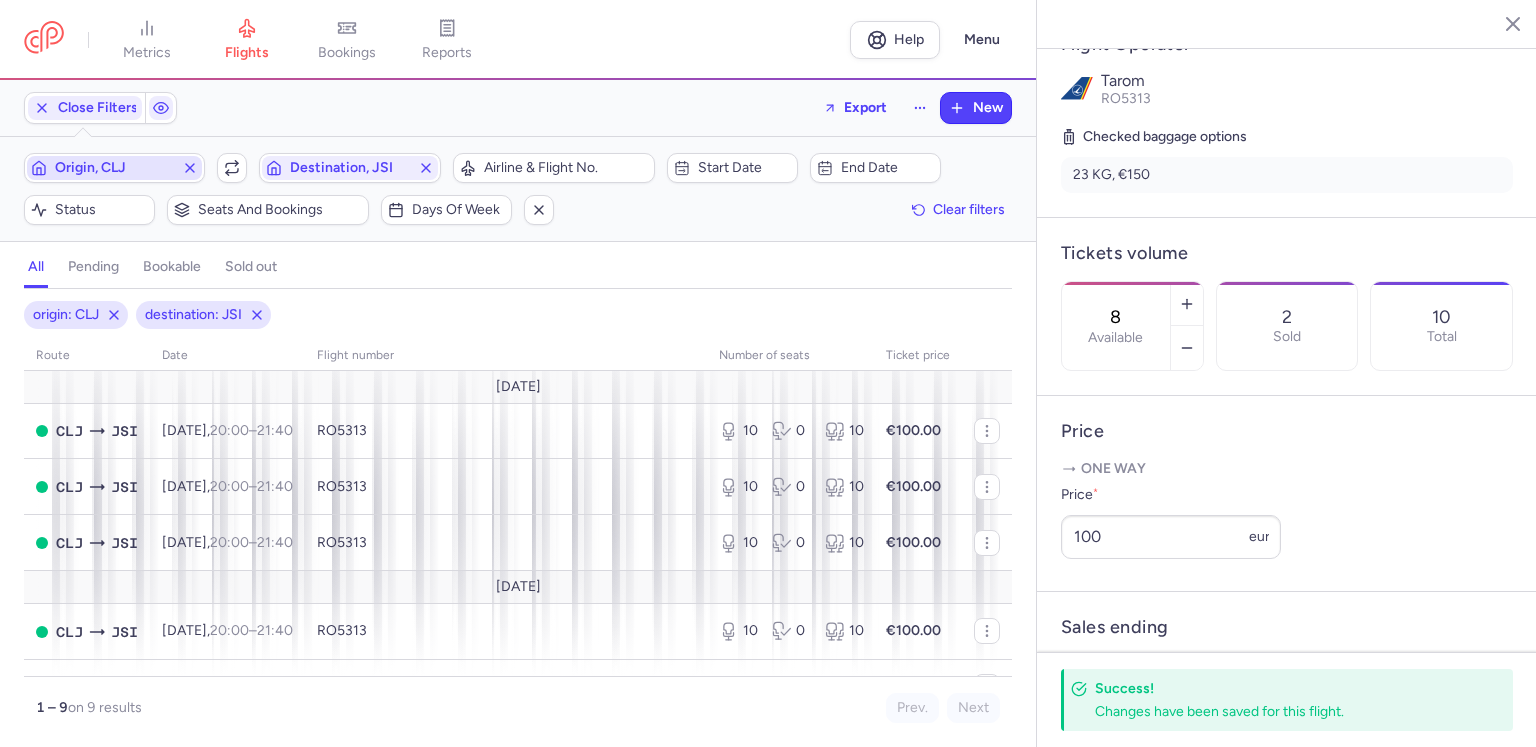 click on "Origin, CLJ" at bounding box center [114, 168] 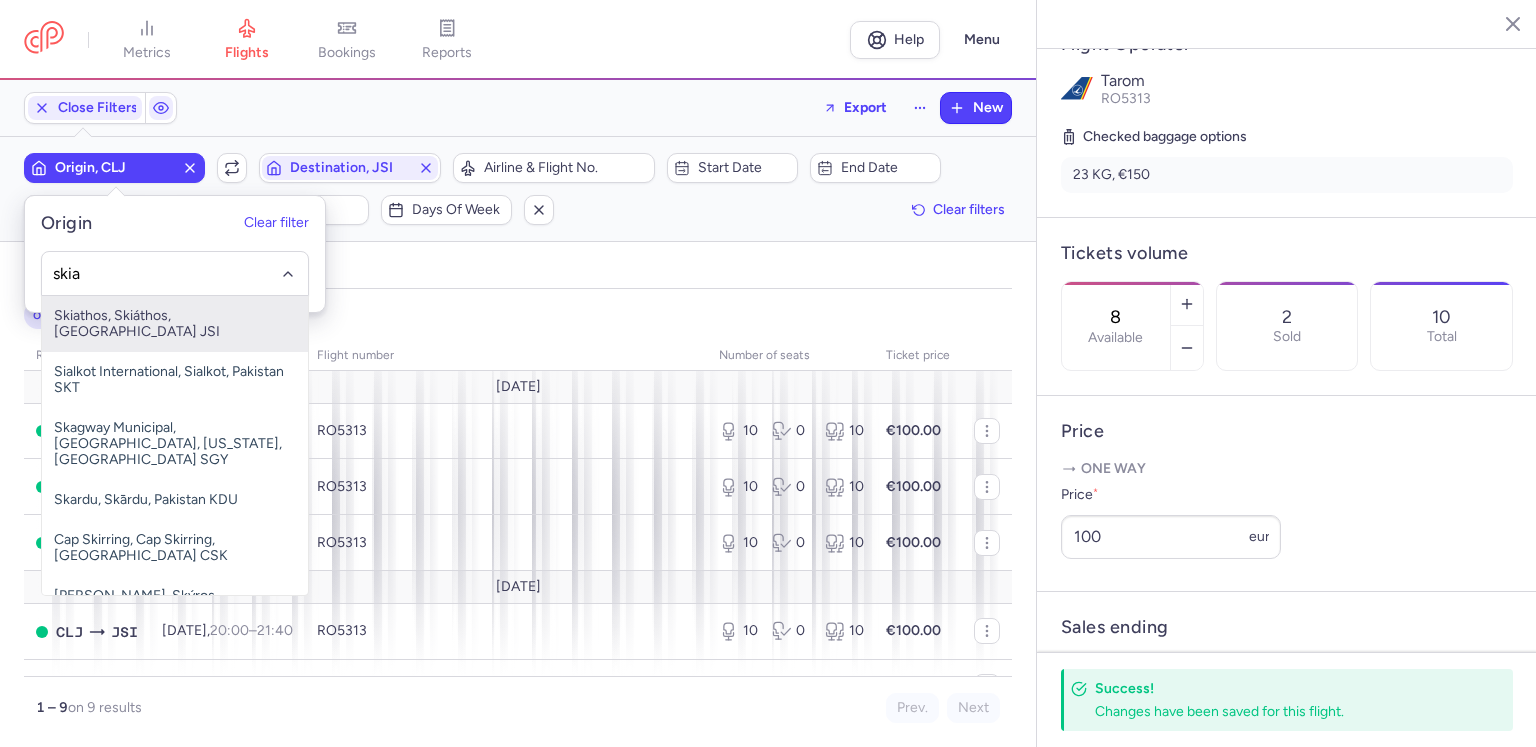 click on "Skiathos, Skiáthos, [GEOGRAPHIC_DATA] JSI" at bounding box center [175, 324] 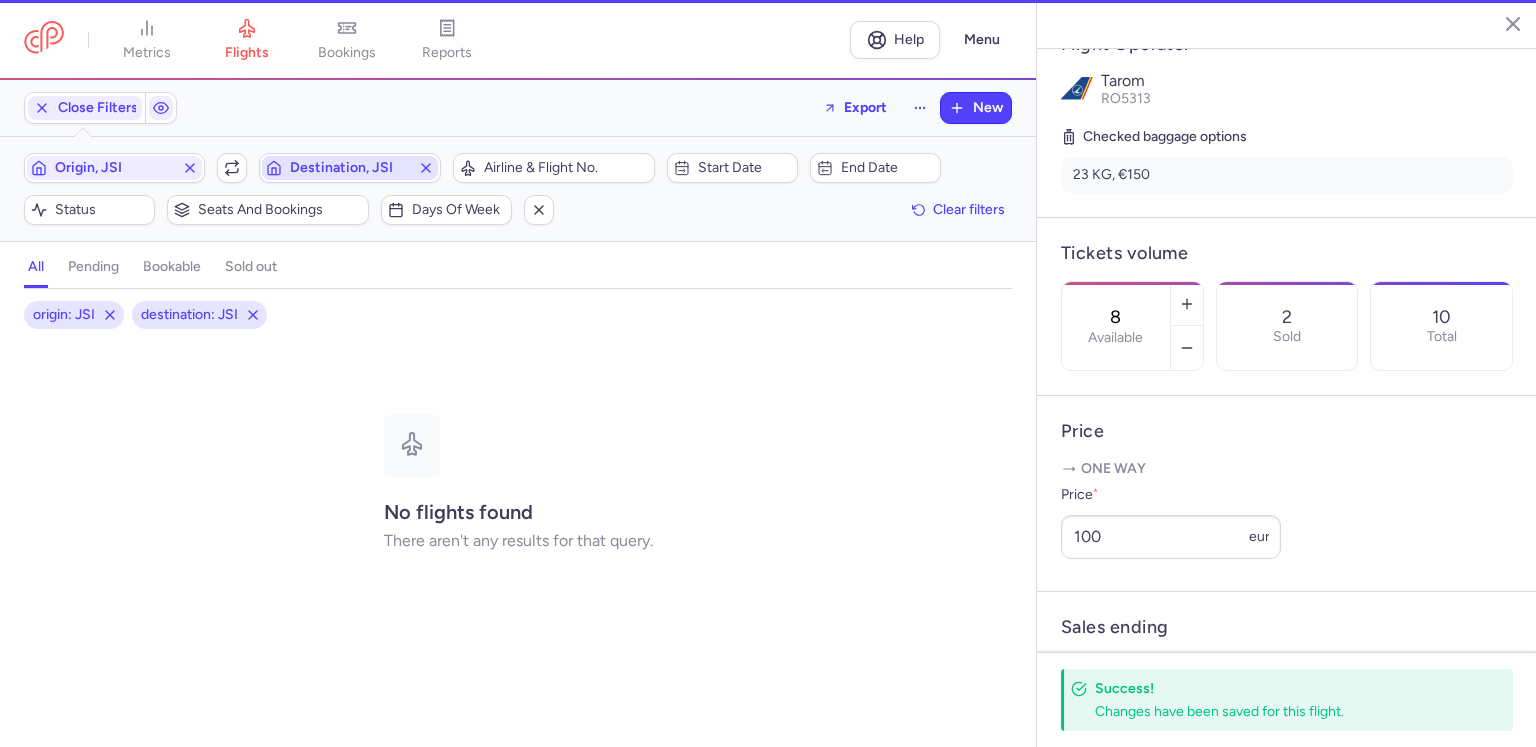 click on "Destination, JSI" at bounding box center [349, 168] 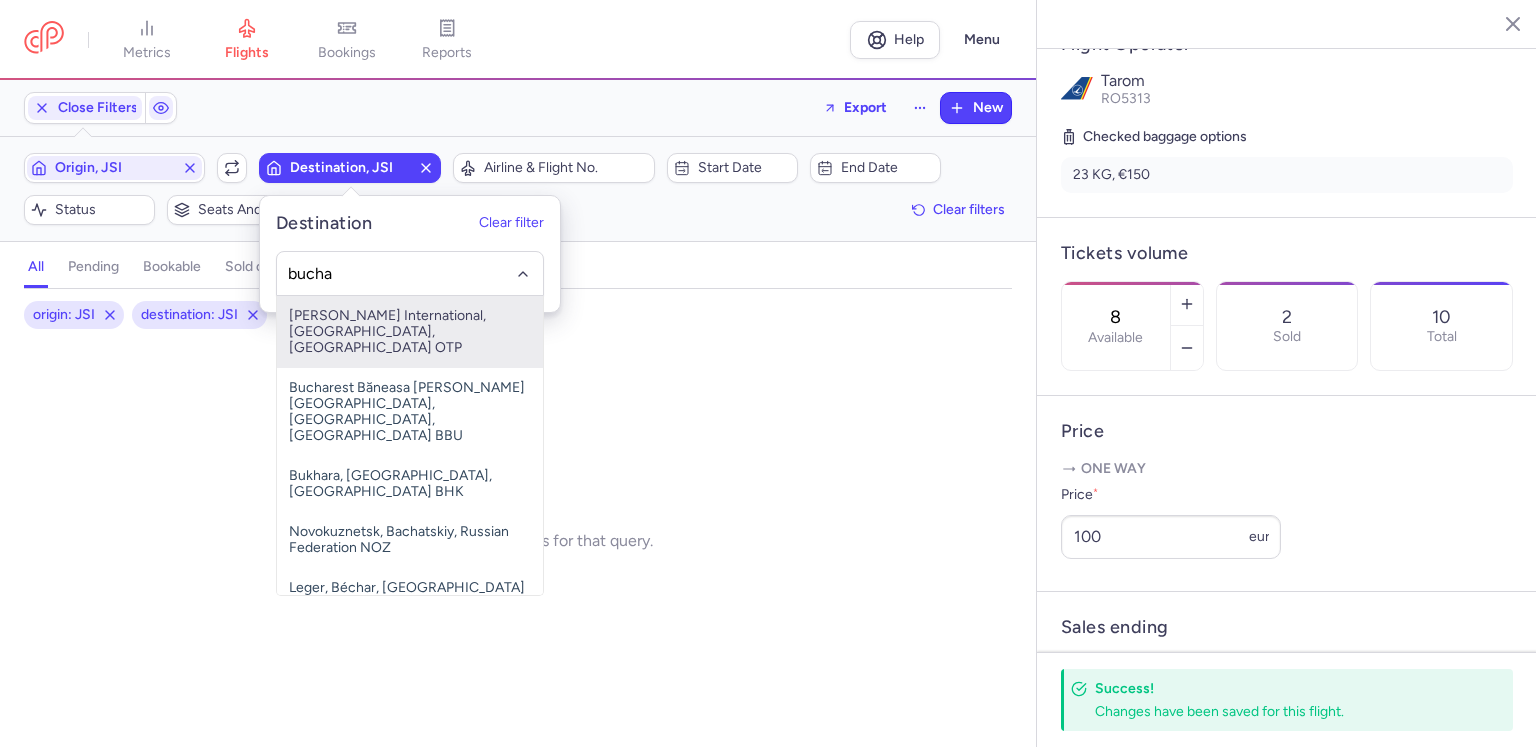click on "[PERSON_NAME] International, [GEOGRAPHIC_DATA], [GEOGRAPHIC_DATA] OTP" at bounding box center [410, 332] 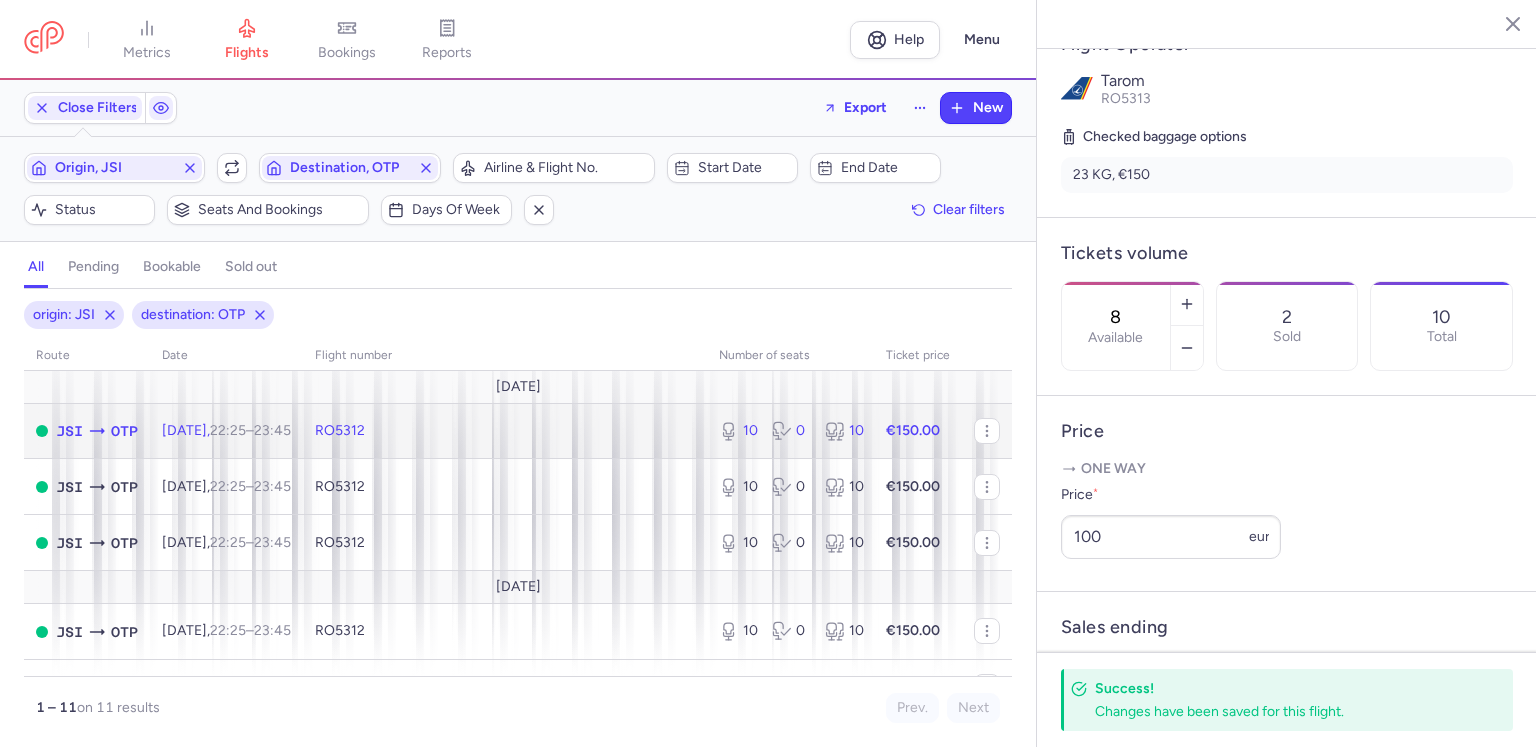 click on "23:45  +0" at bounding box center [272, 430] 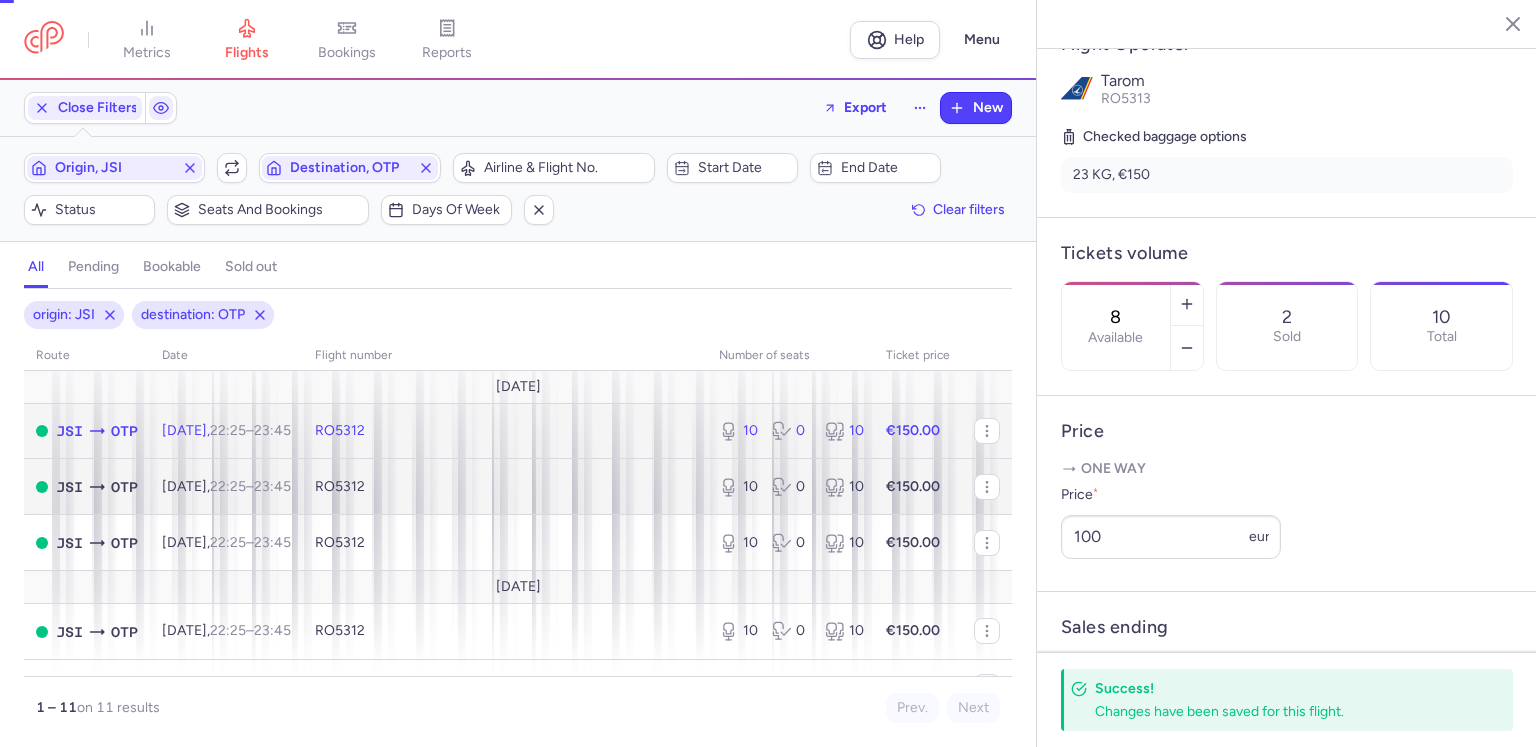 type on "10" 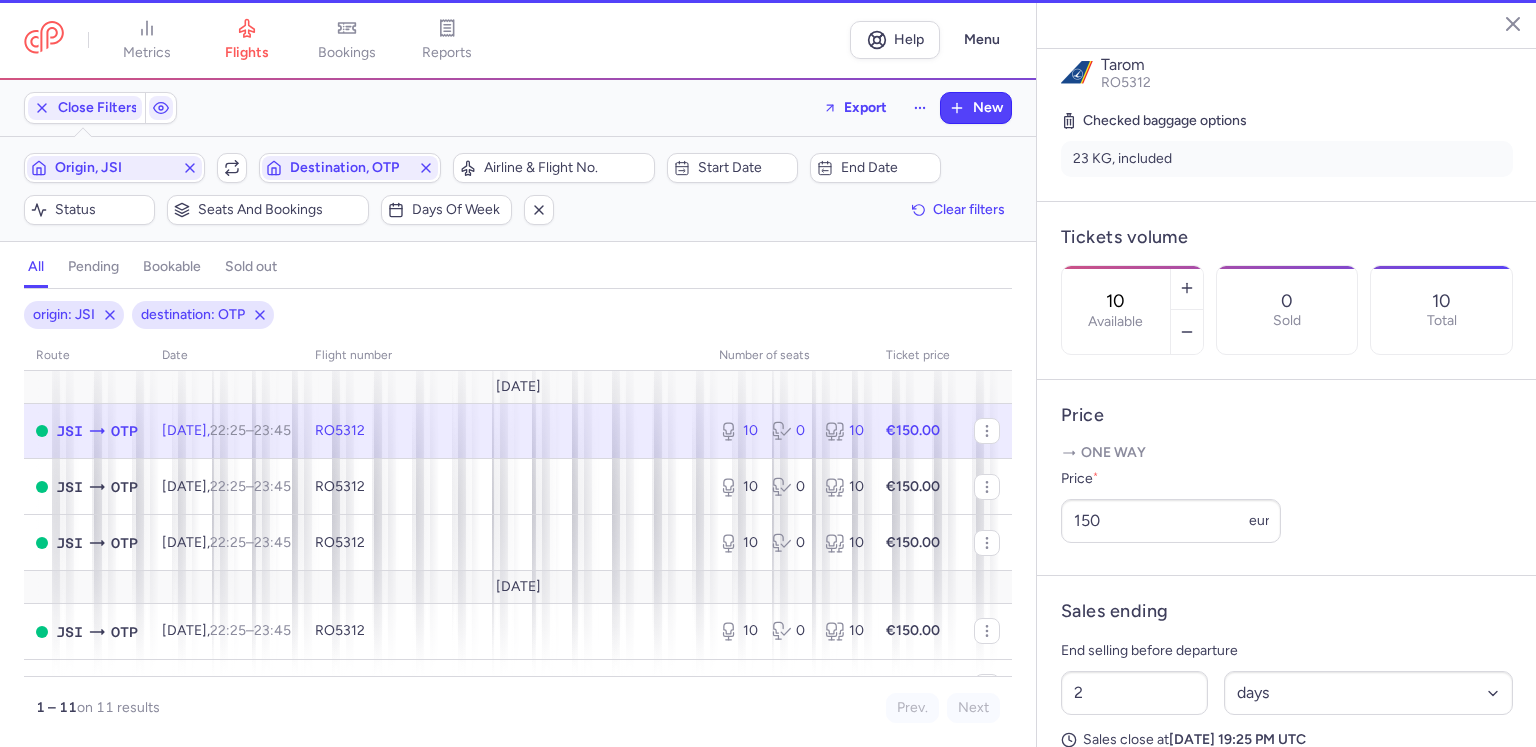 scroll, scrollTop: 400, scrollLeft: 0, axis: vertical 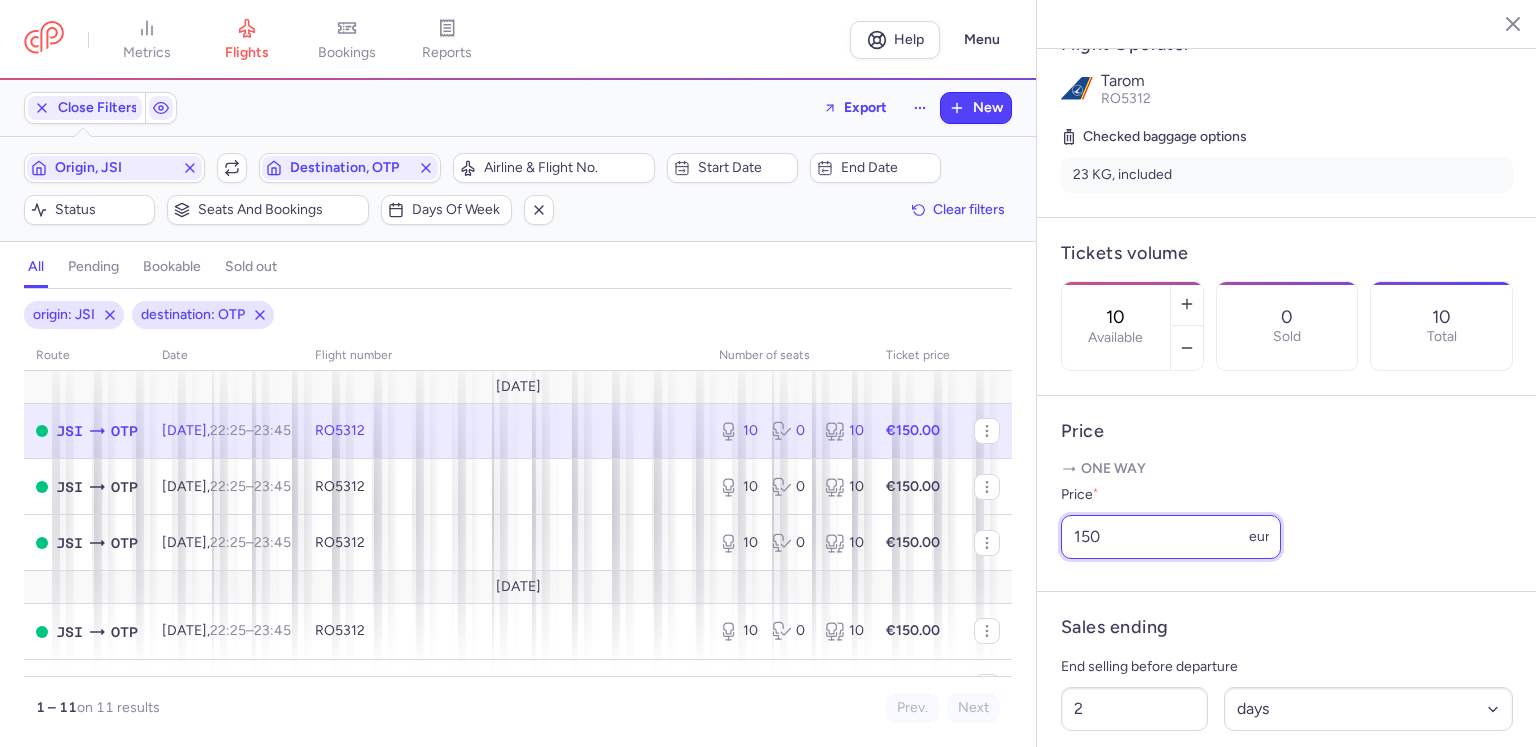 click on "150" at bounding box center (1171, 537) 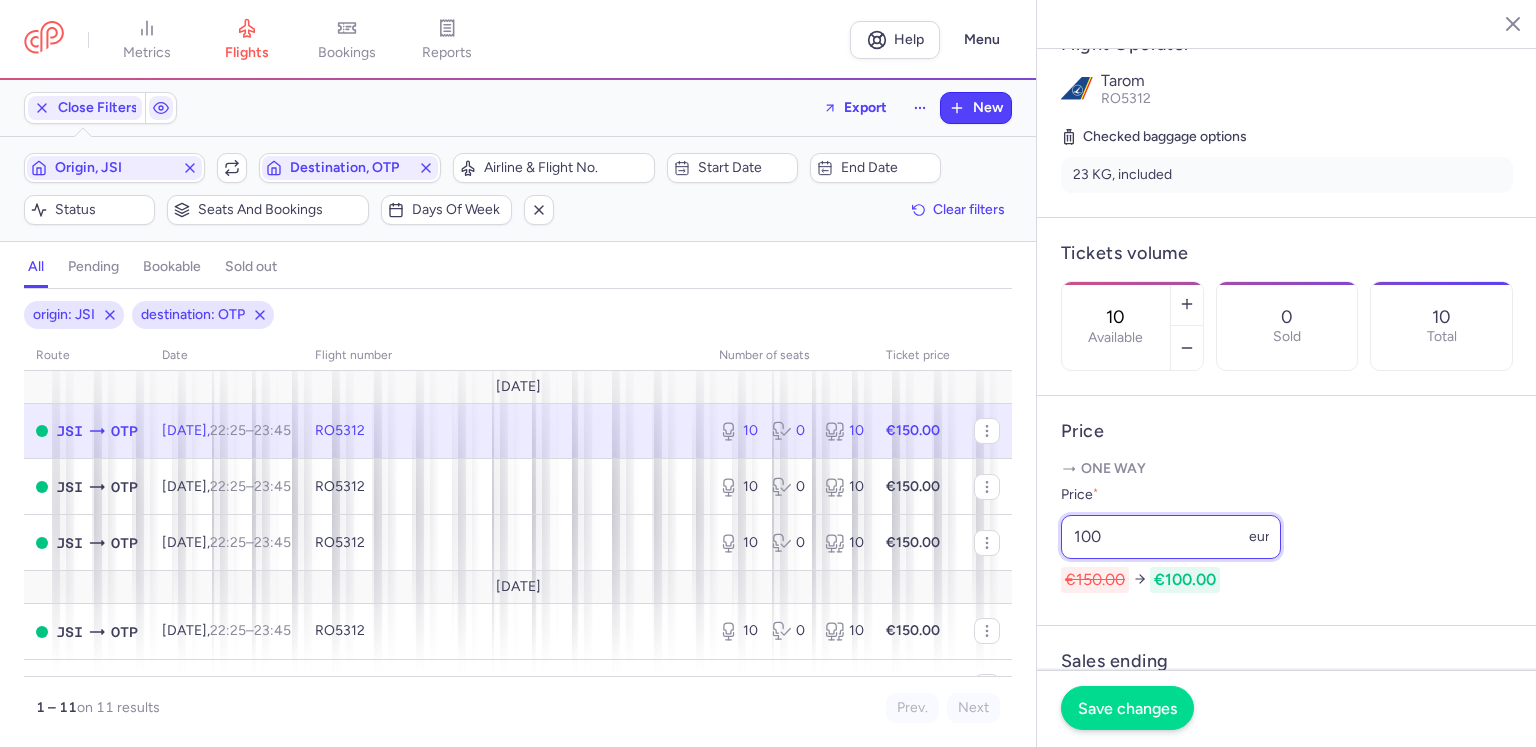 type on "100" 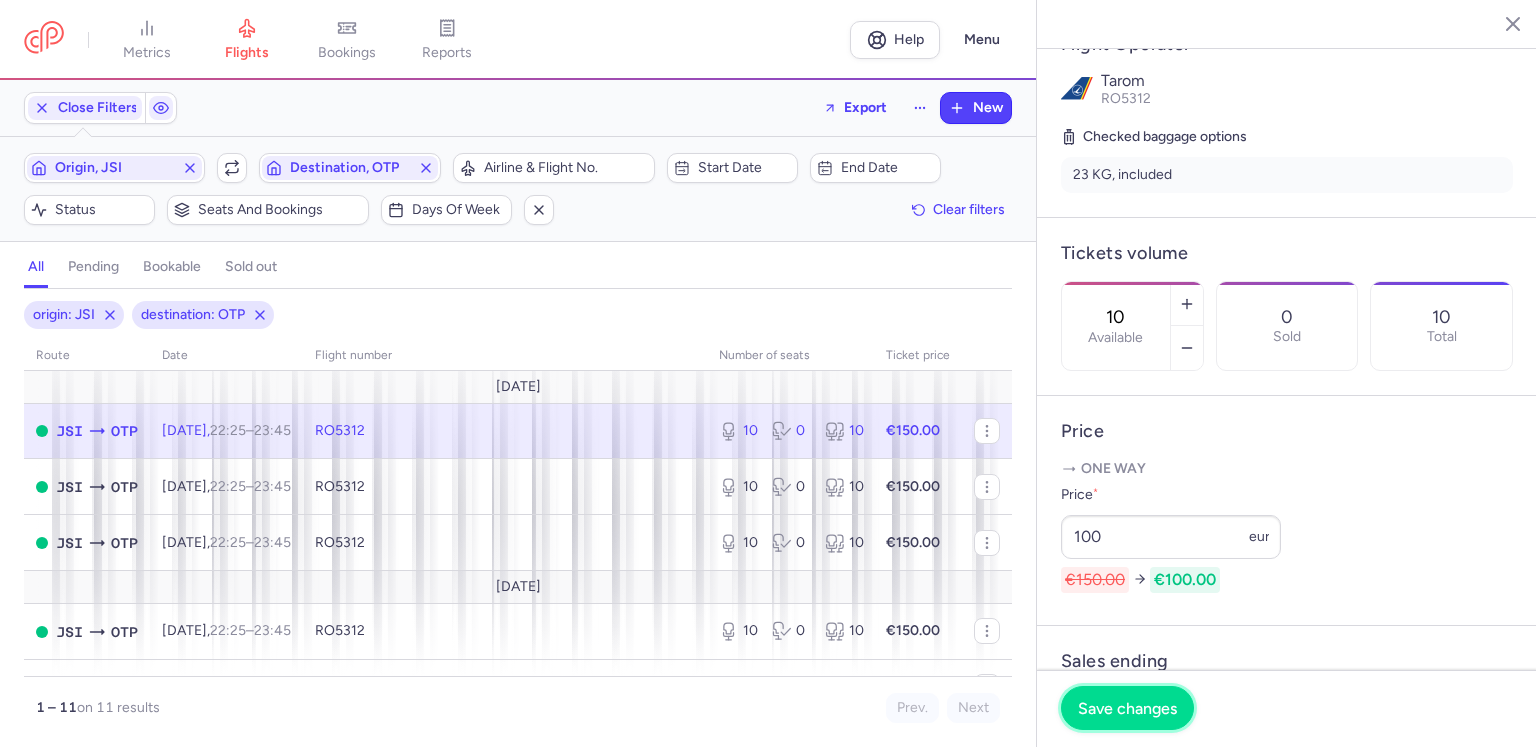 click on "Save changes" at bounding box center [1127, 708] 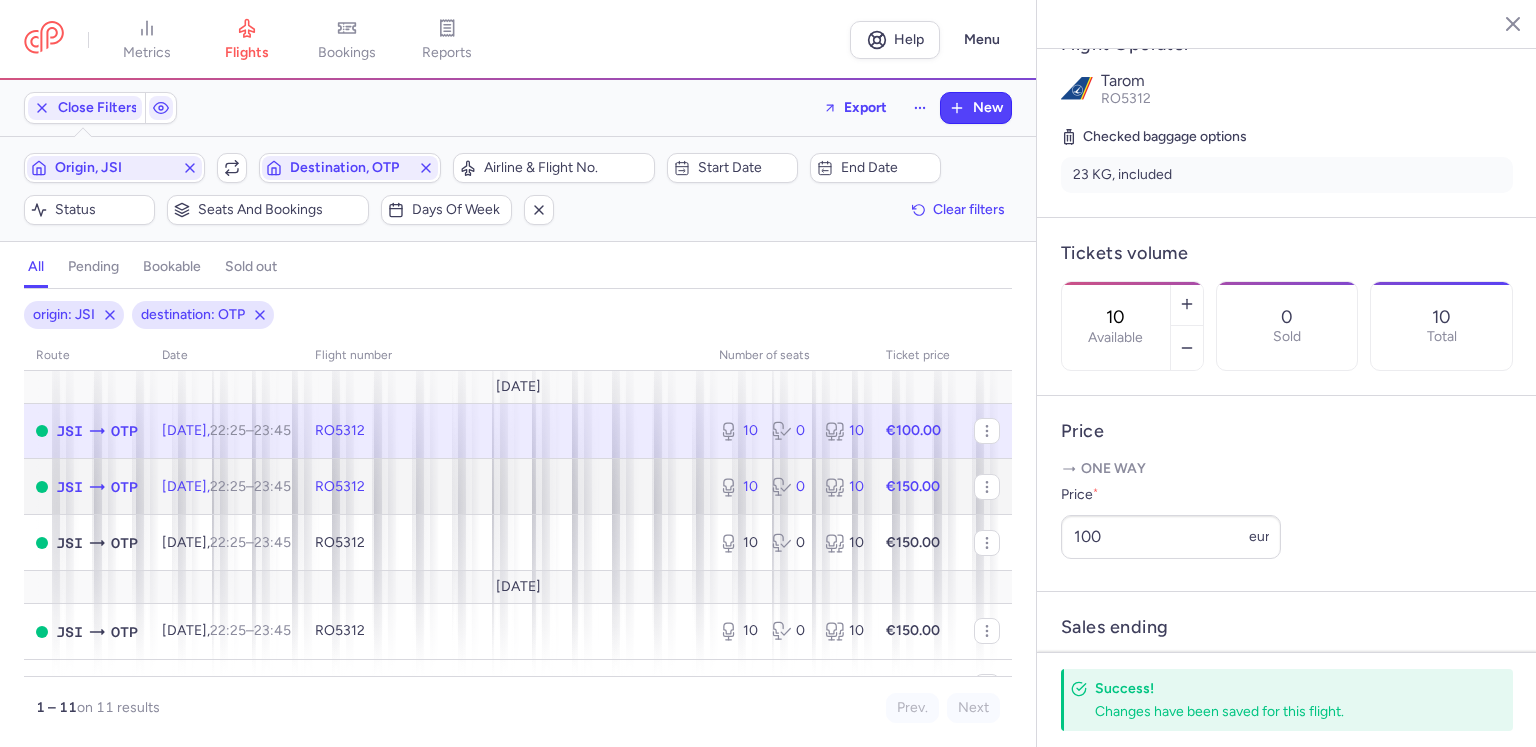 click on "RO5312" 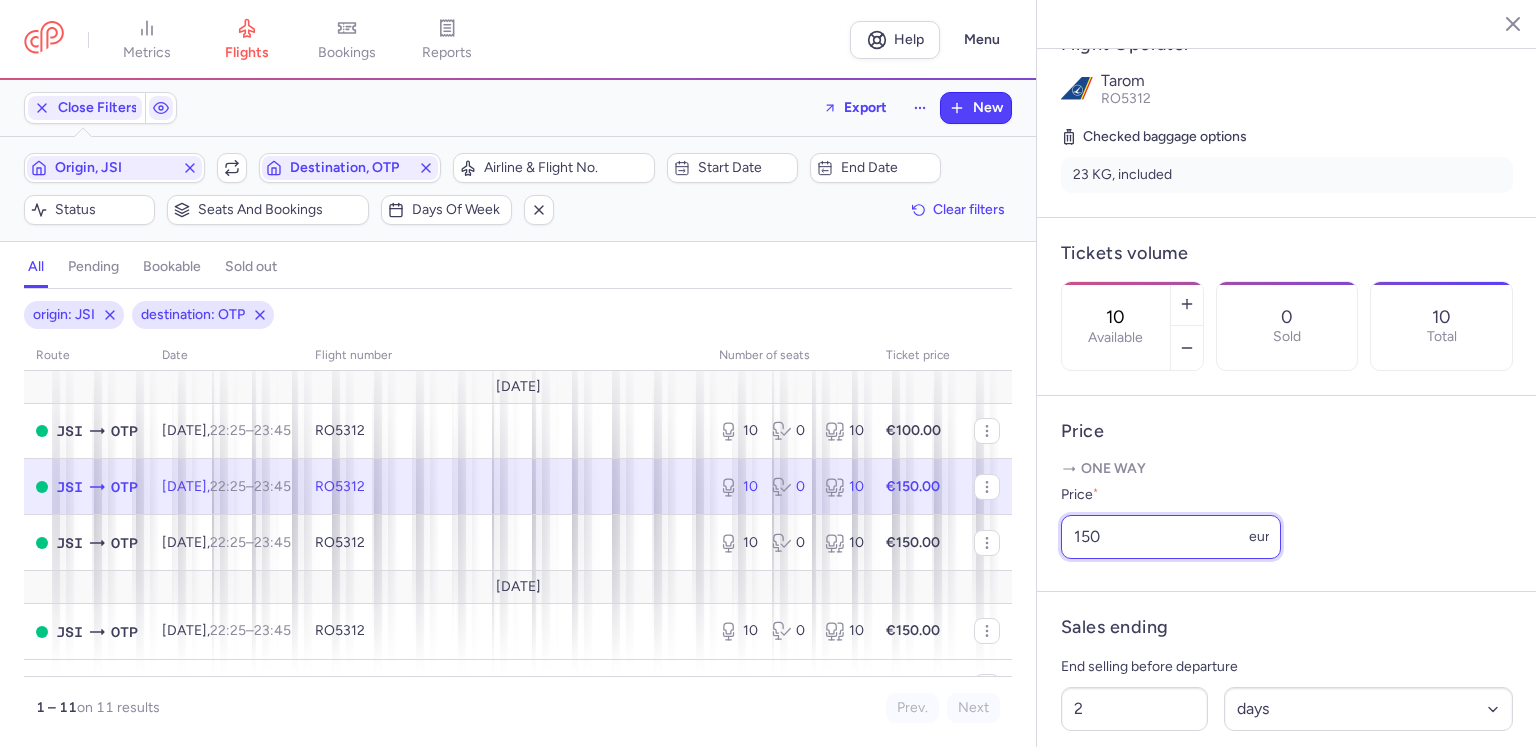 click on "150" at bounding box center [1171, 537] 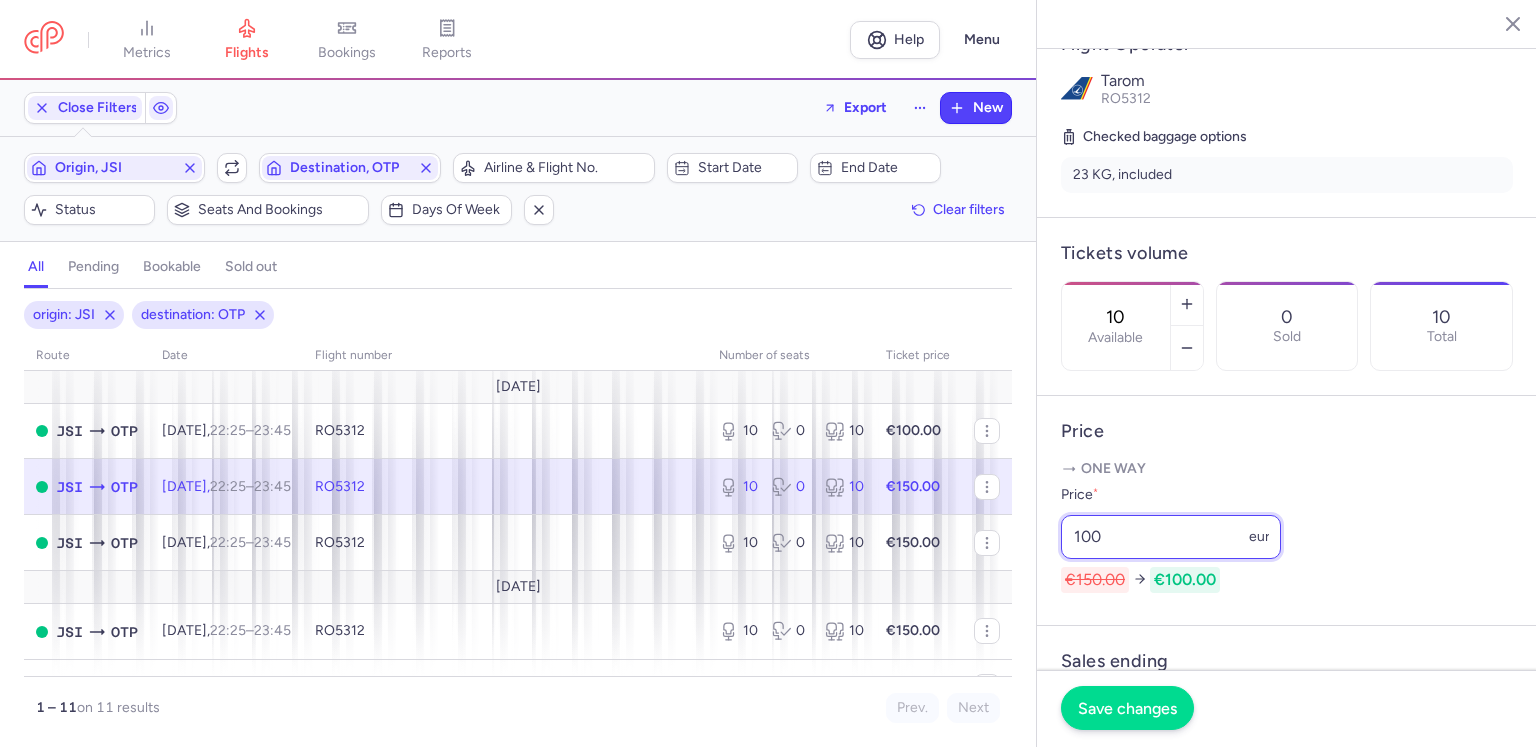 type on "100" 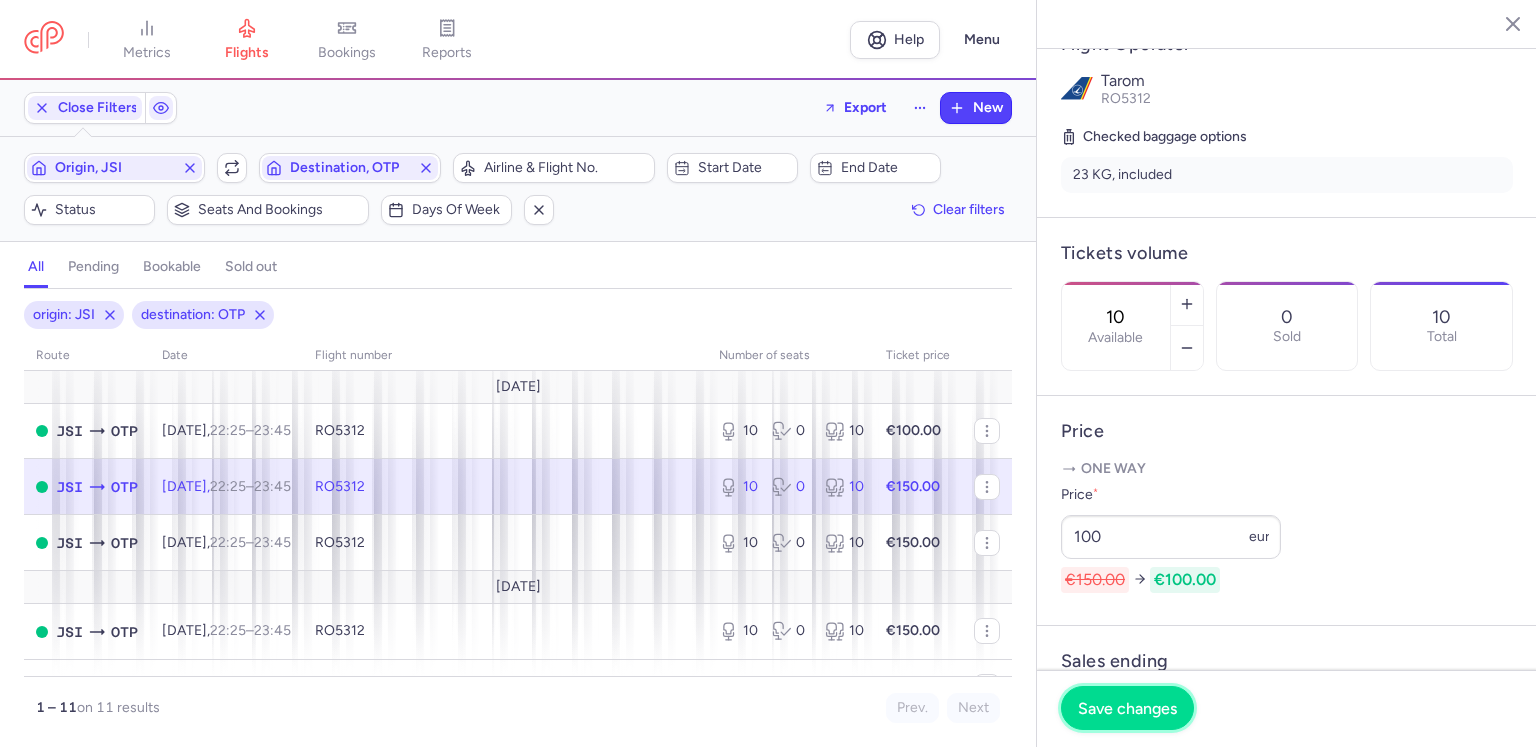 click on "Save changes" at bounding box center (1127, 708) 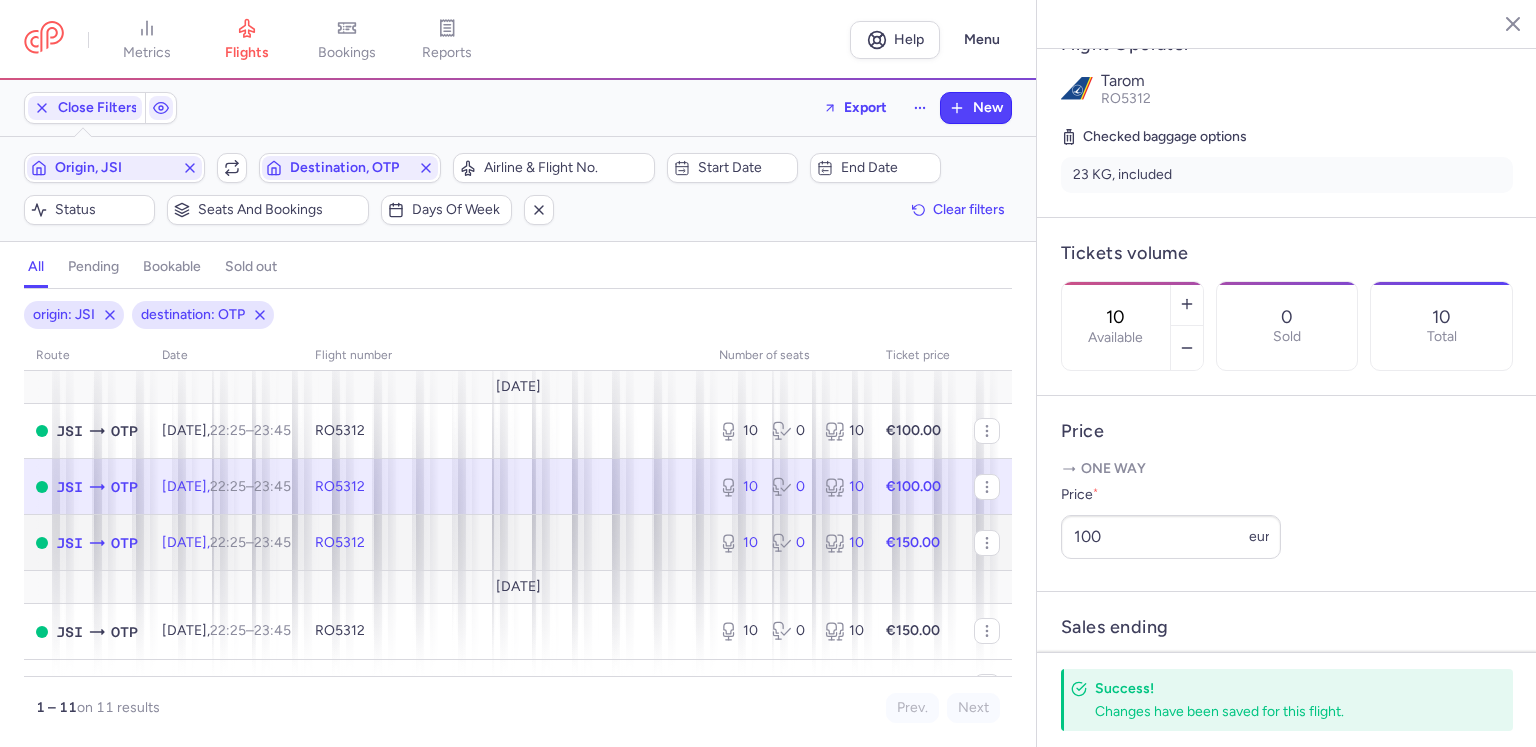 click on "RO5312" 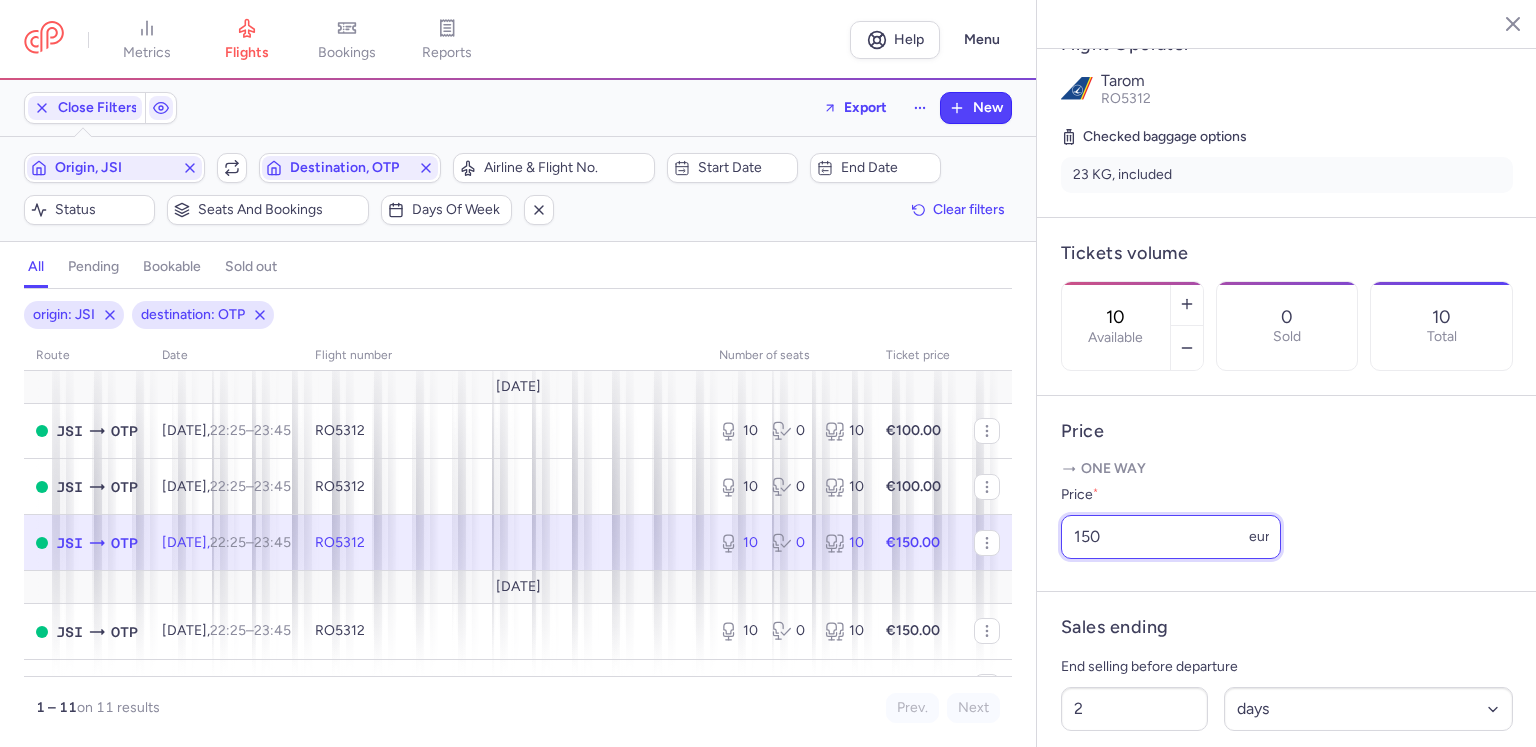 click on "150" at bounding box center (1171, 537) 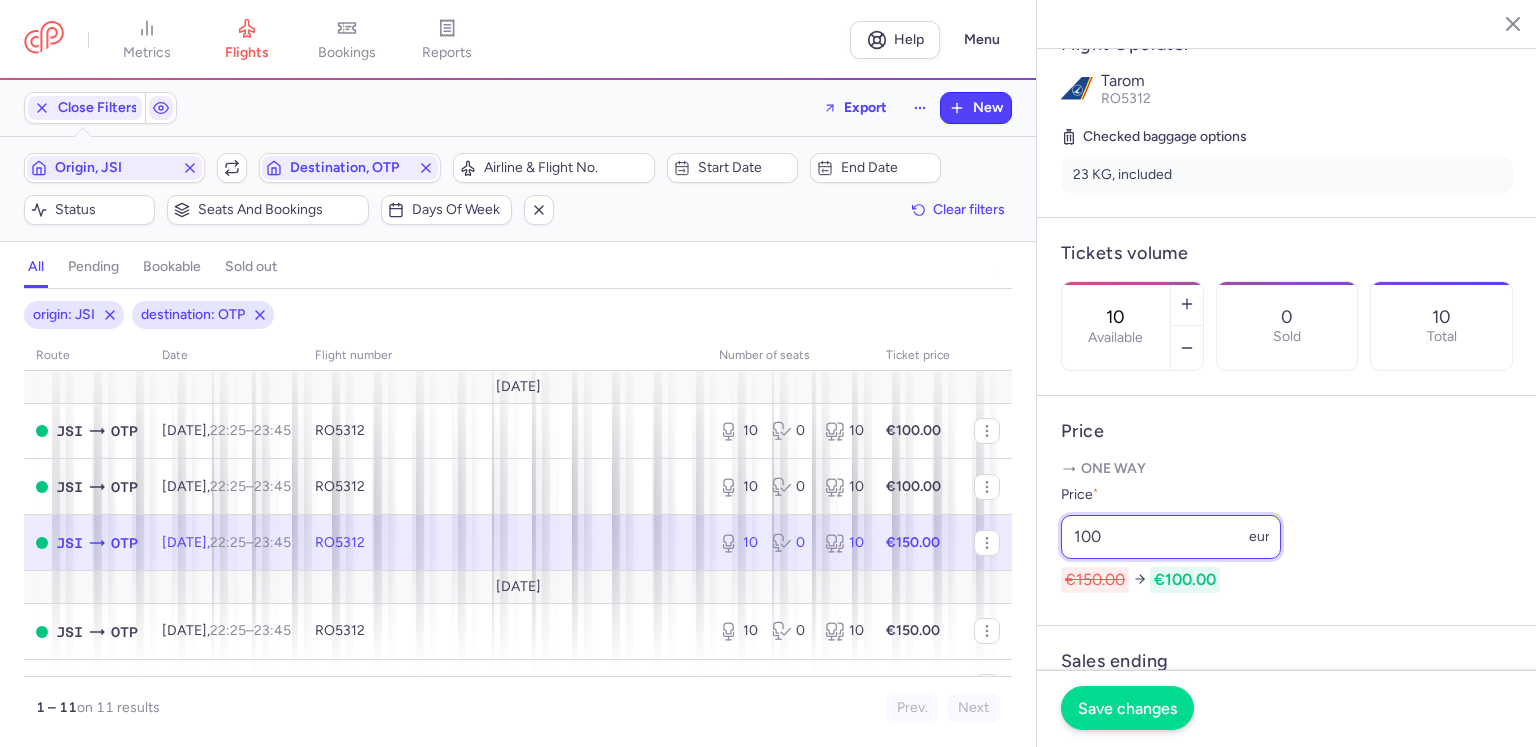 type on "100" 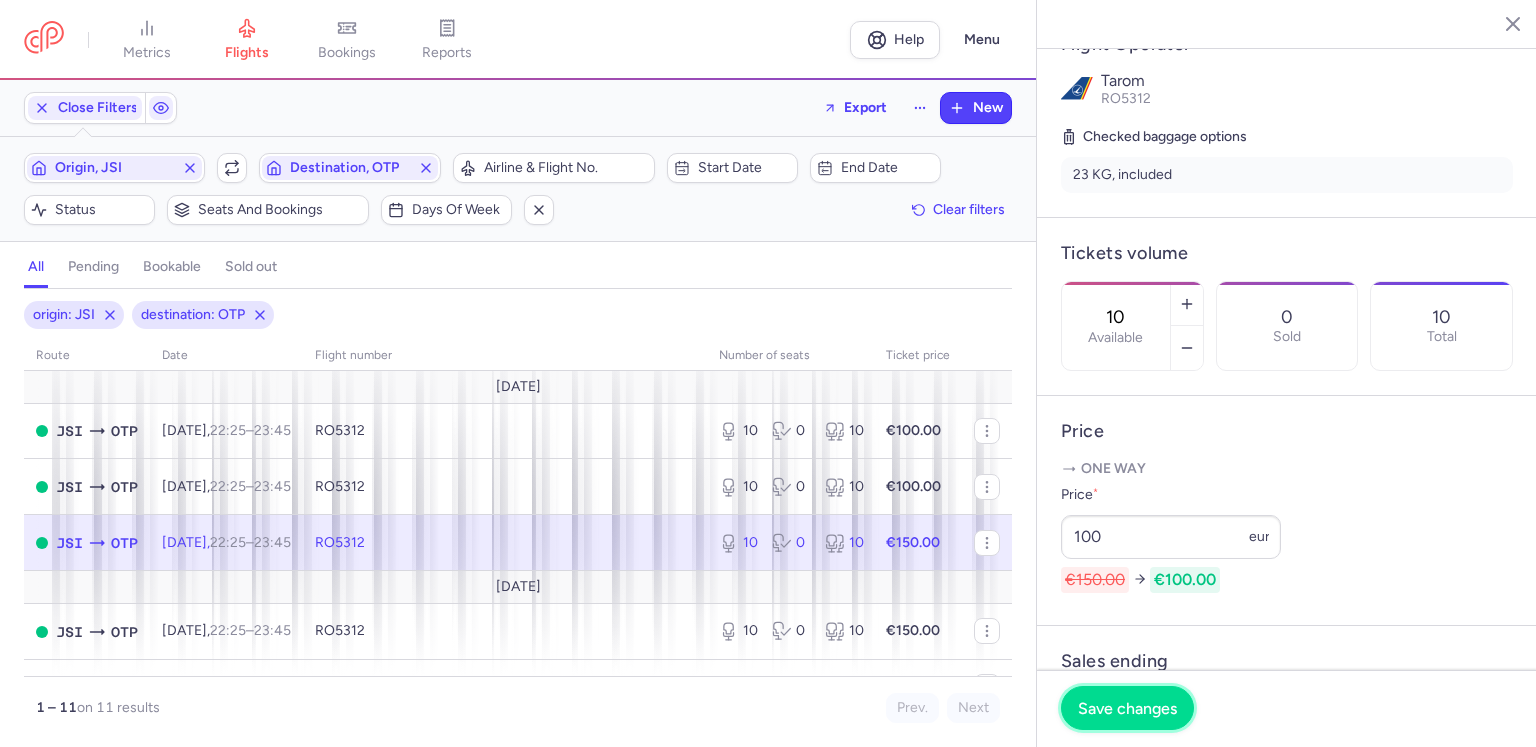 click on "Save changes" at bounding box center (1127, 708) 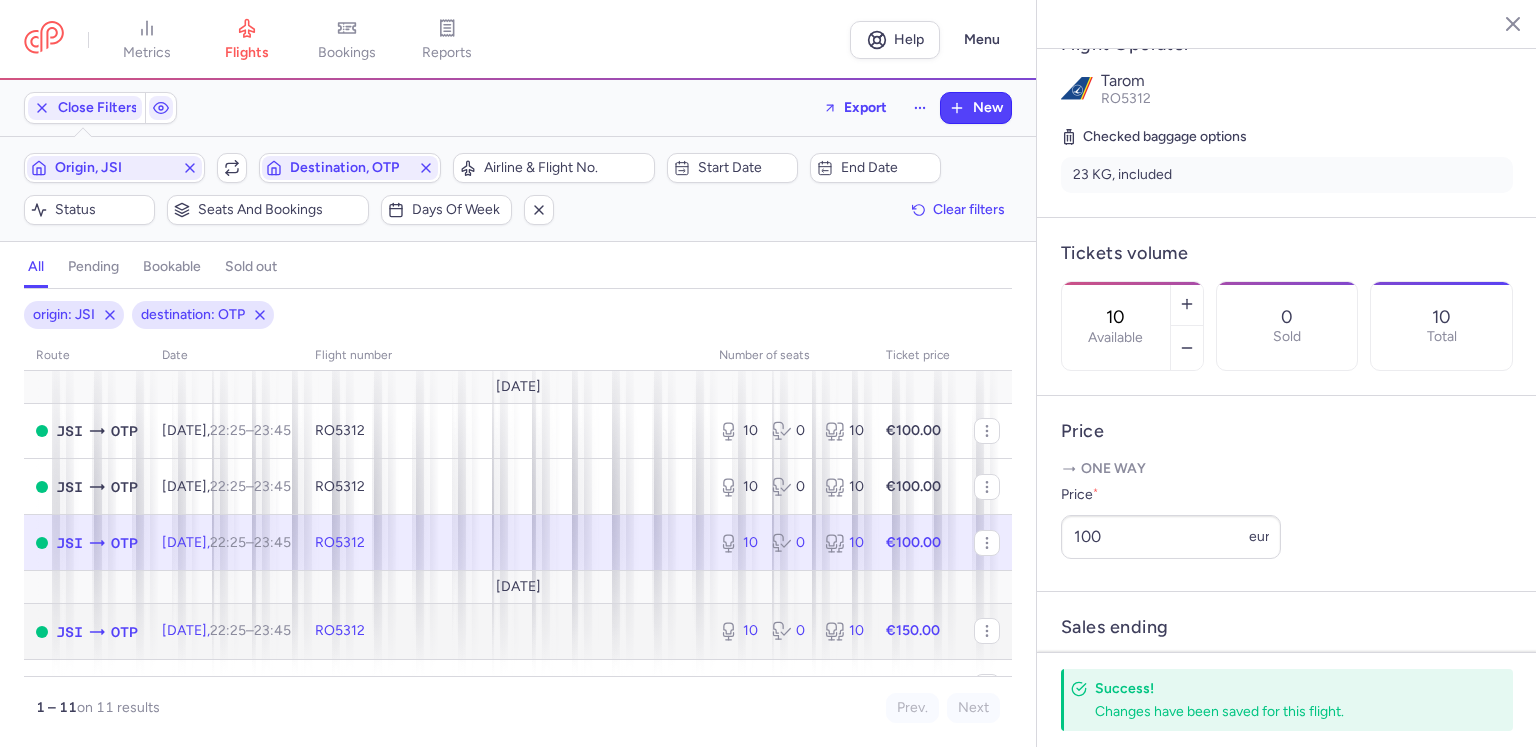 click on "RO5312" 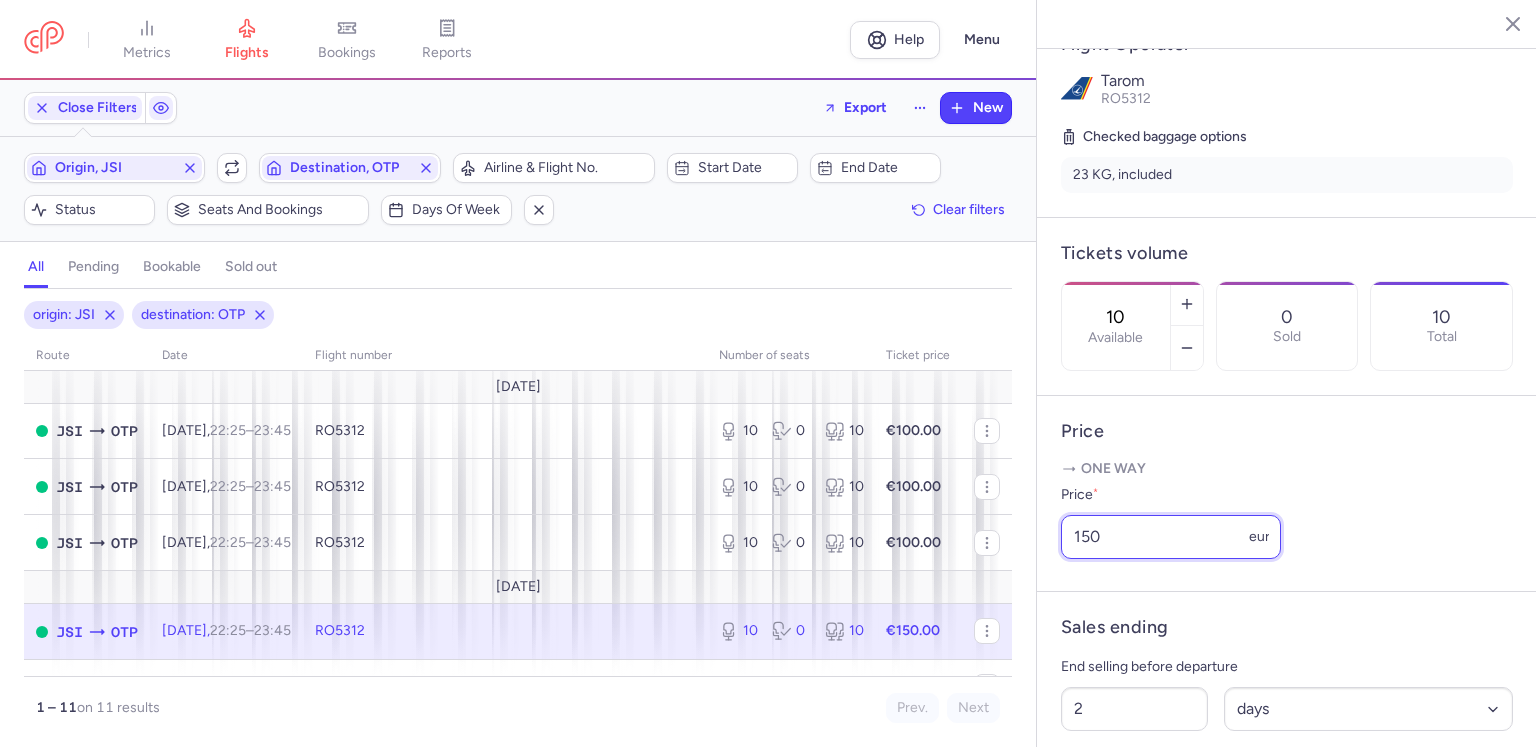 click on "150" at bounding box center (1171, 537) 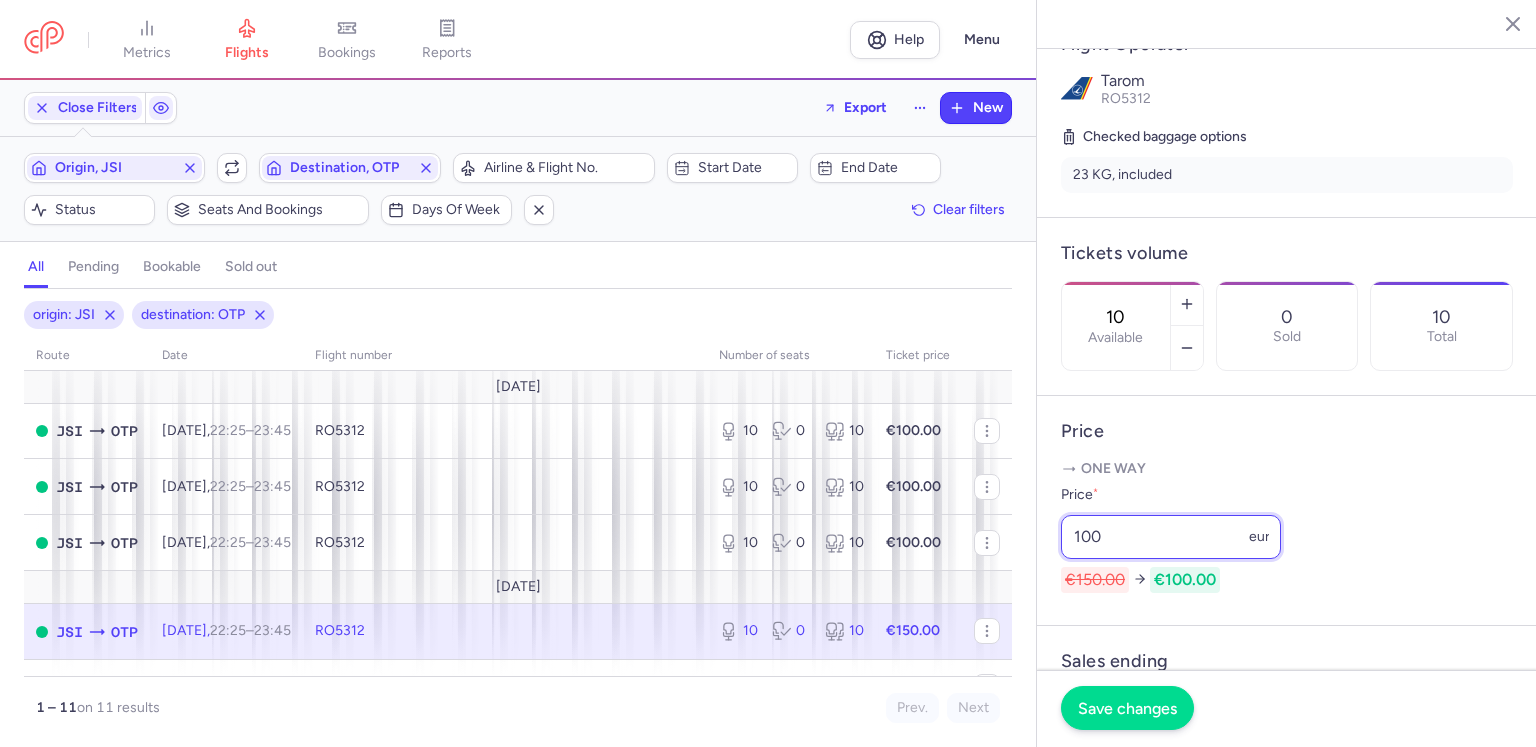 type on "100" 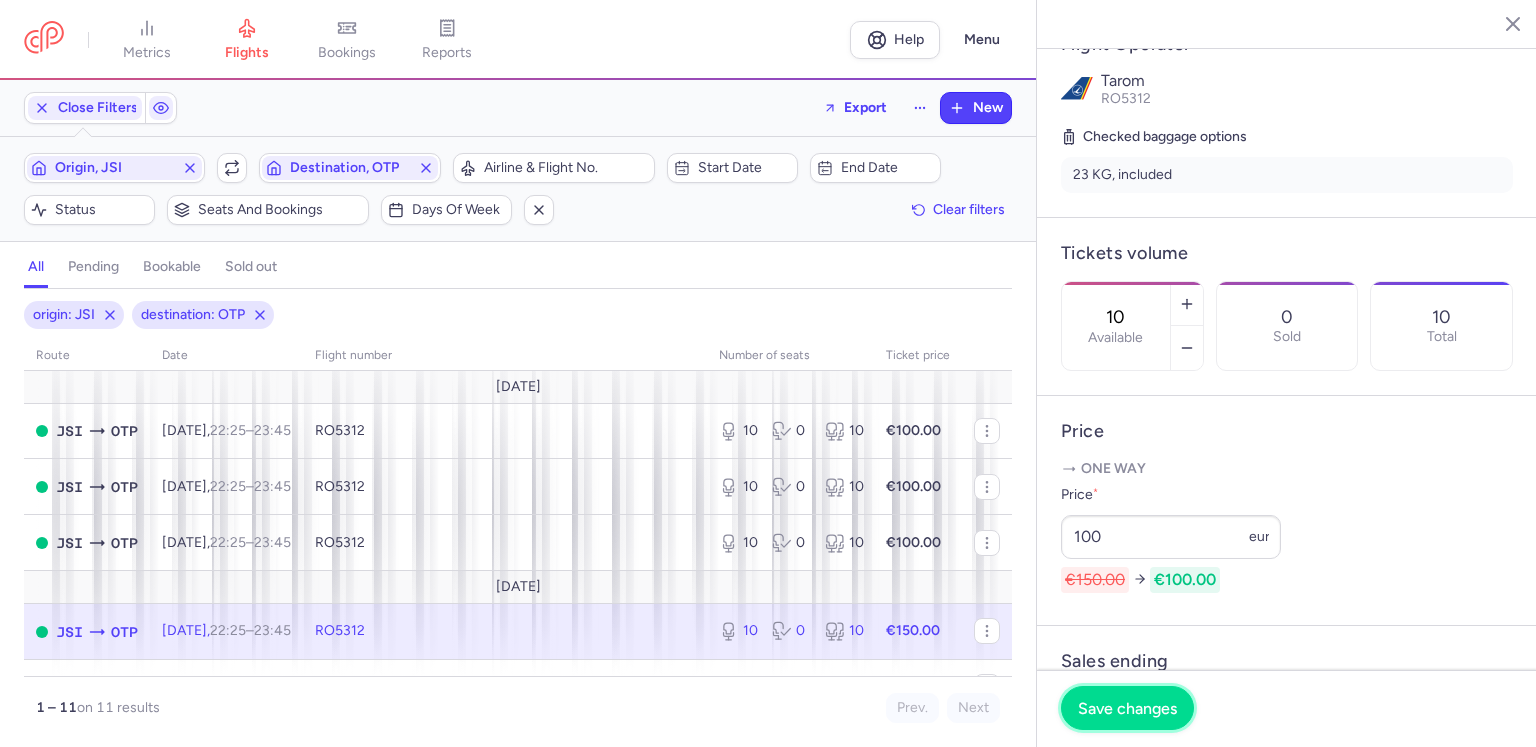 click on "Save changes" at bounding box center (1127, 708) 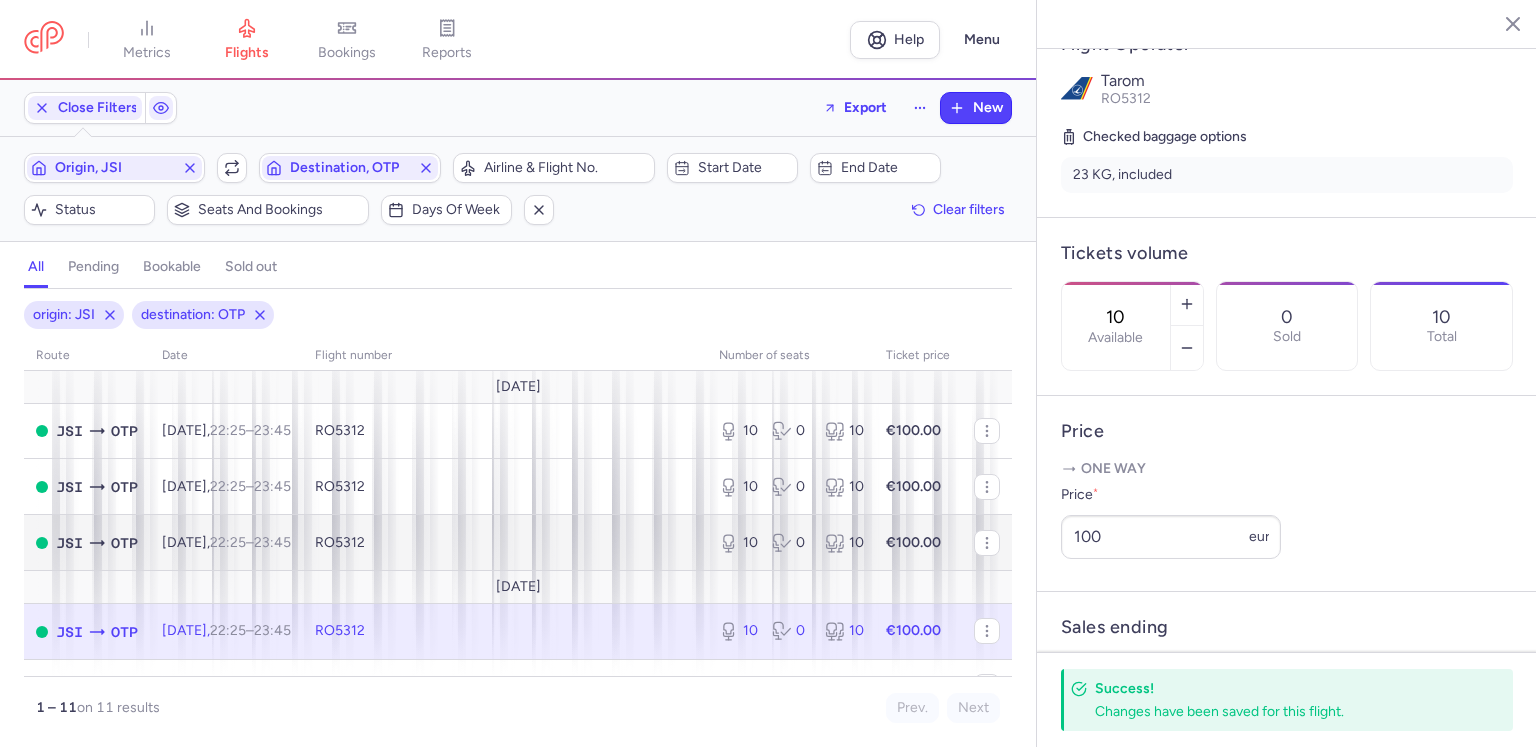 scroll, scrollTop: 200, scrollLeft: 0, axis: vertical 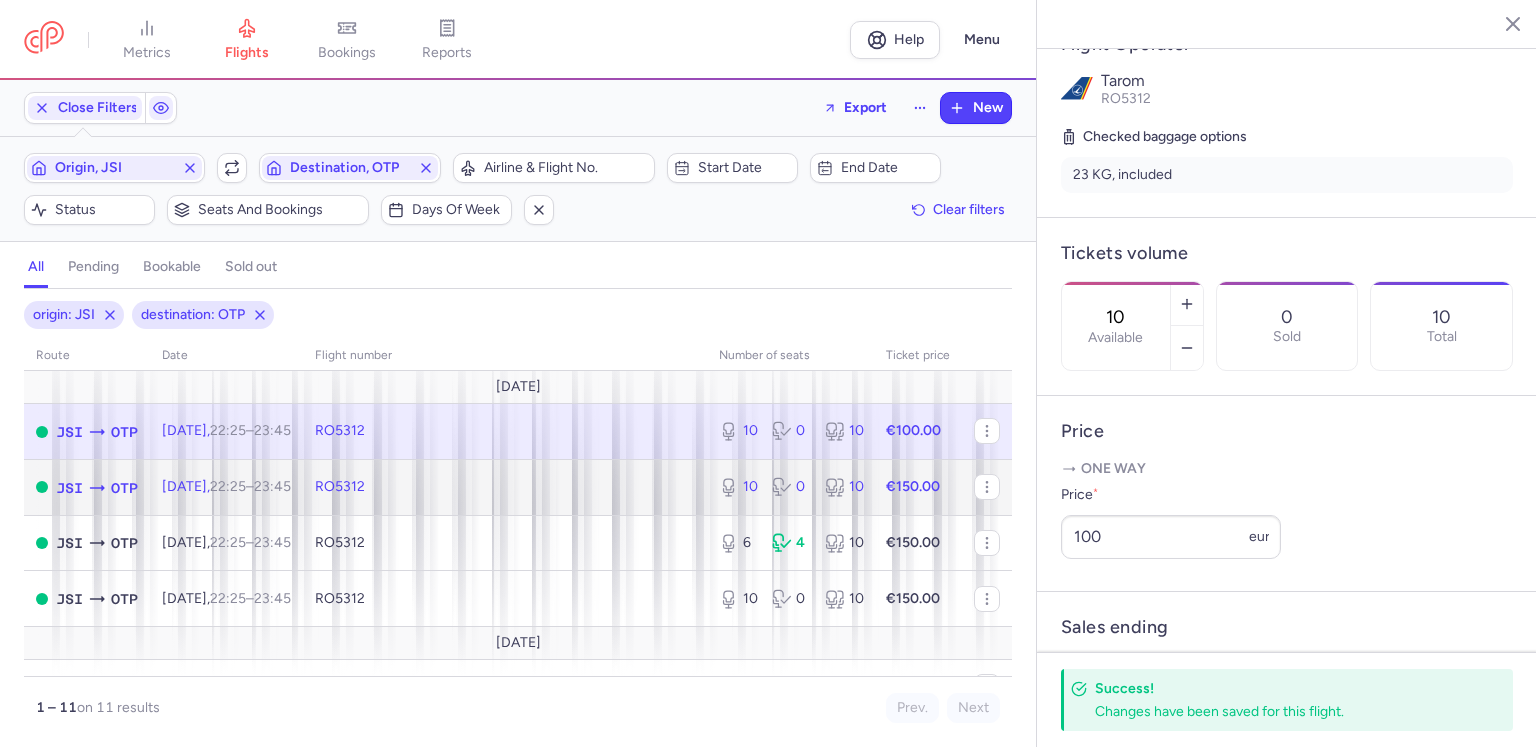 click on "RO5312" 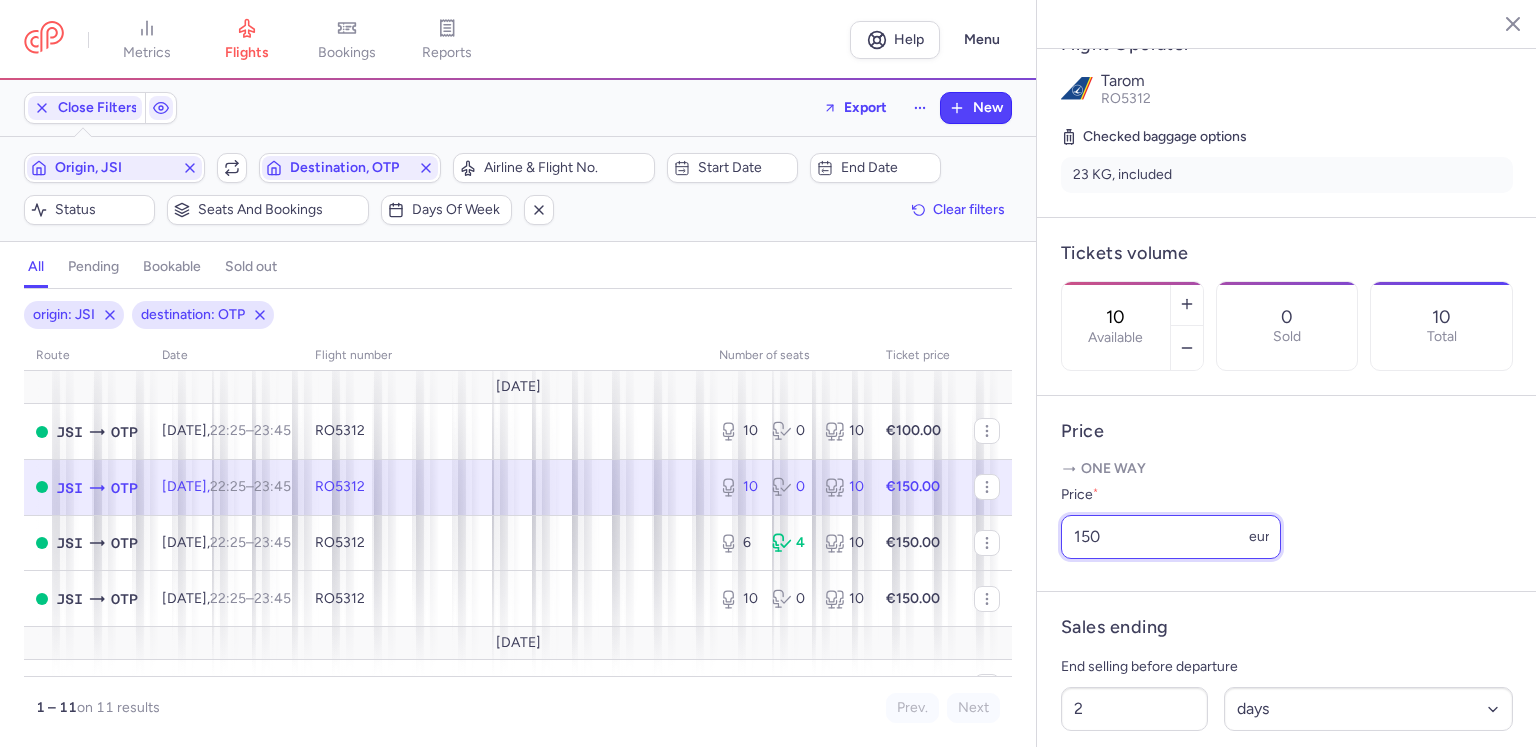 click on "150" at bounding box center (1171, 537) 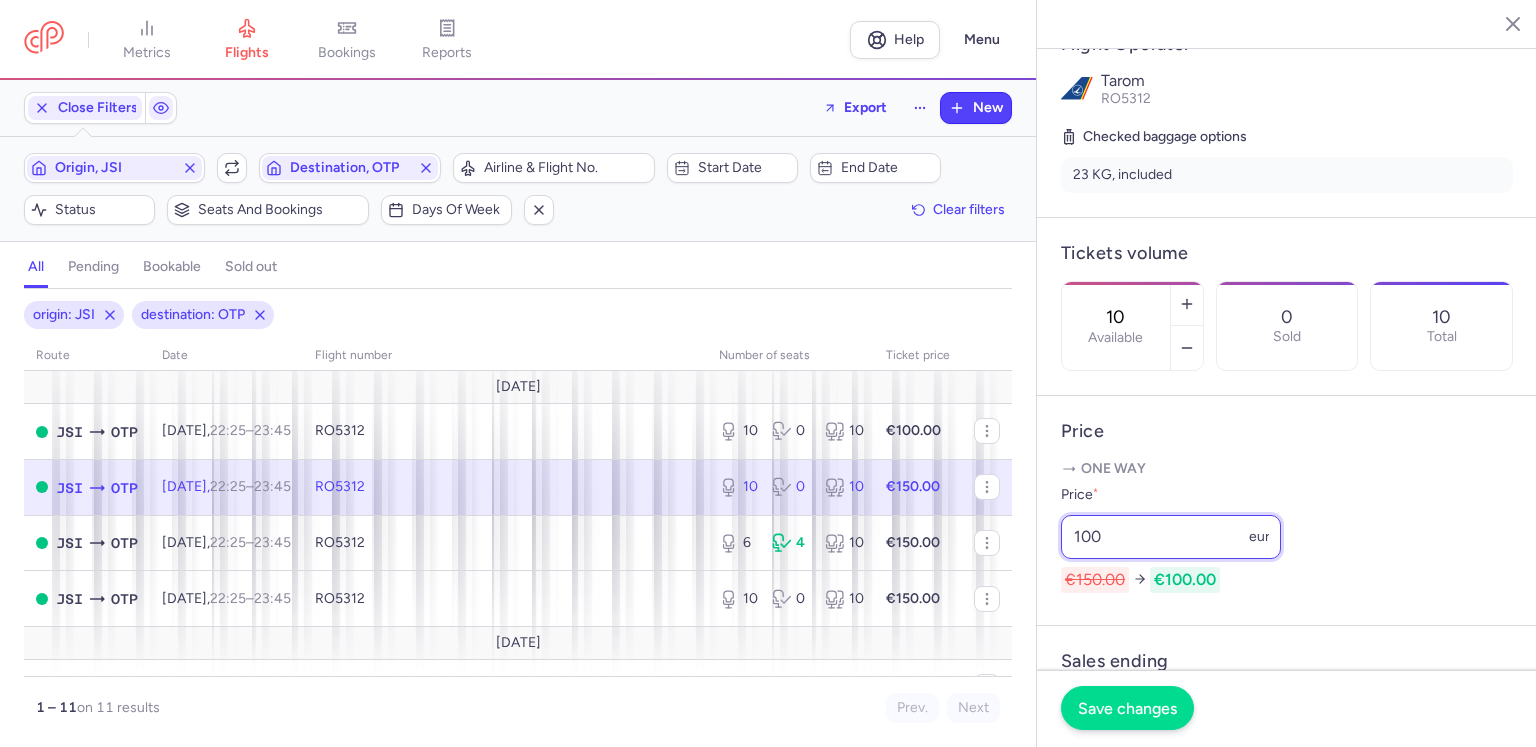 type on "100" 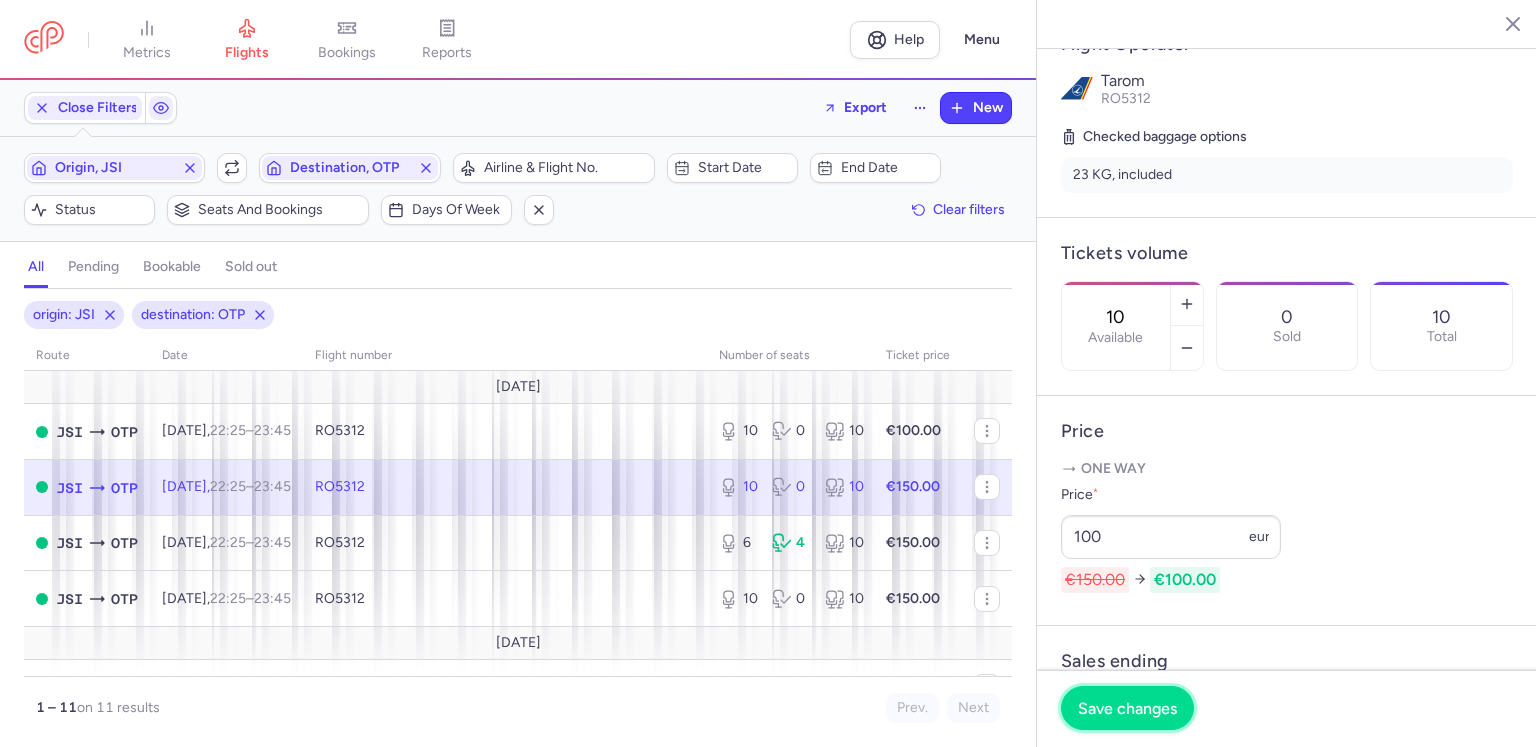 click on "Save changes" at bounding box center (1127, 708) 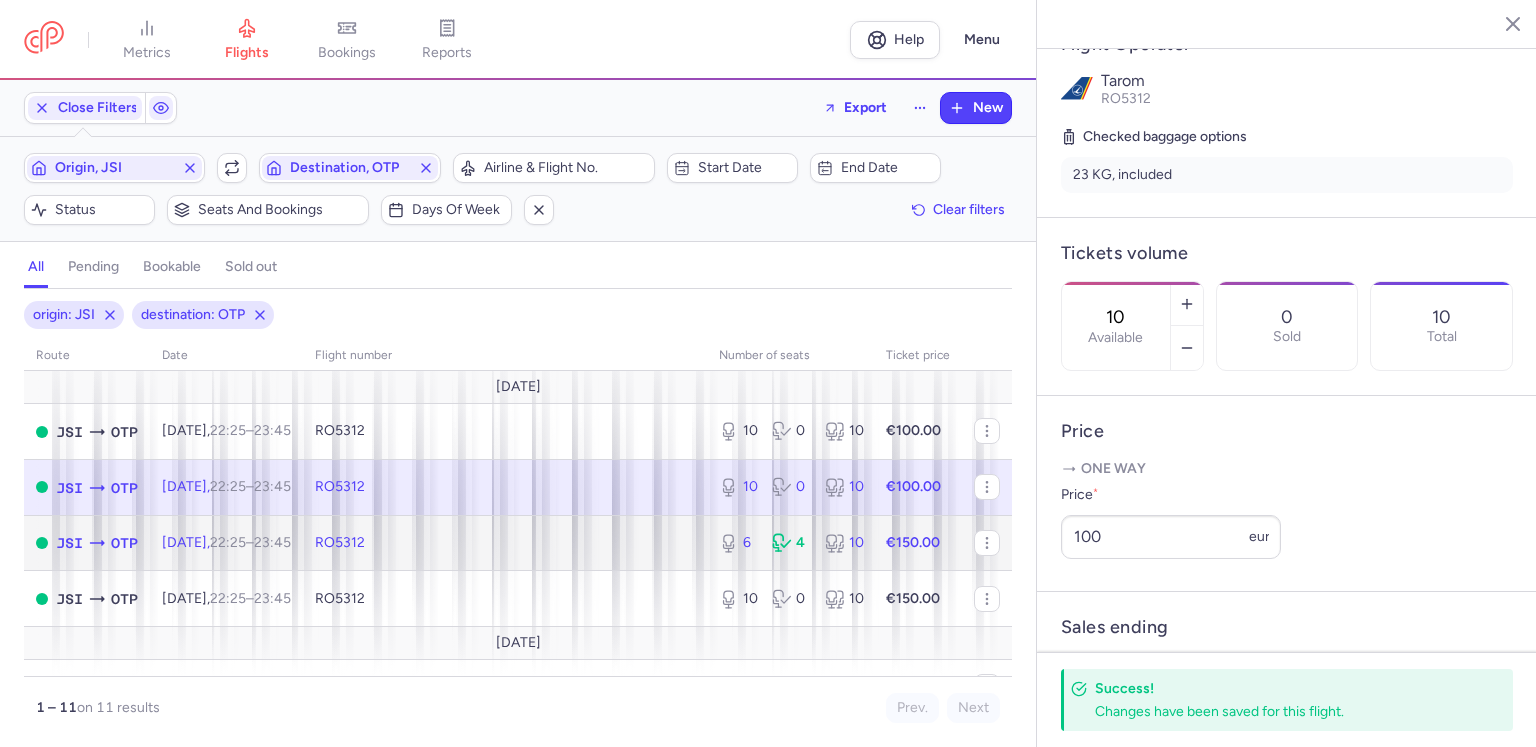 click on "RO5312" 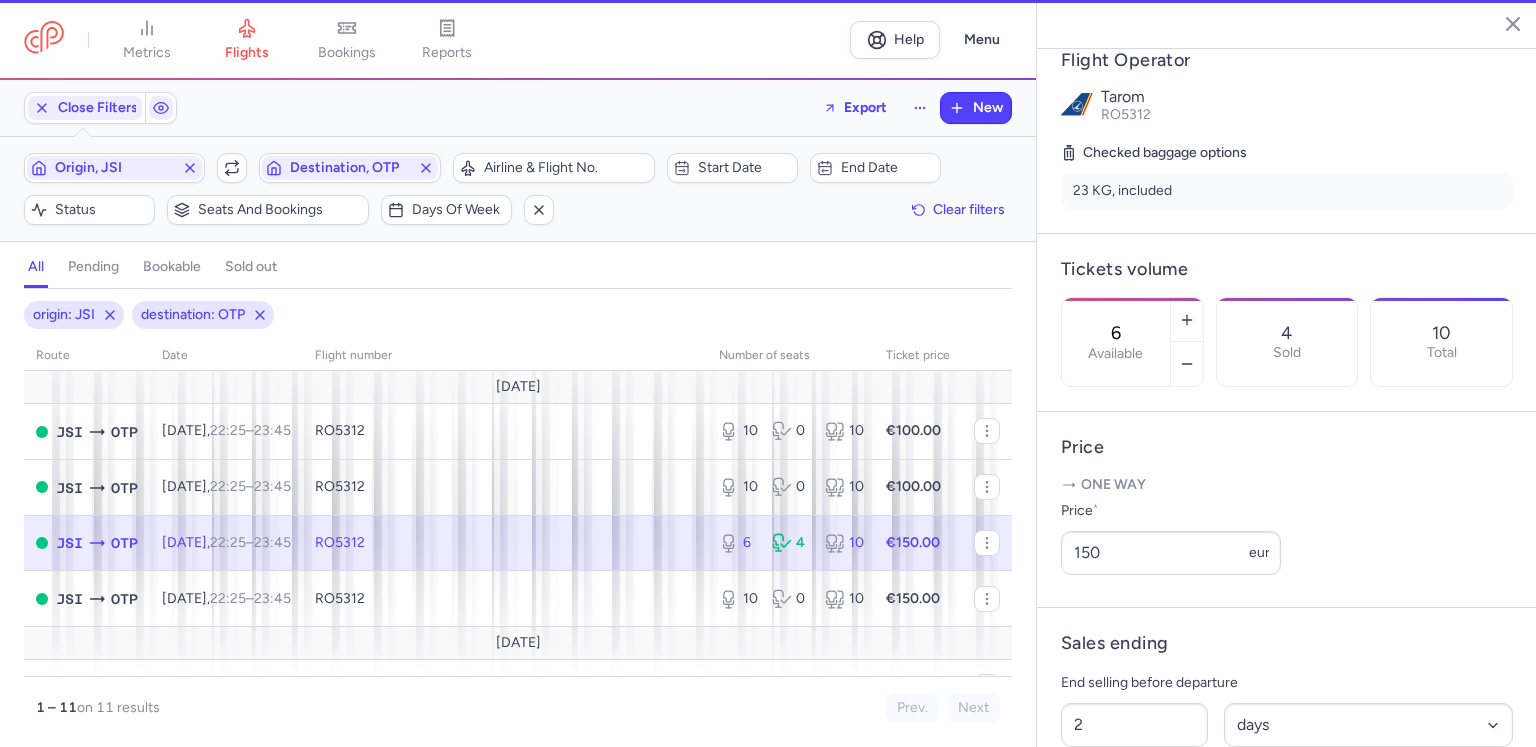 scroll, scrollTop: 416, scrollLeft: 0, axis: vertical 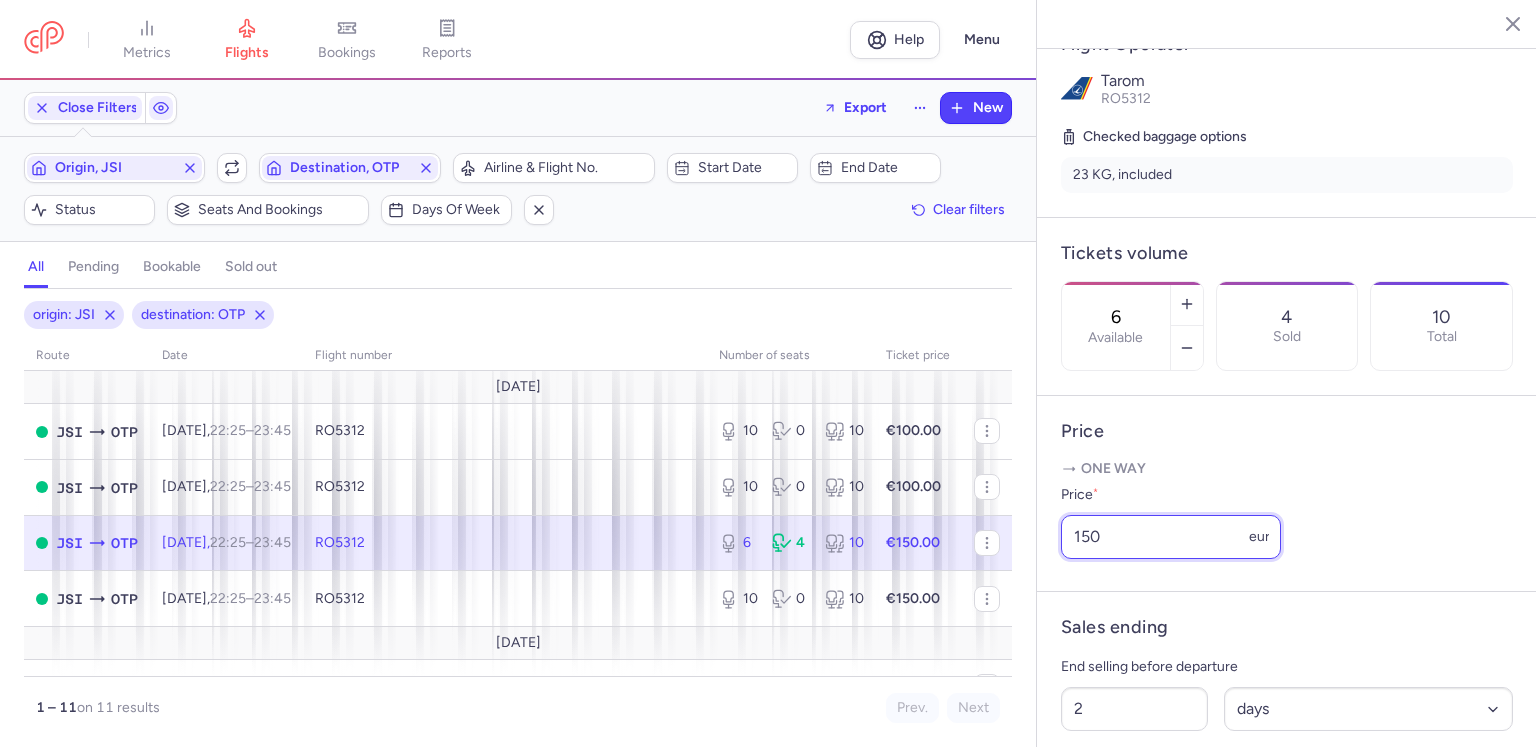 click on "150" at bounding box center (1171, 537) 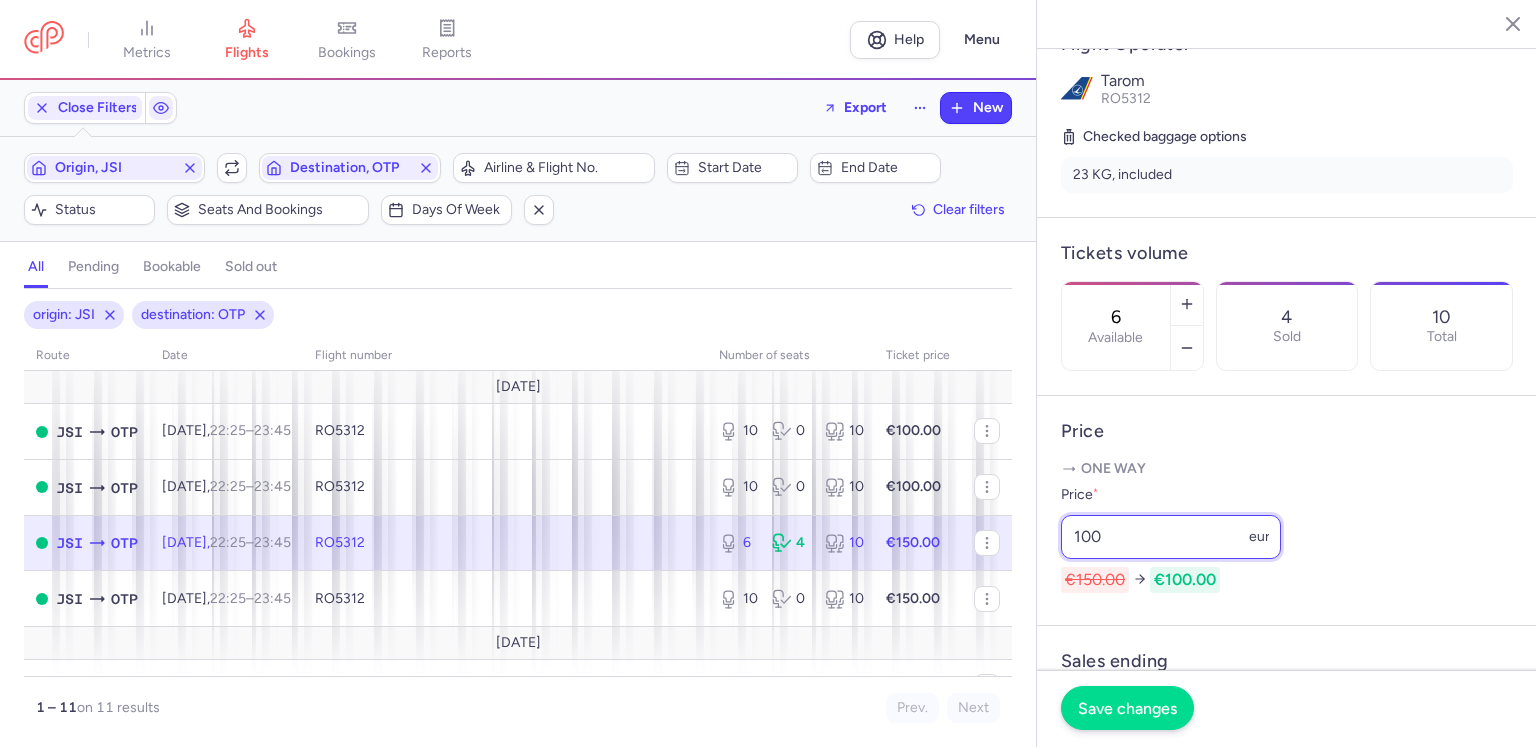 type on "100" 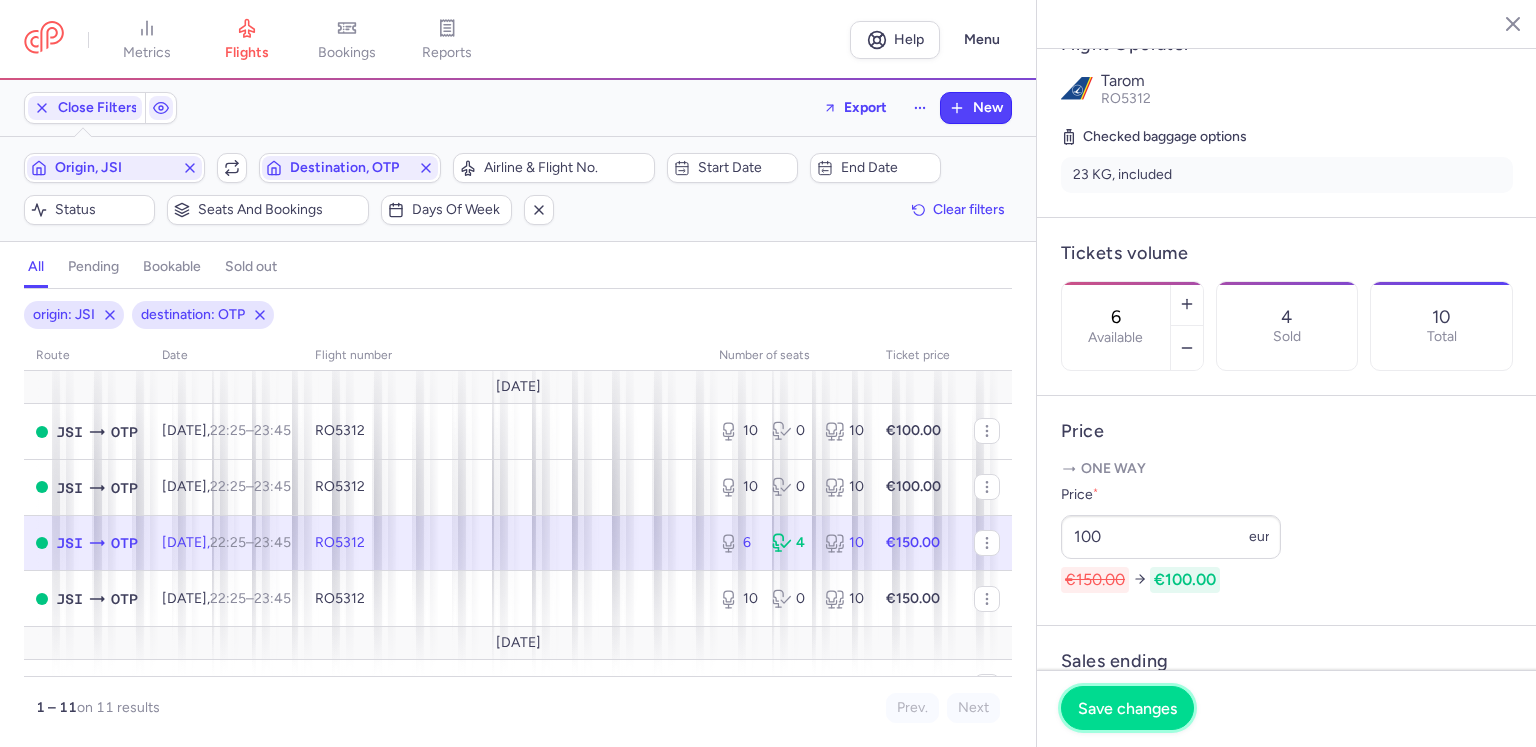click on "Save changes" at bounding box center (1127, 708) 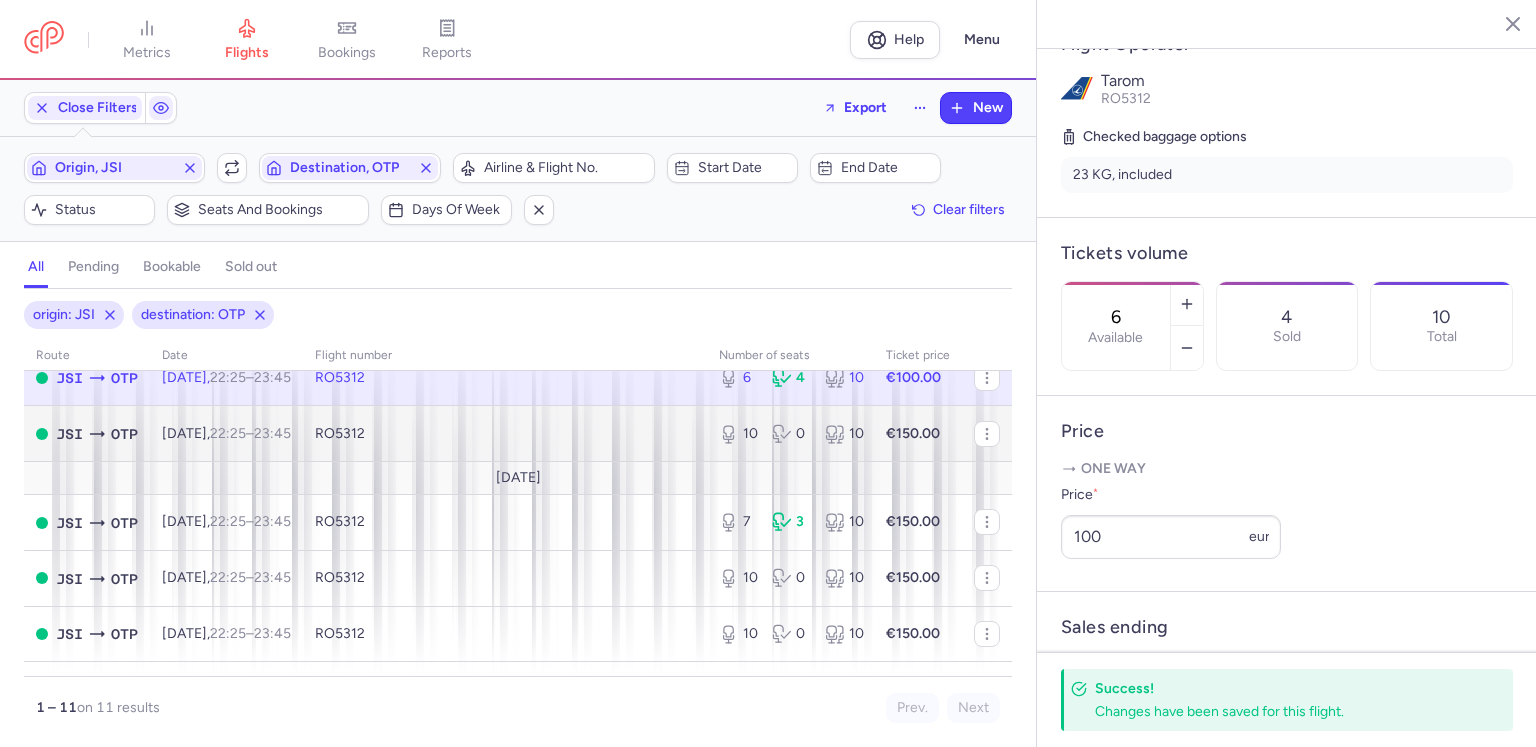 scroll, scrollTop: 400, scrollLeft: 0, axis: vertical 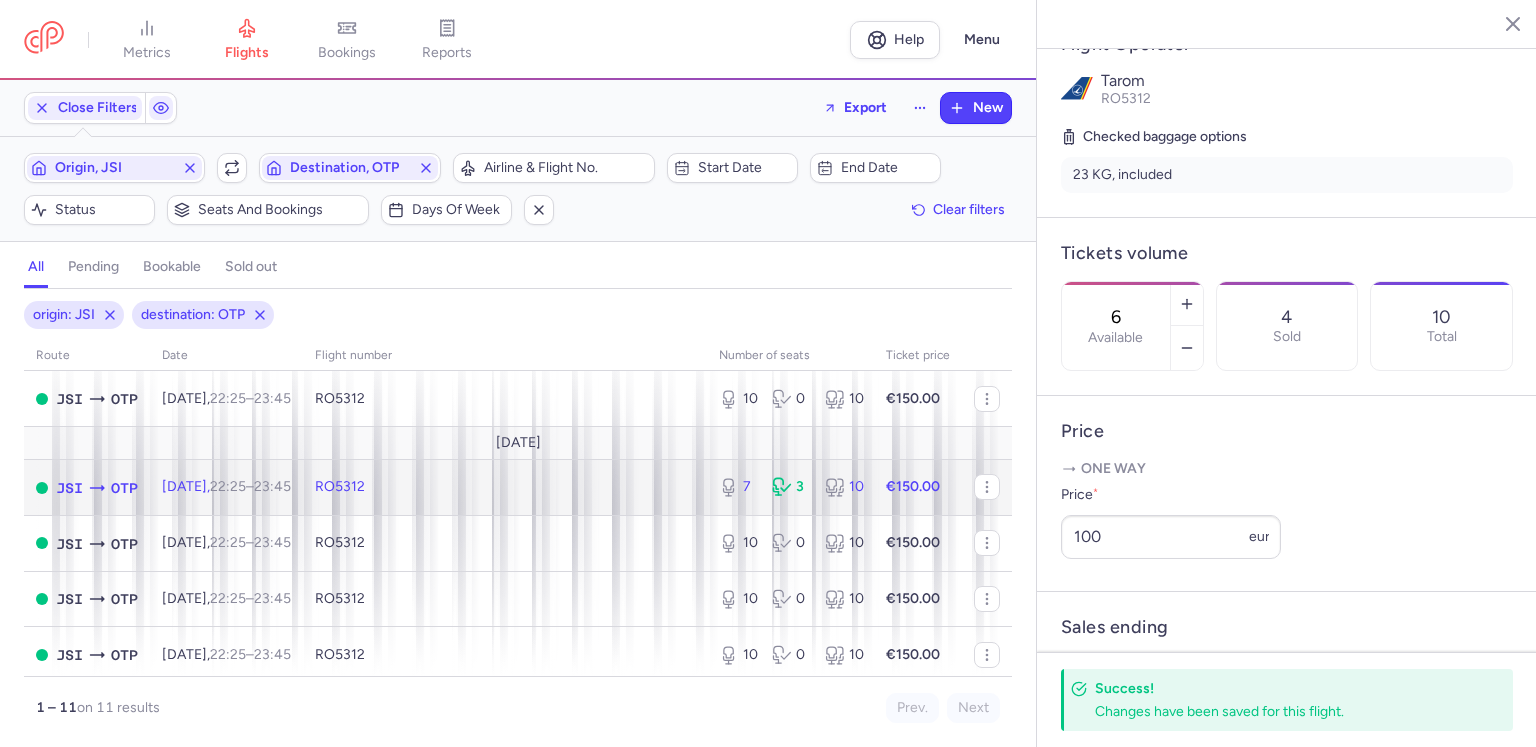 click on "RO5312" 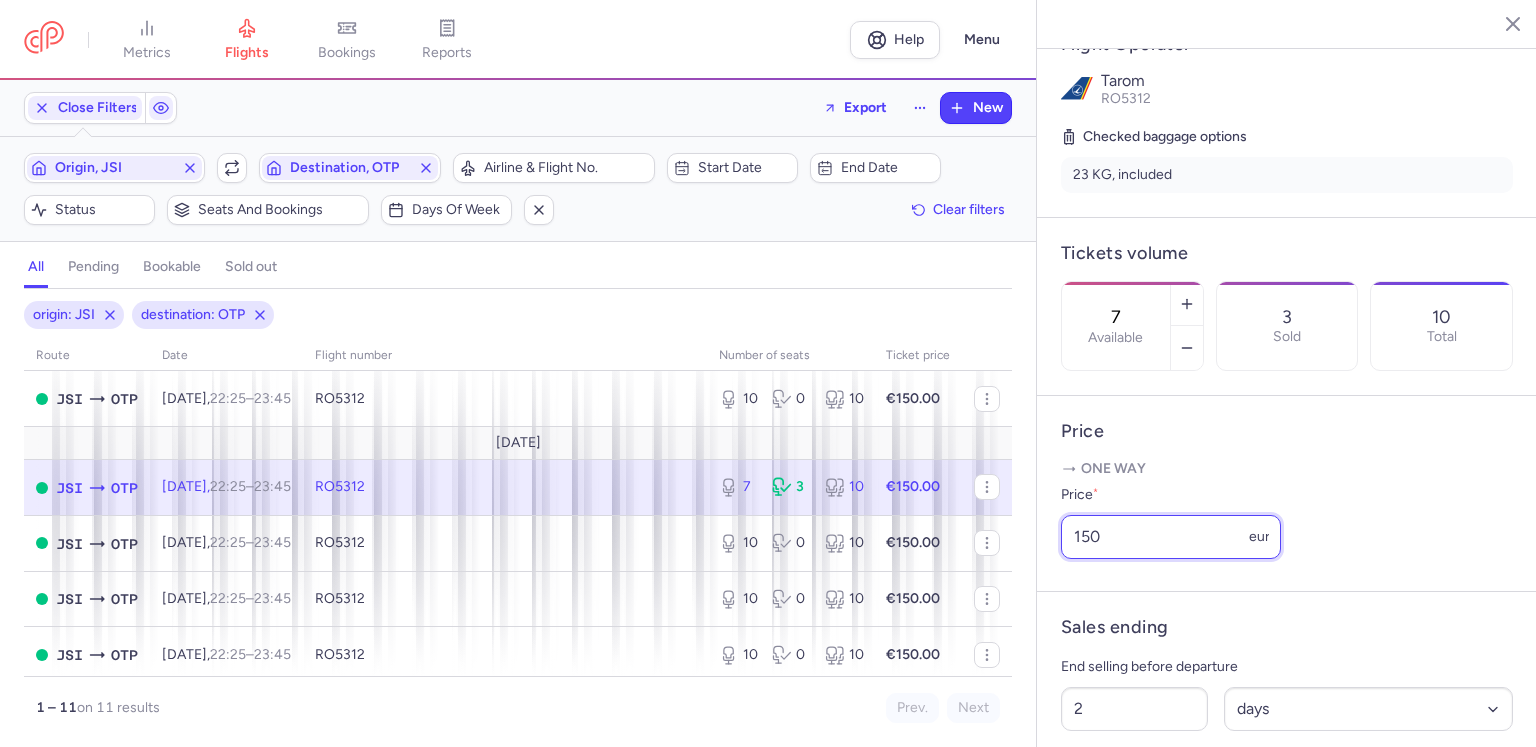 click on "150" at bounding box center [1171, 537] 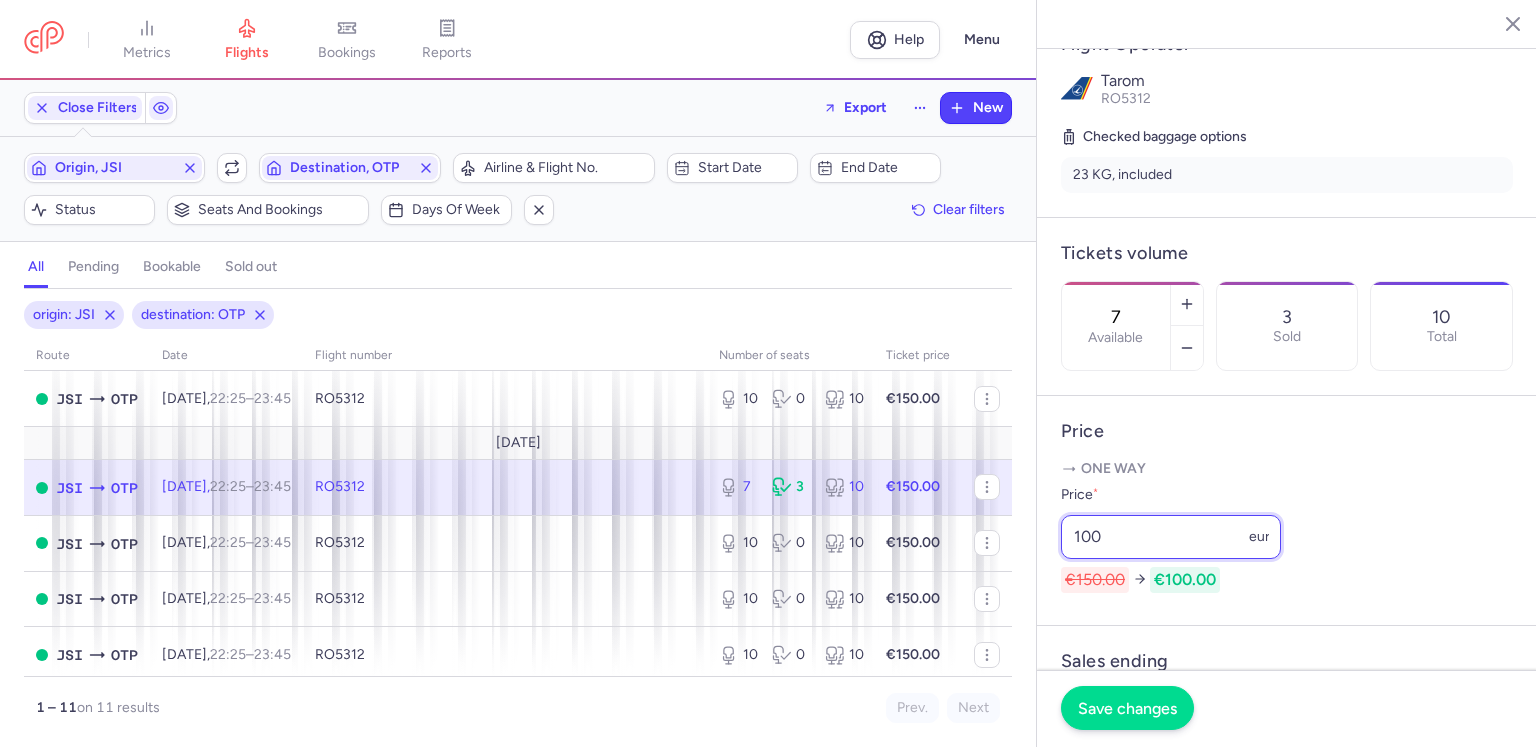 type on "100" 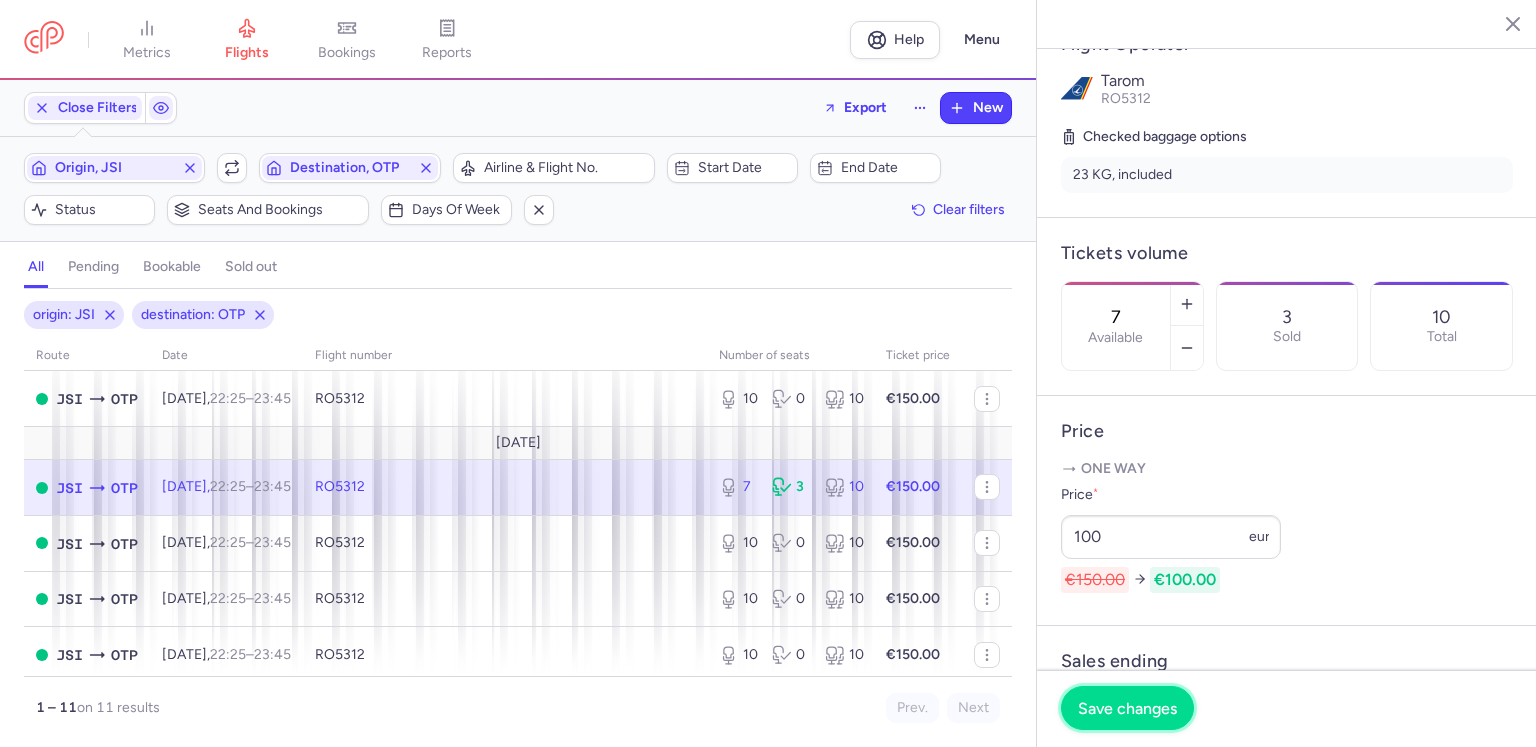 click on "Save changes" at bounding box center [1127, 708] 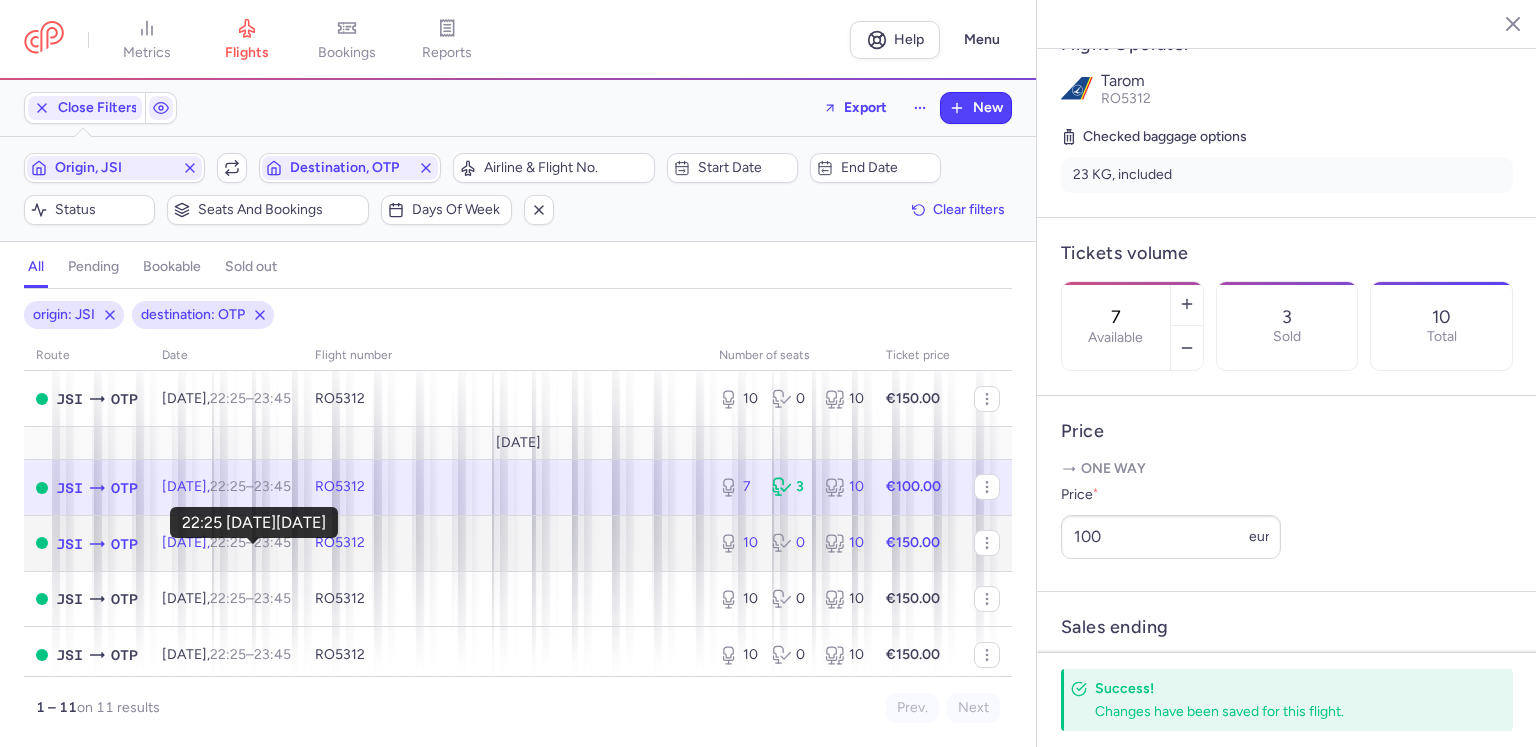click on "22:25" at bounding box center (228, 542) 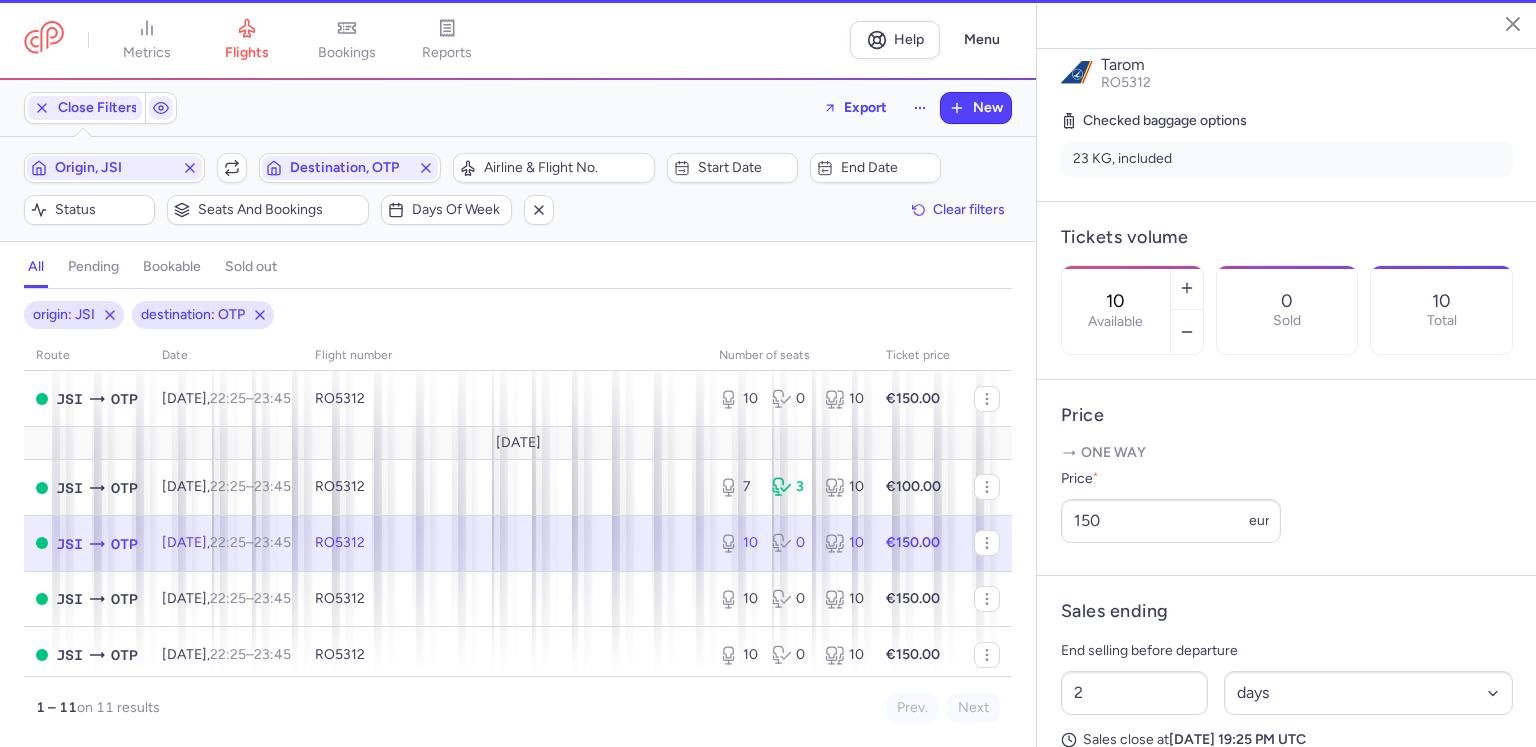 scroll, scrollTop: 400, scrollLeft: 0, axis: vertical 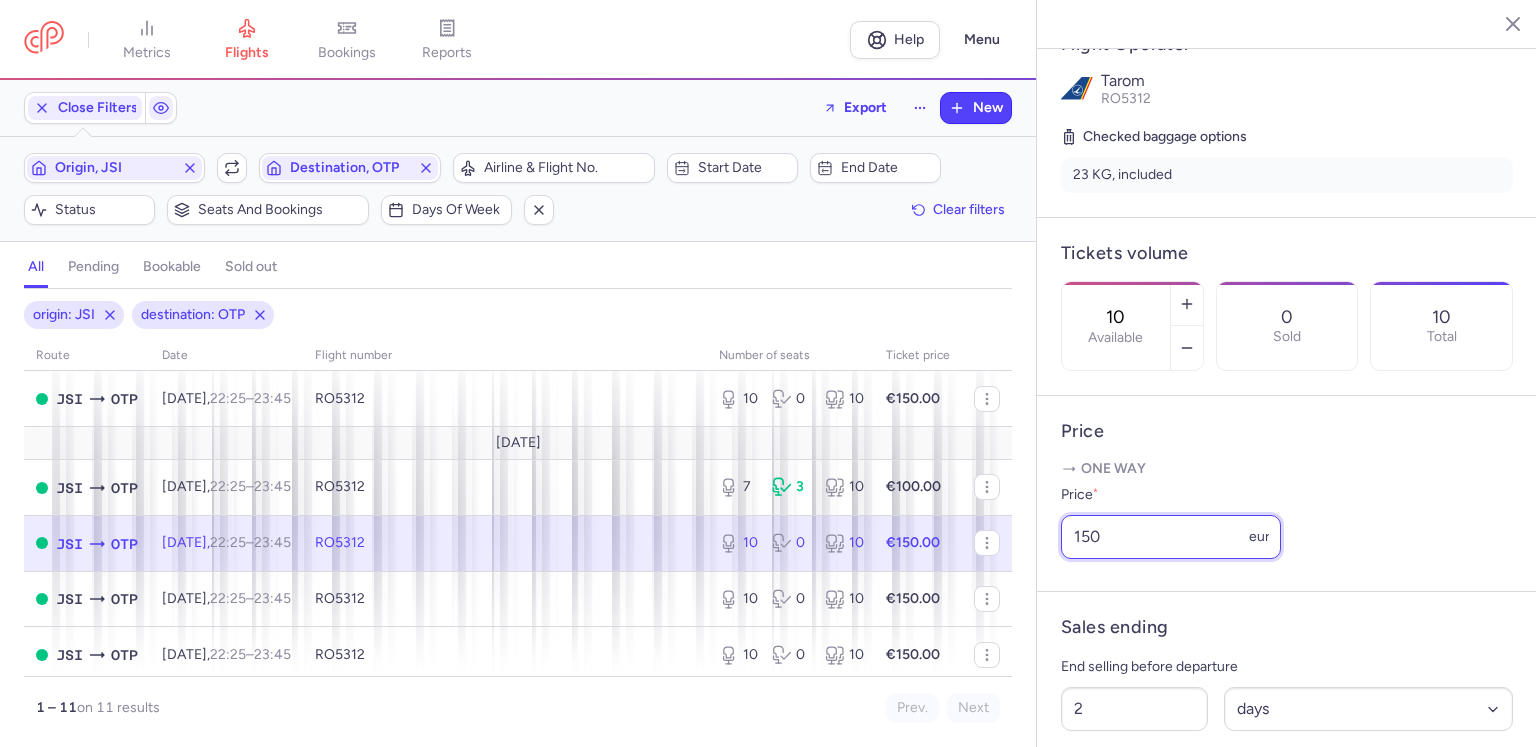 click on "150" at bounding box center (1171, 537) 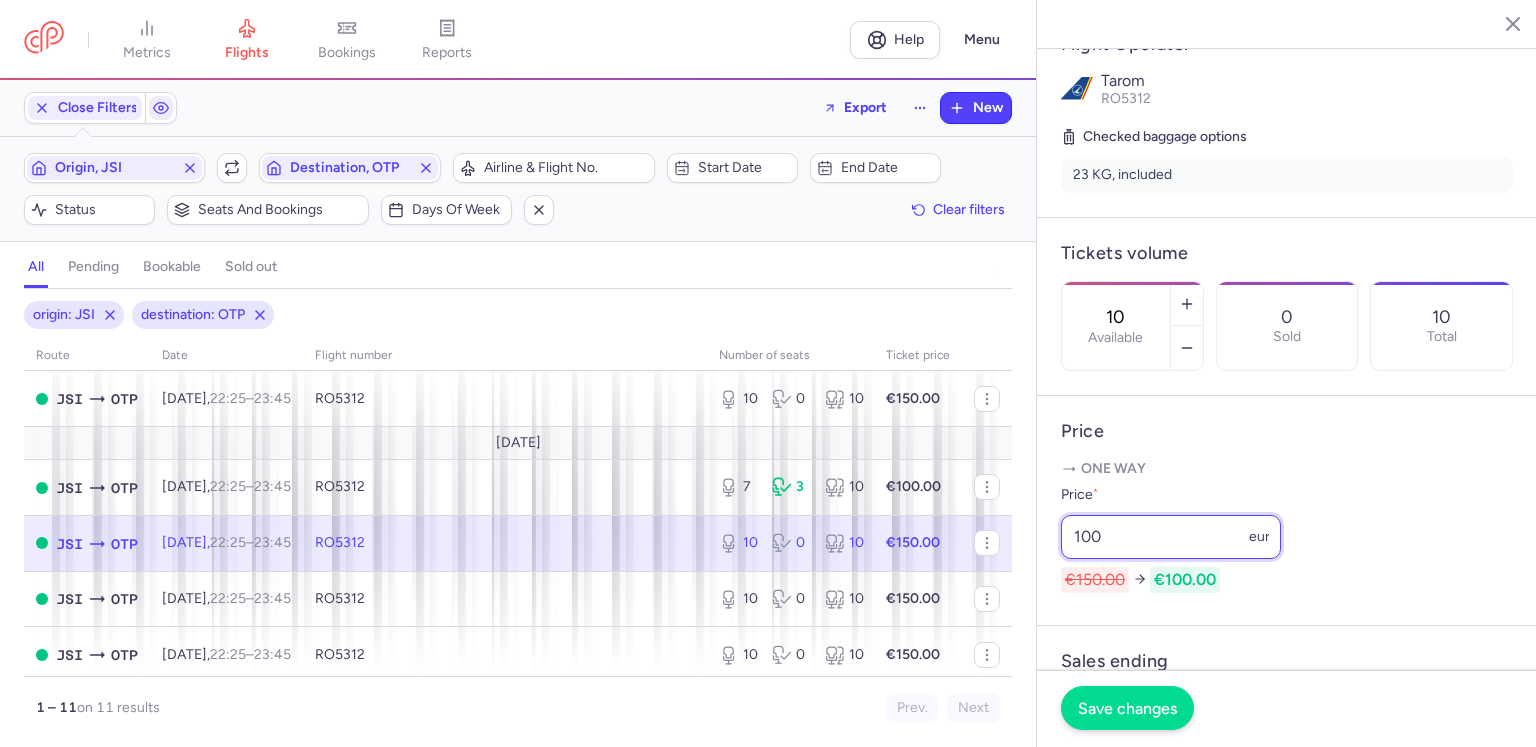type on "100" 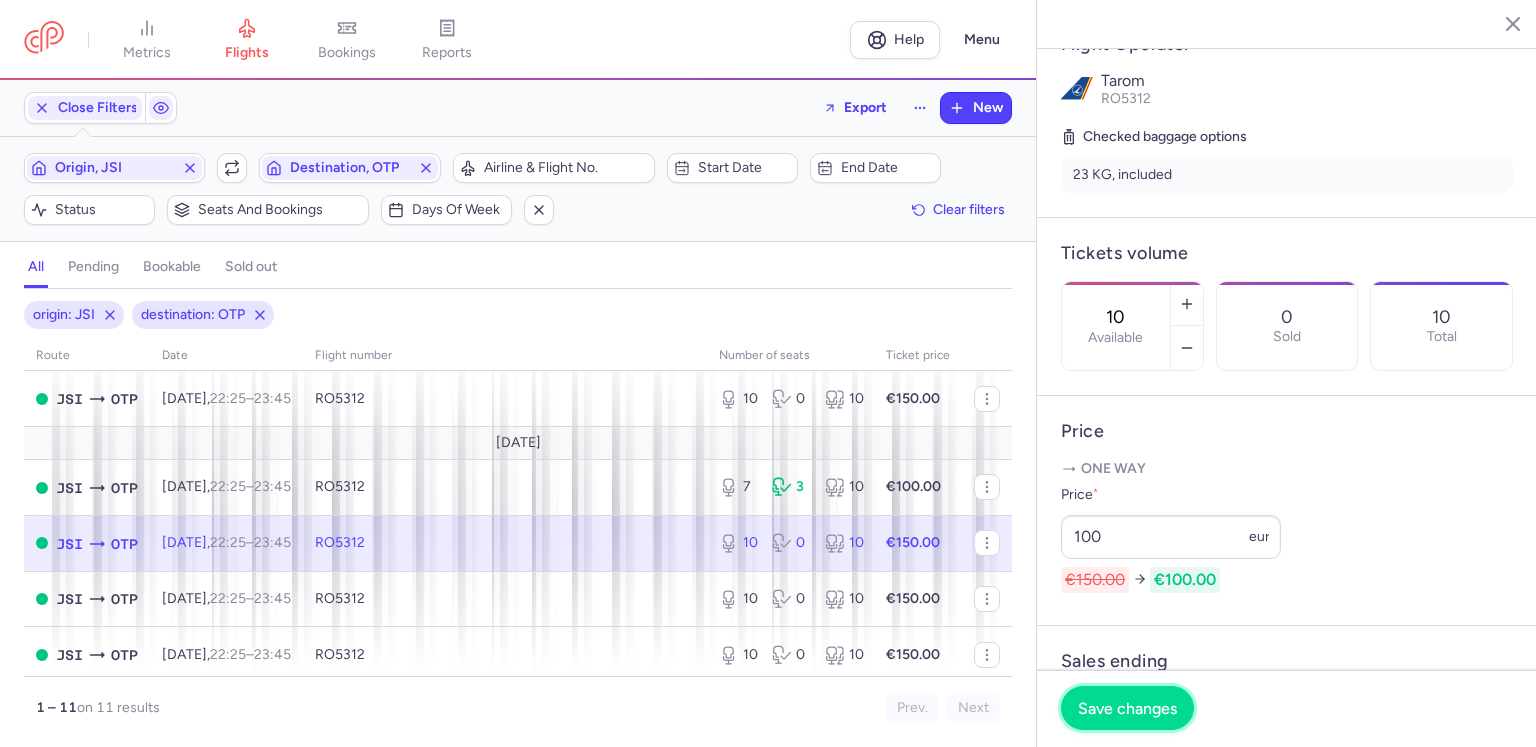 click on "Save changes" at bounding box center (1127, 708) 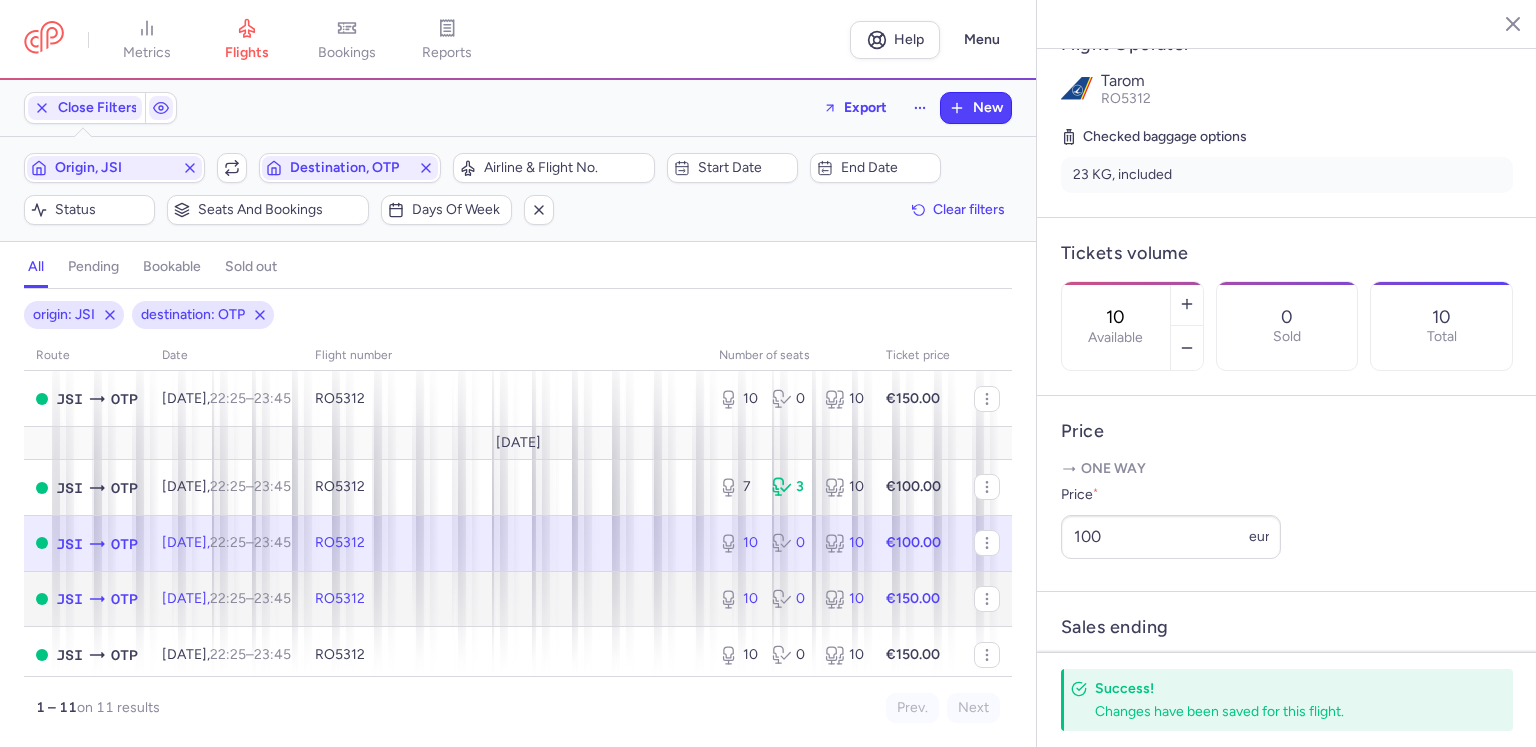 click on "[DATE]  22:25  –  23:45  +0" 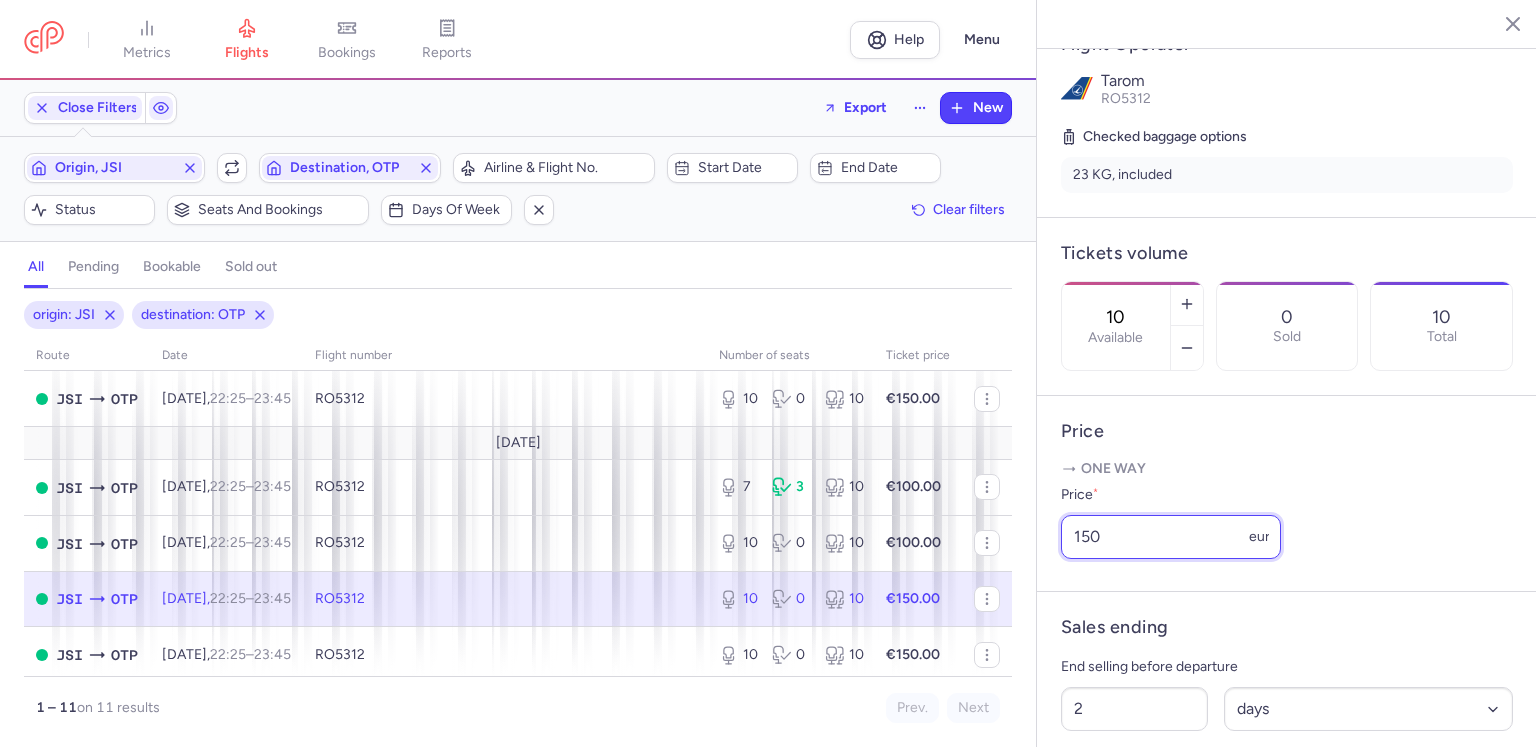 click on "150" at bounding box center (1171, 537) 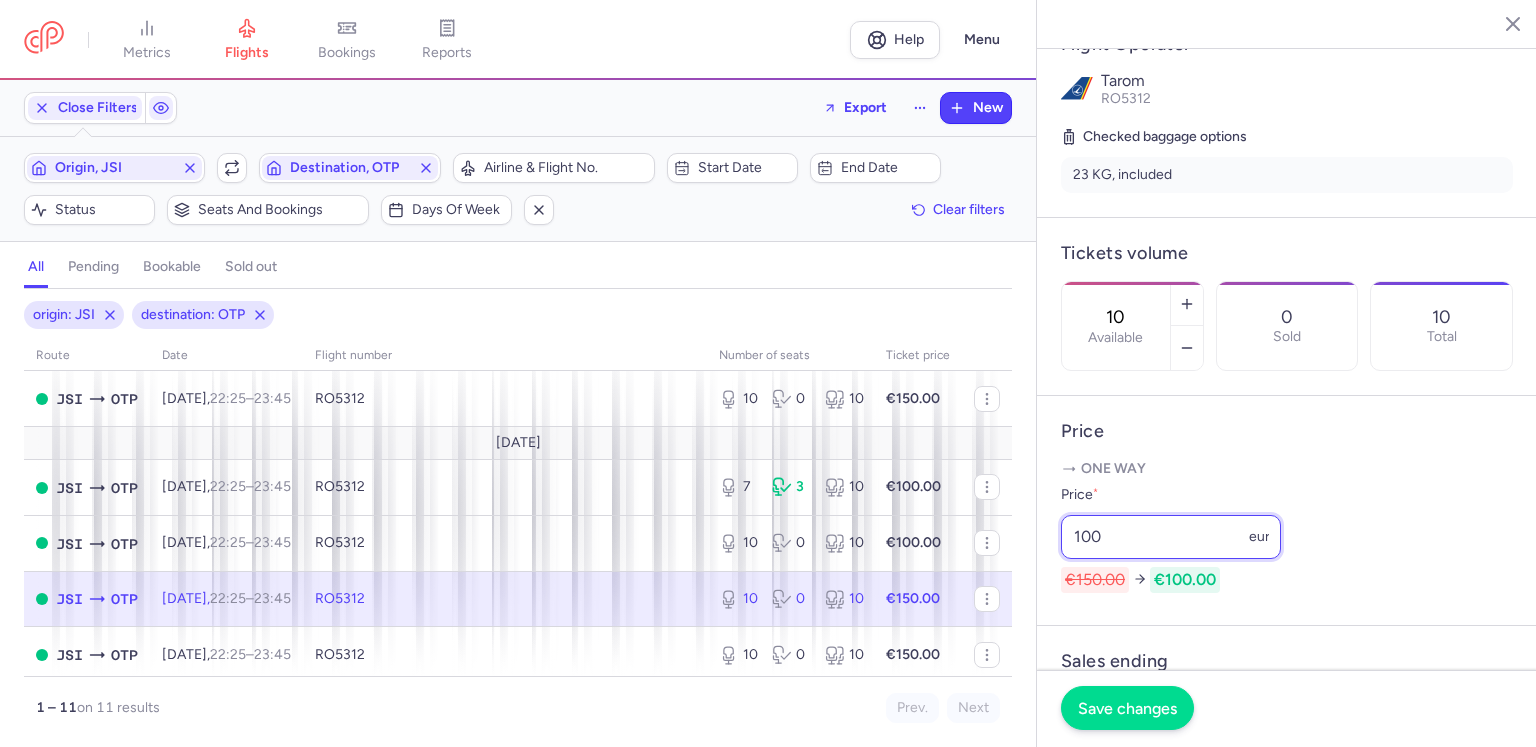 type on "100" 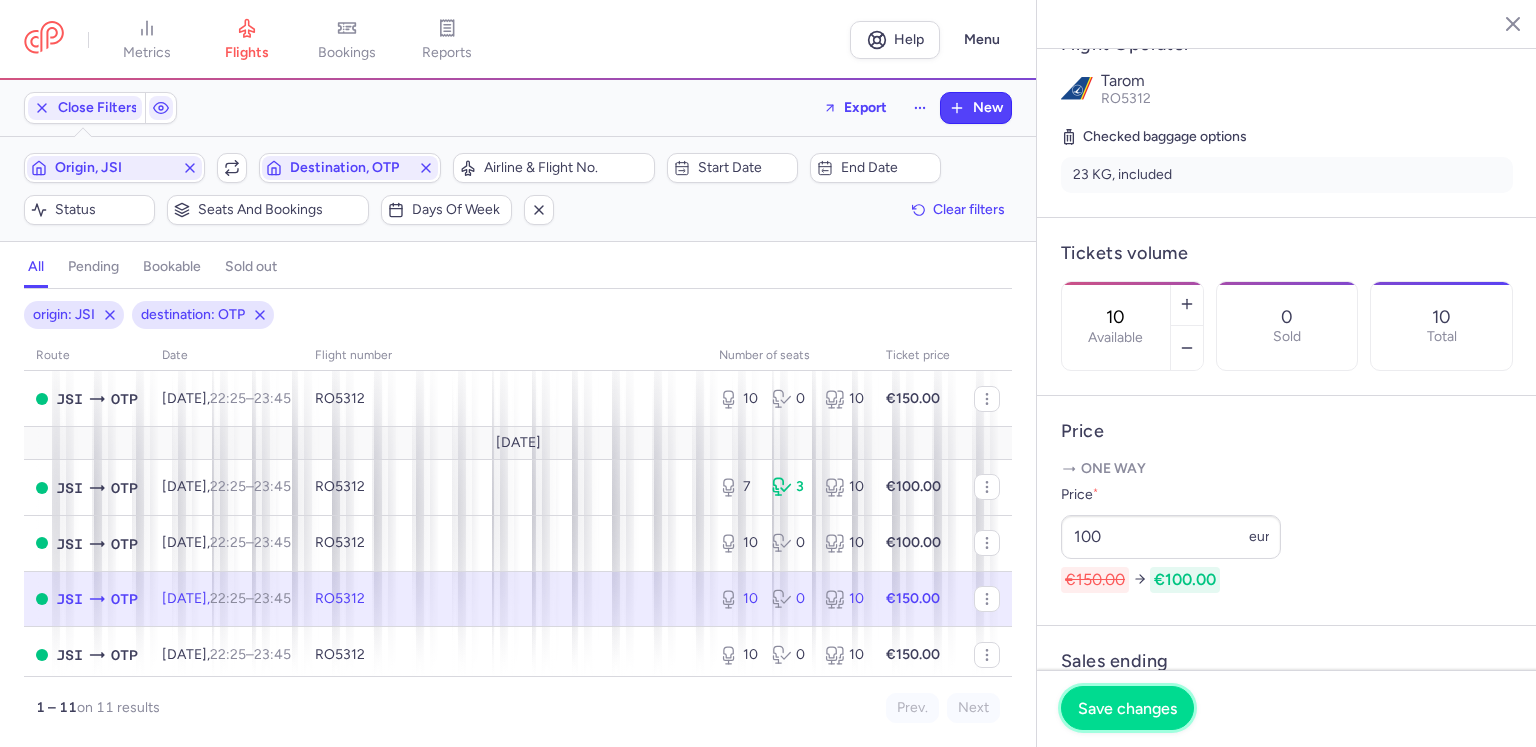 click on "Save changes" at bounding box center (1127, 708) 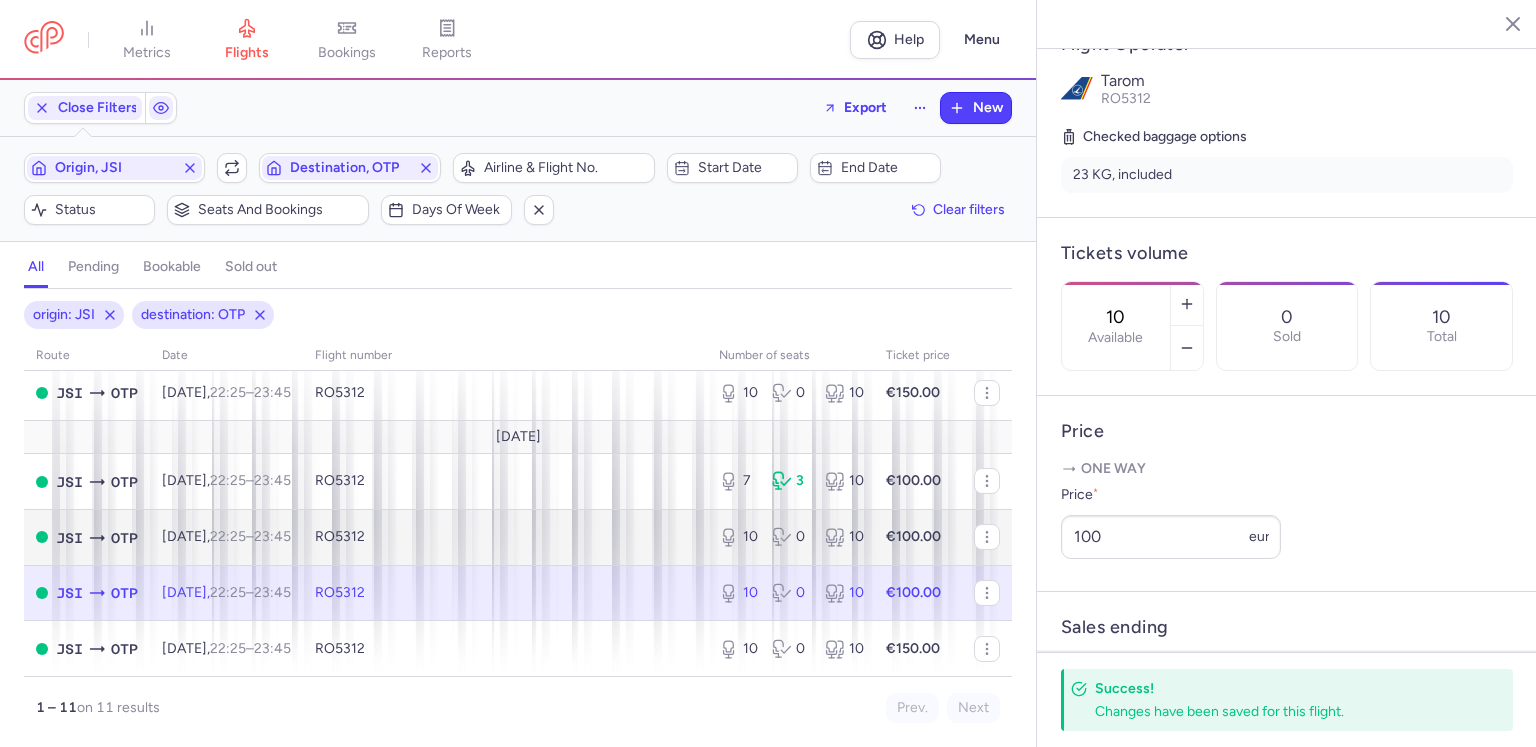 scroll, scrollTop: 417, scrollLeft: 0, axis: vertical 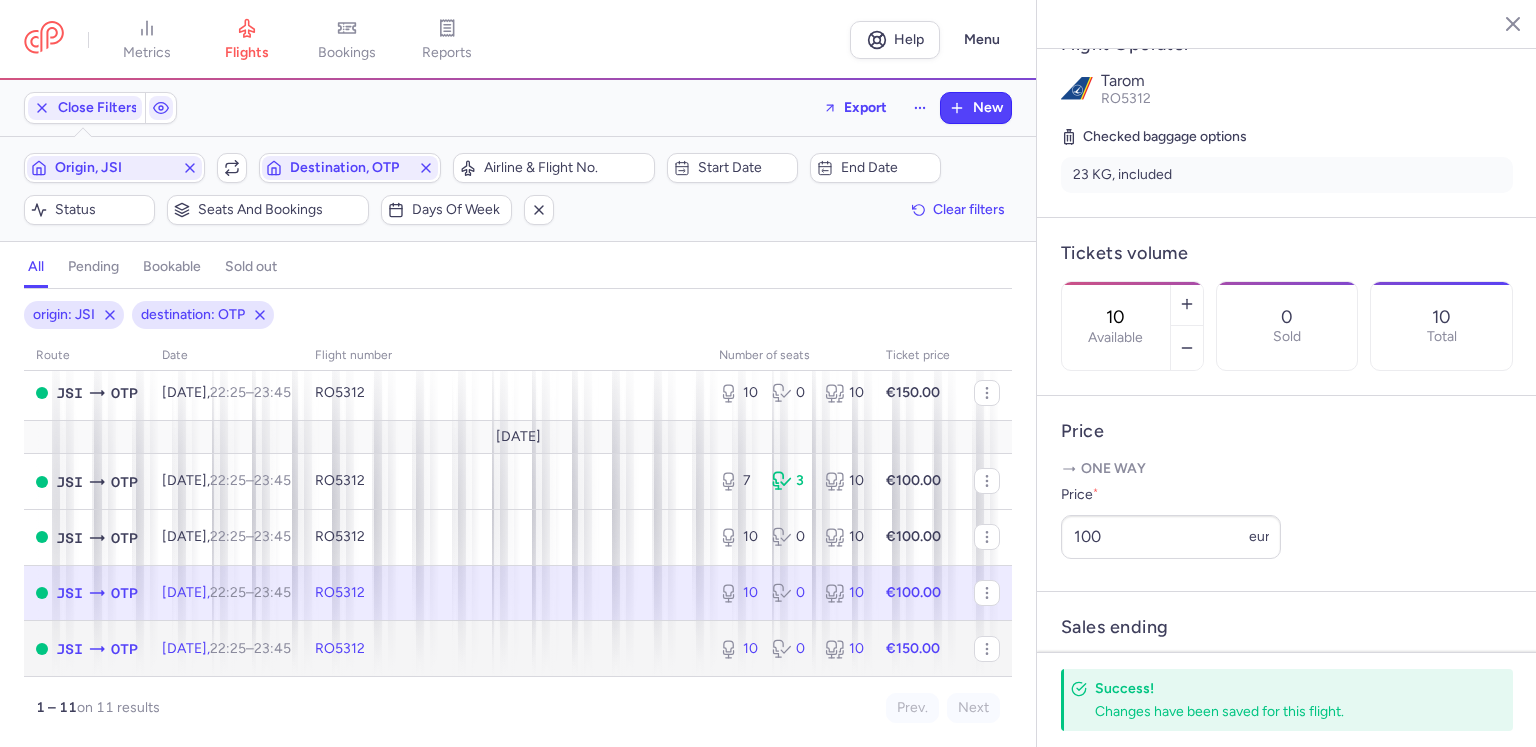 click on "[DATE]  22:25  –  23:45  +0" 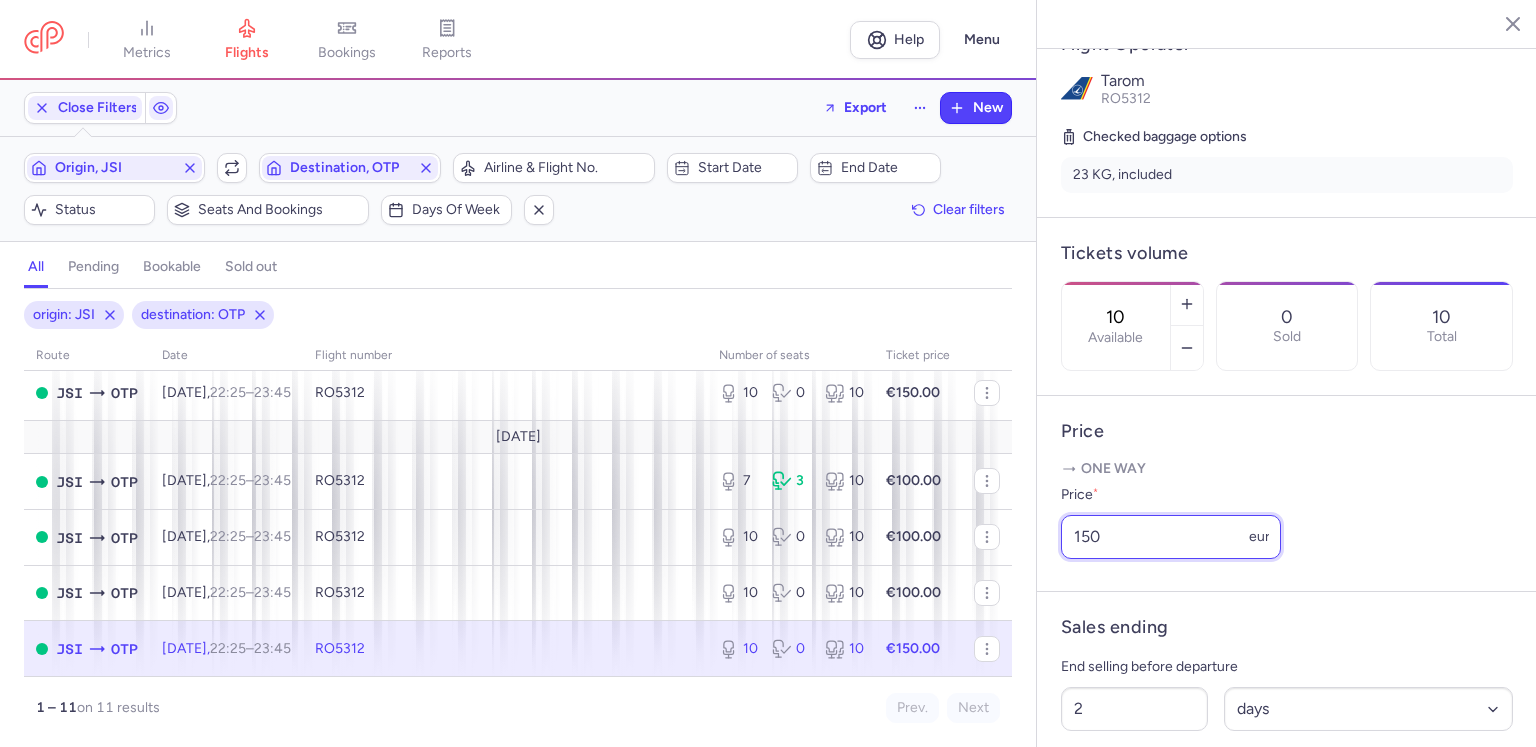 click on "150" at bounding box center (1171, 537) 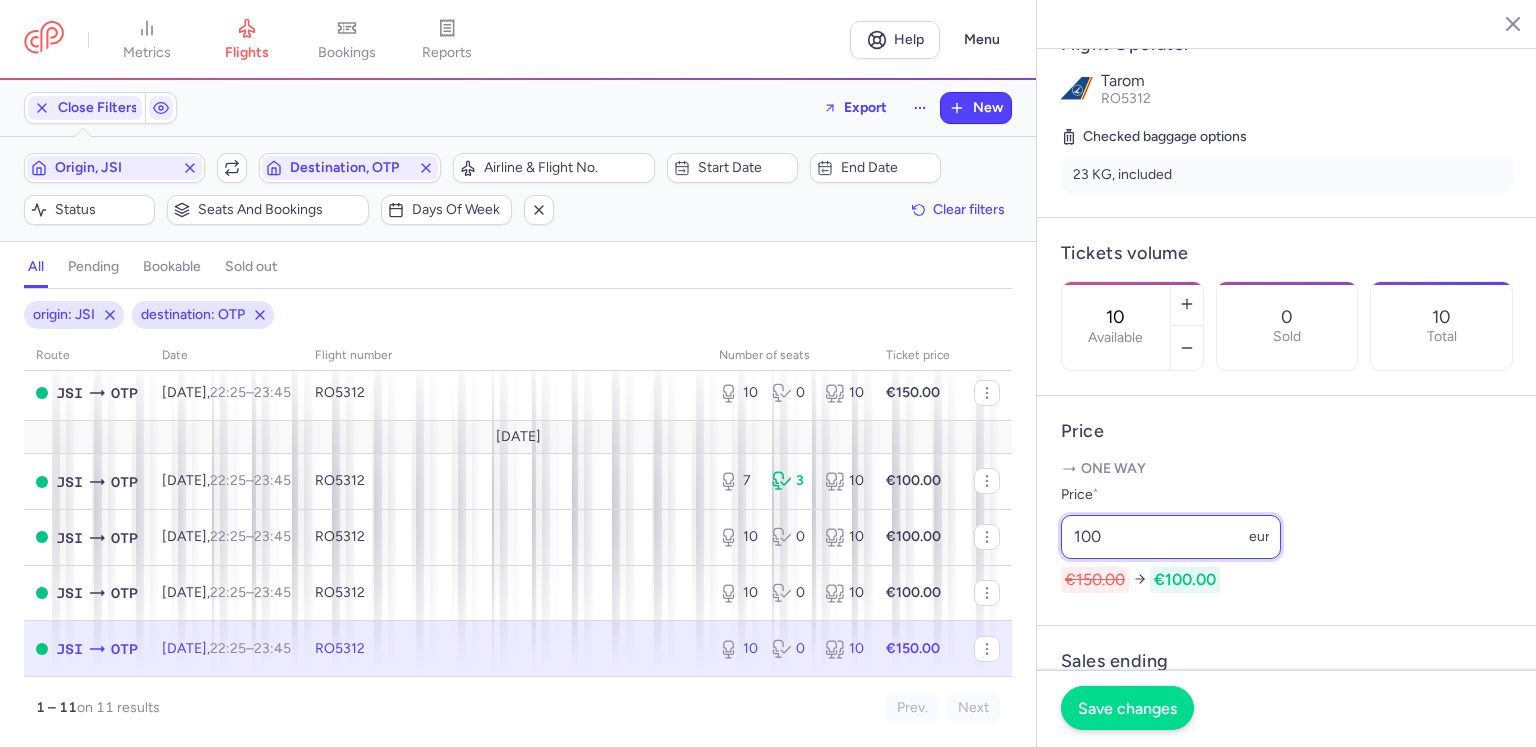 type on "100" 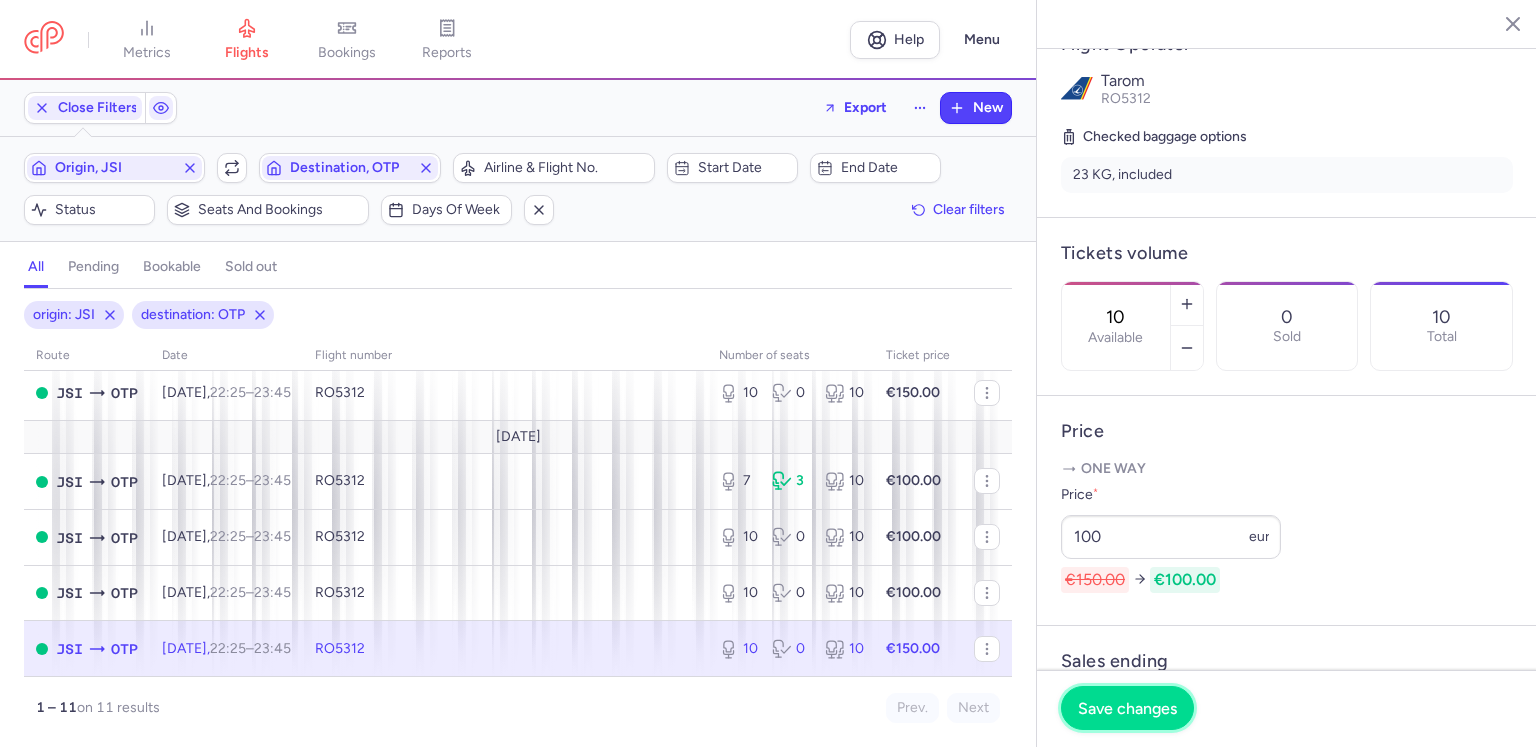 click on "Save changes" at bounding box center [1127, 708] 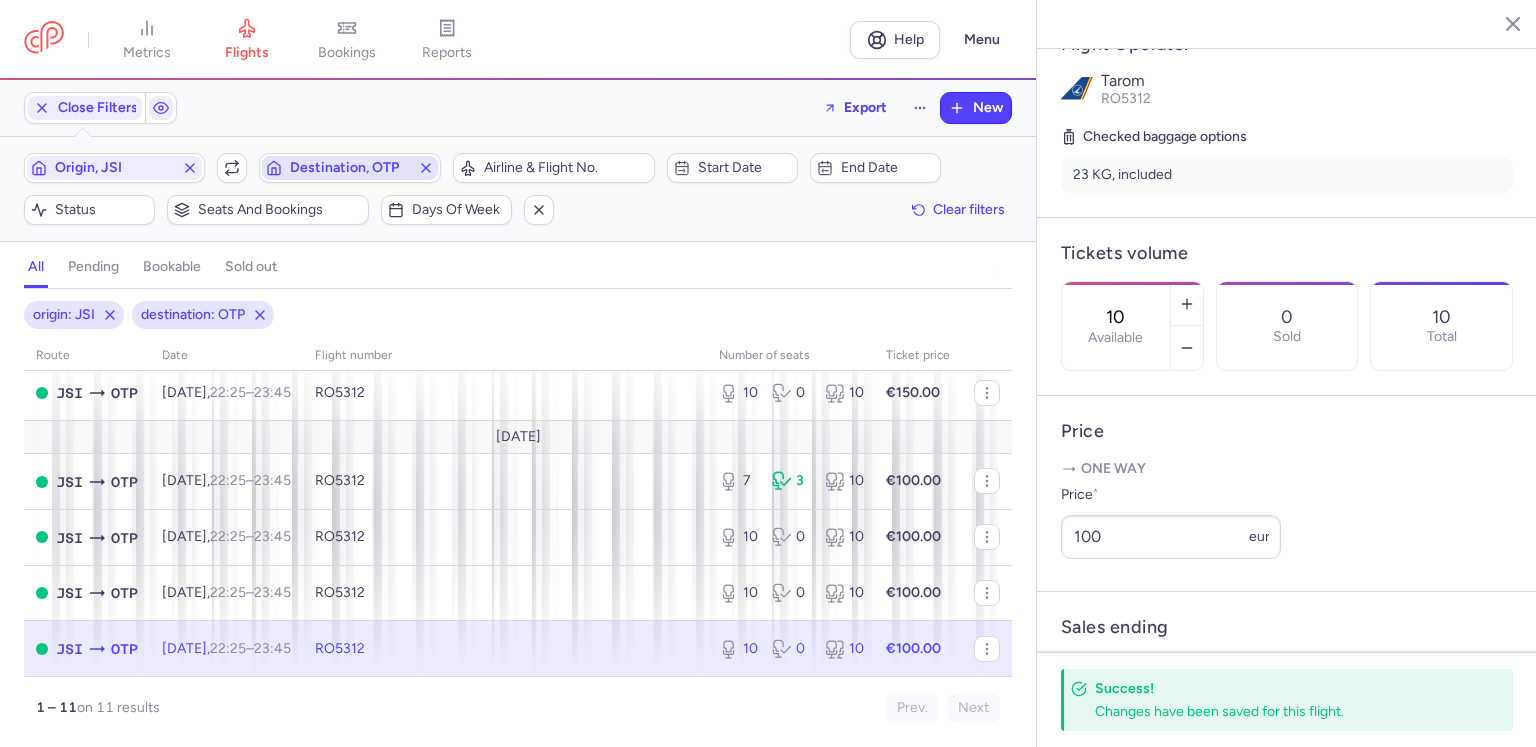 click 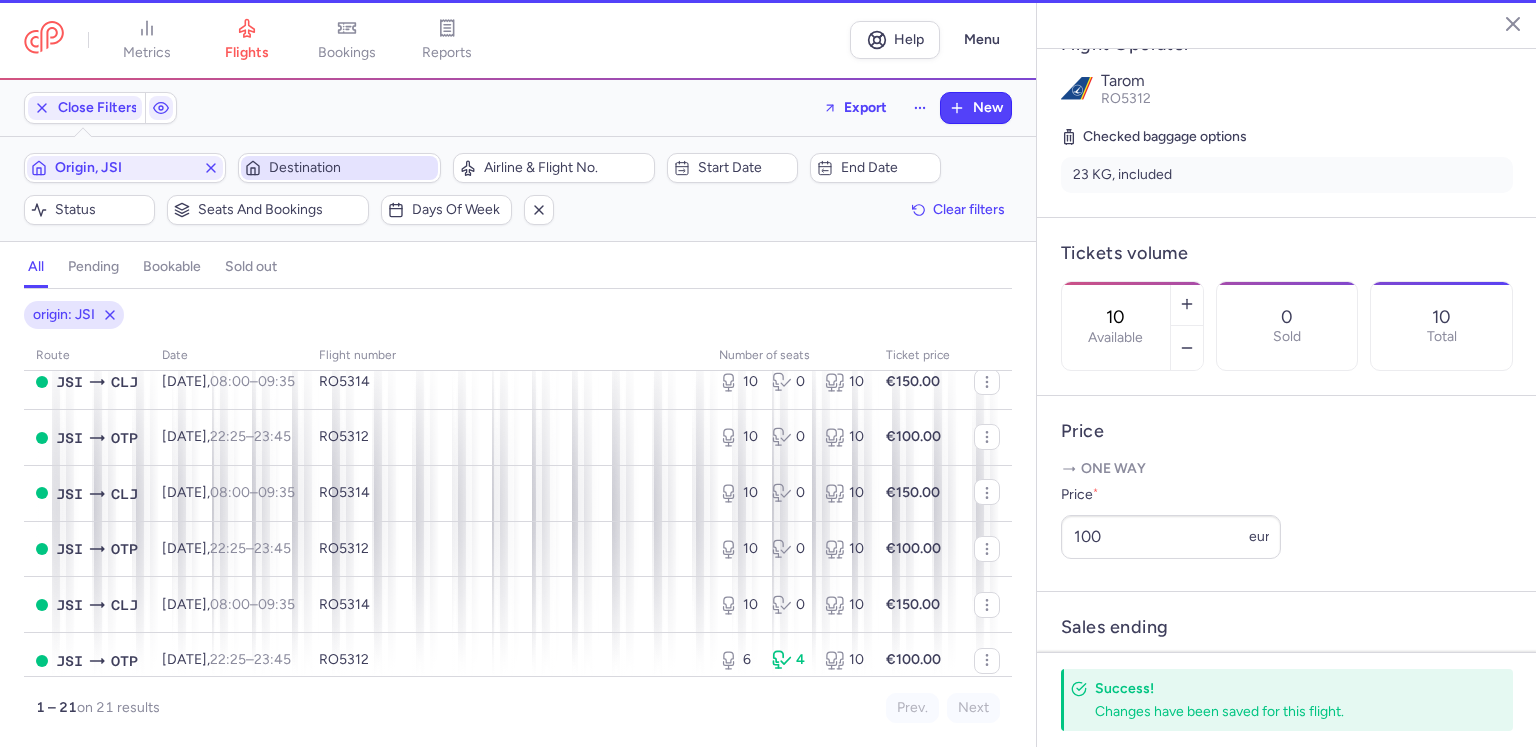 scroll, scrollTop: 441, scrollLeft: 0, axis: vertical 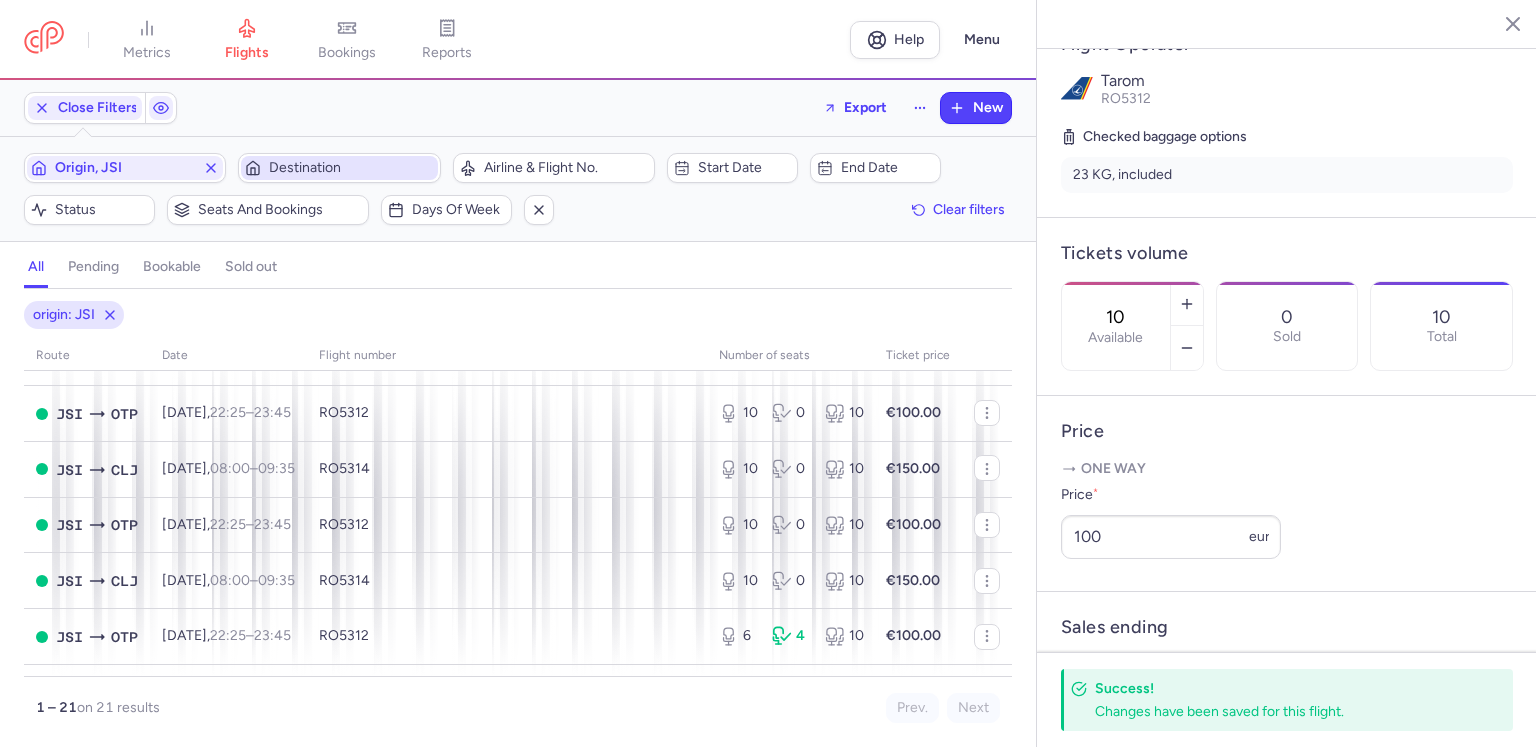 click on "Destination" at bounding box center (351, 168) 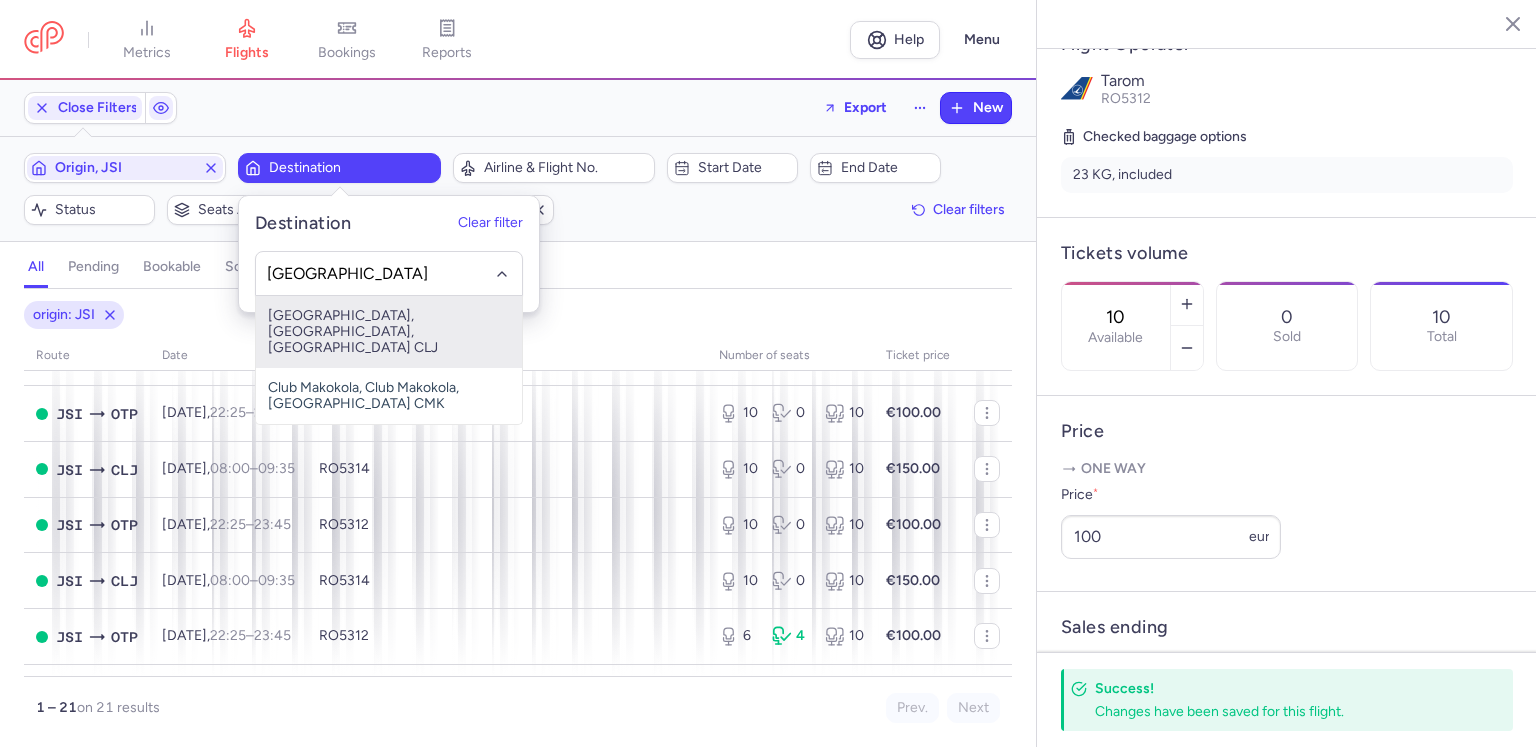 click on "[GEOGRAPHIC_DATA], [GEOGRAPHIC_DATA], [GEOGRAPHIC_DATA] CLJ" at bounding box center (389, 332) 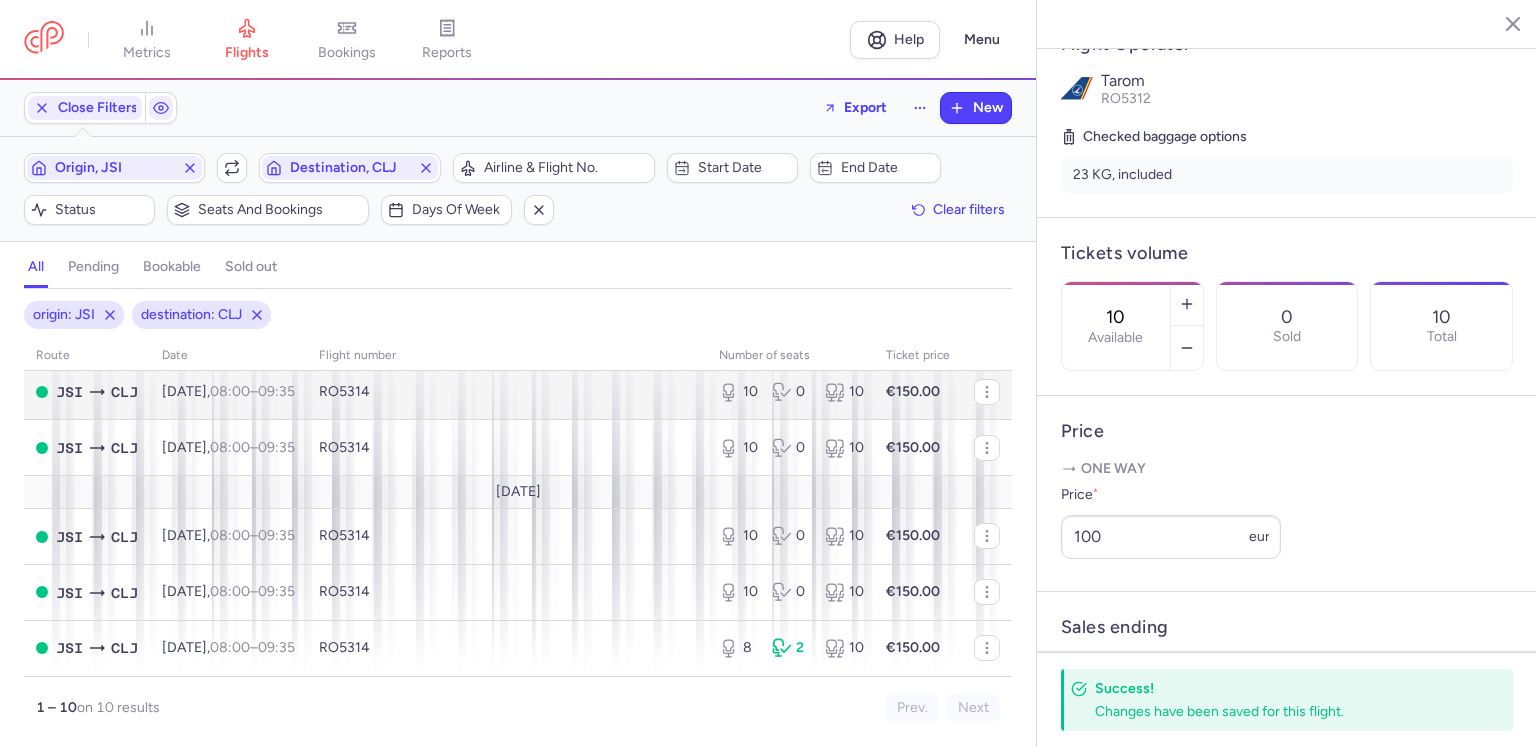 scroll, scrollTop: 0, scrollLeft: 0, axis: both 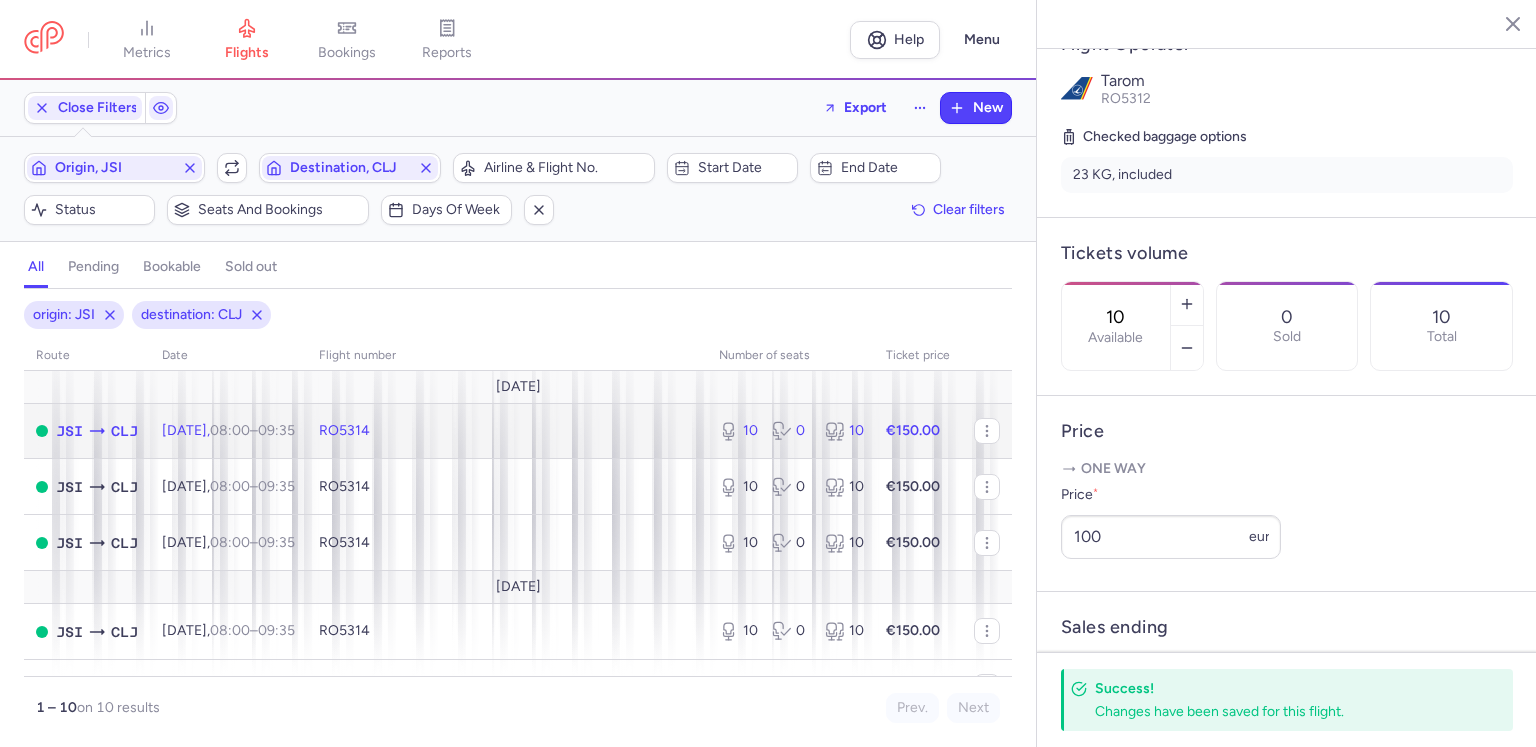 click on "RO5314" 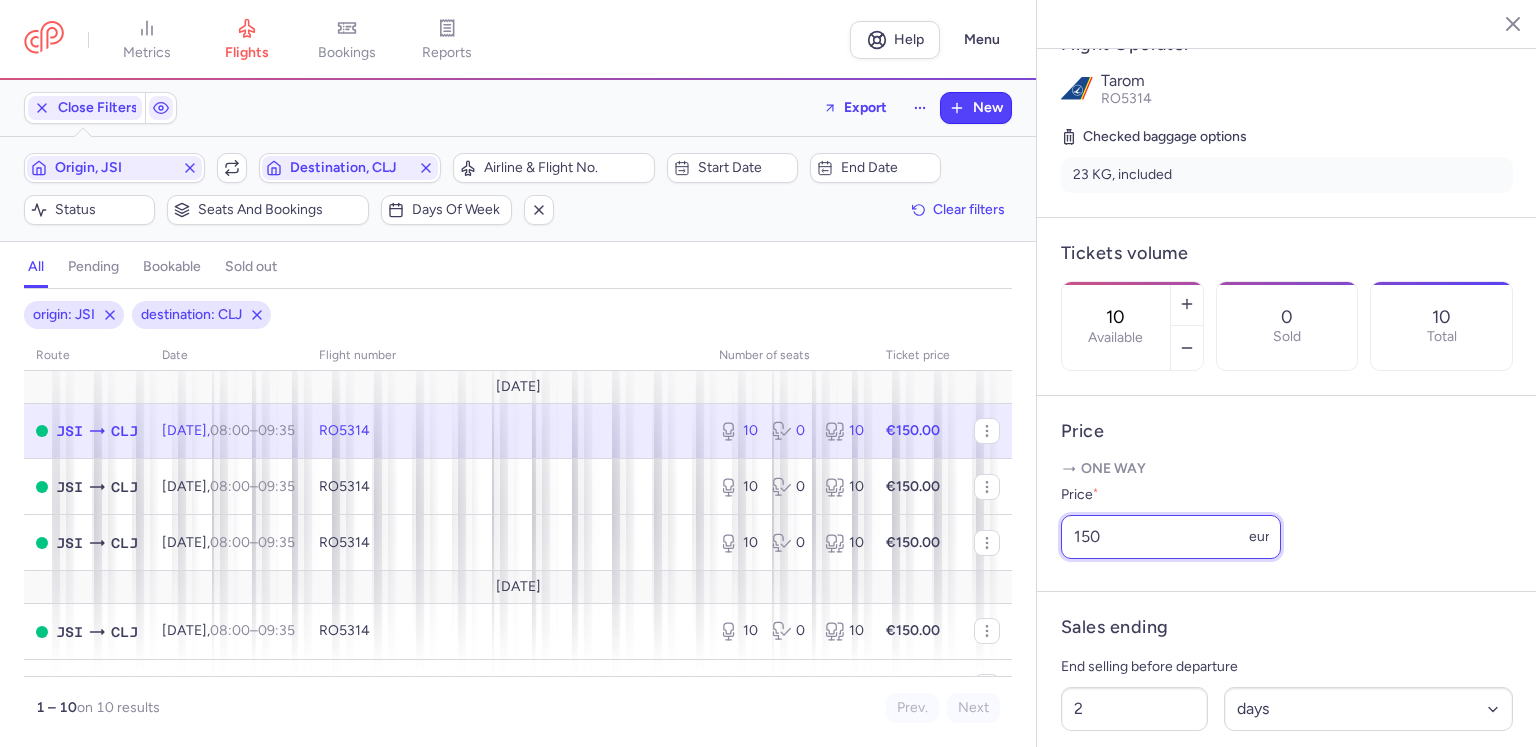 click on "150" at bounding box center (1171, 537) 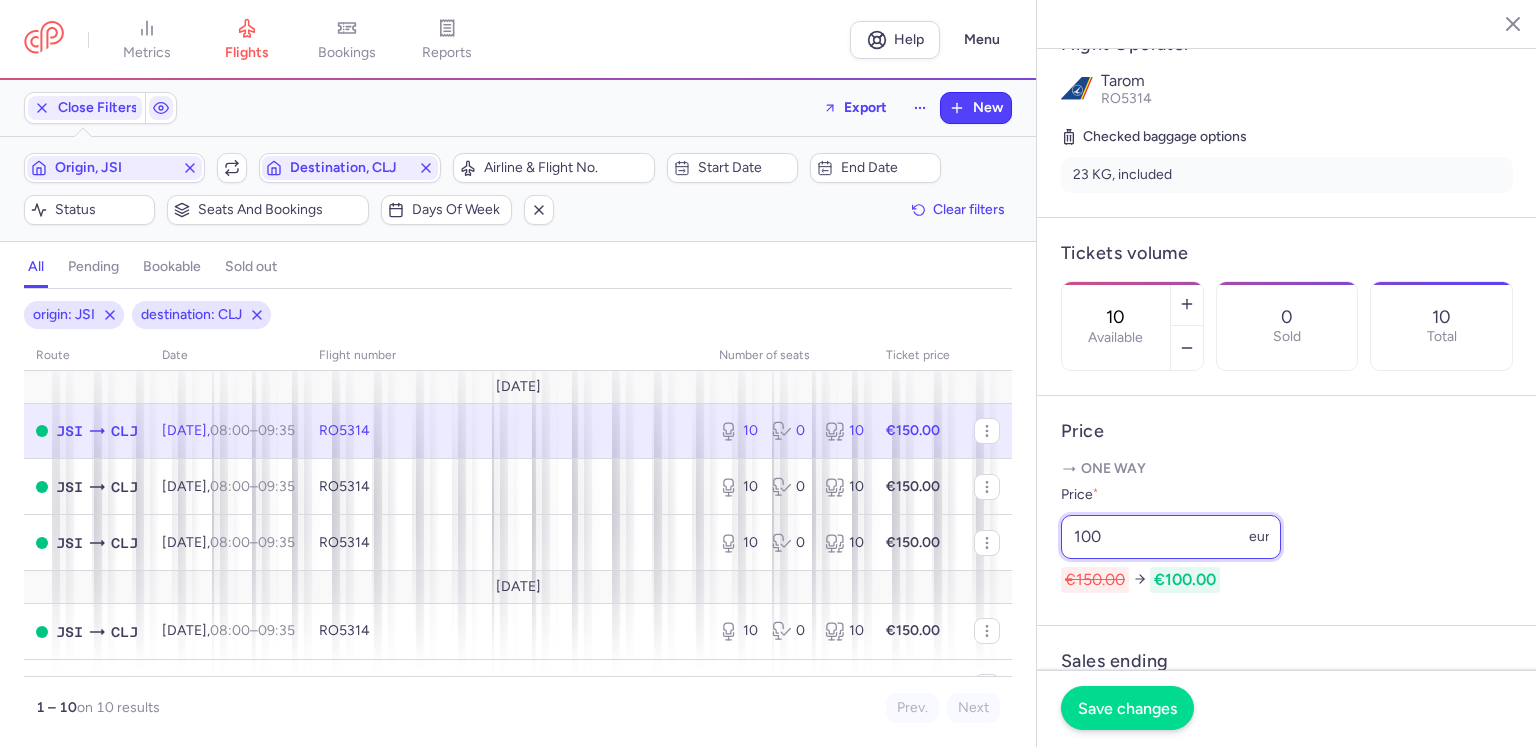 type on "100" 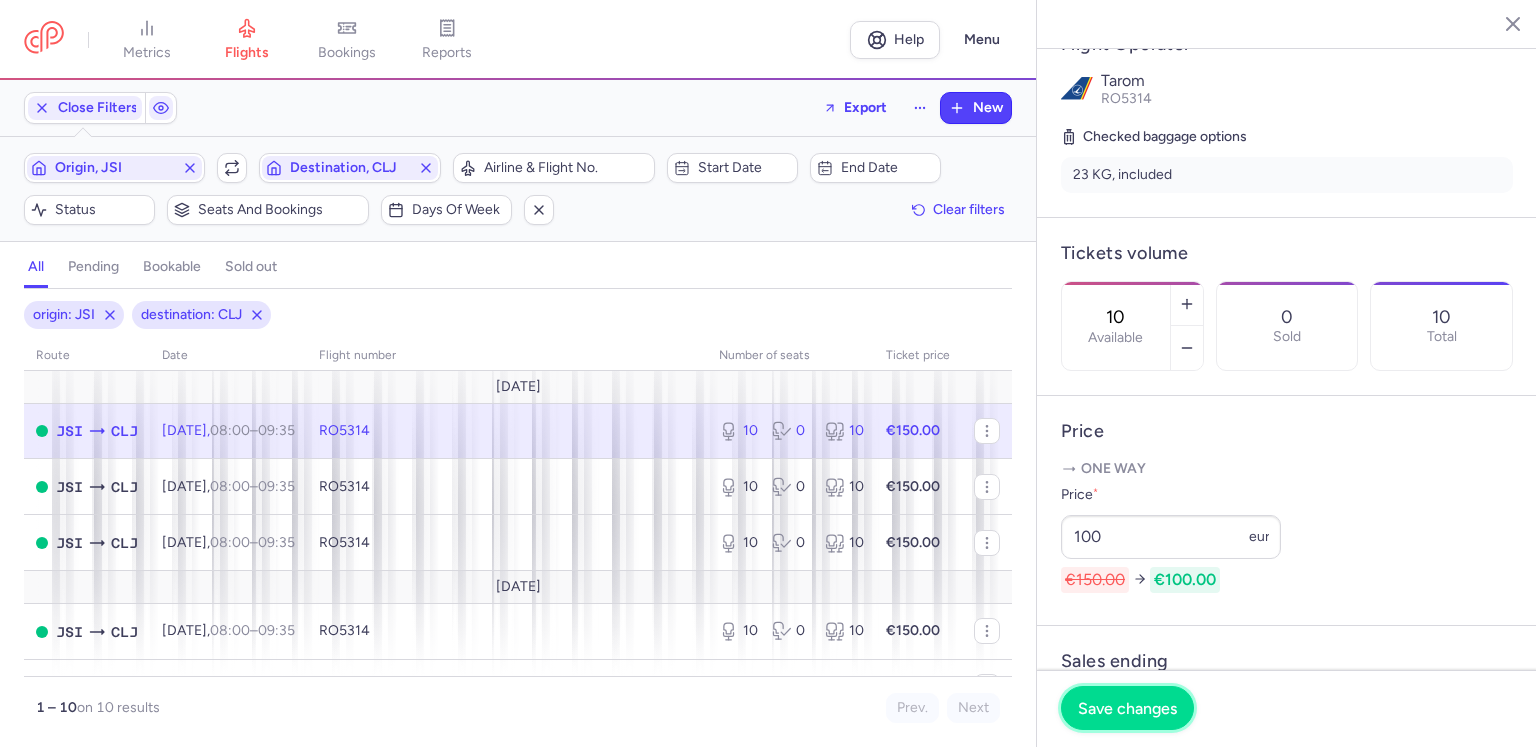 click on "Save changes" at bounding box center (1127, 708) 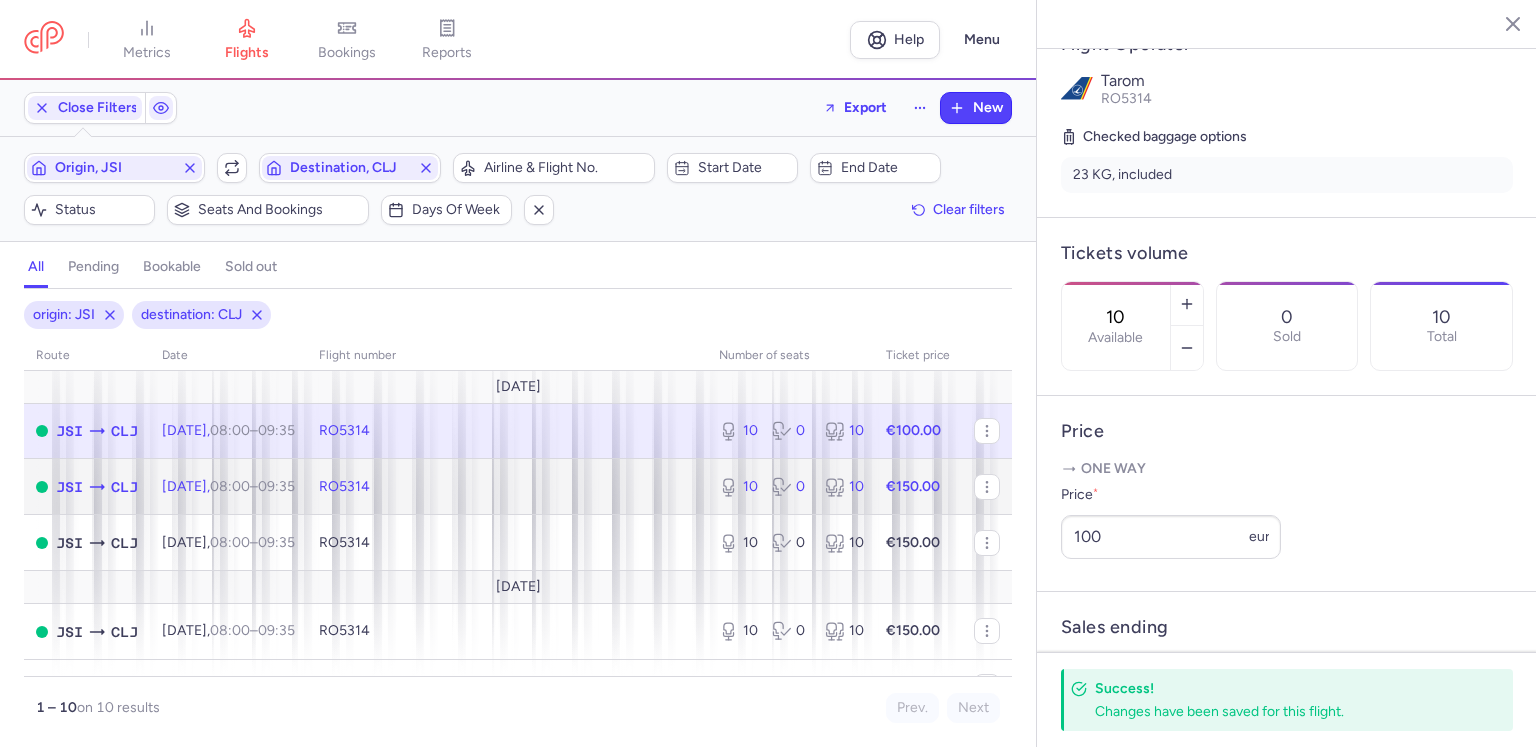 click on "RO5314" 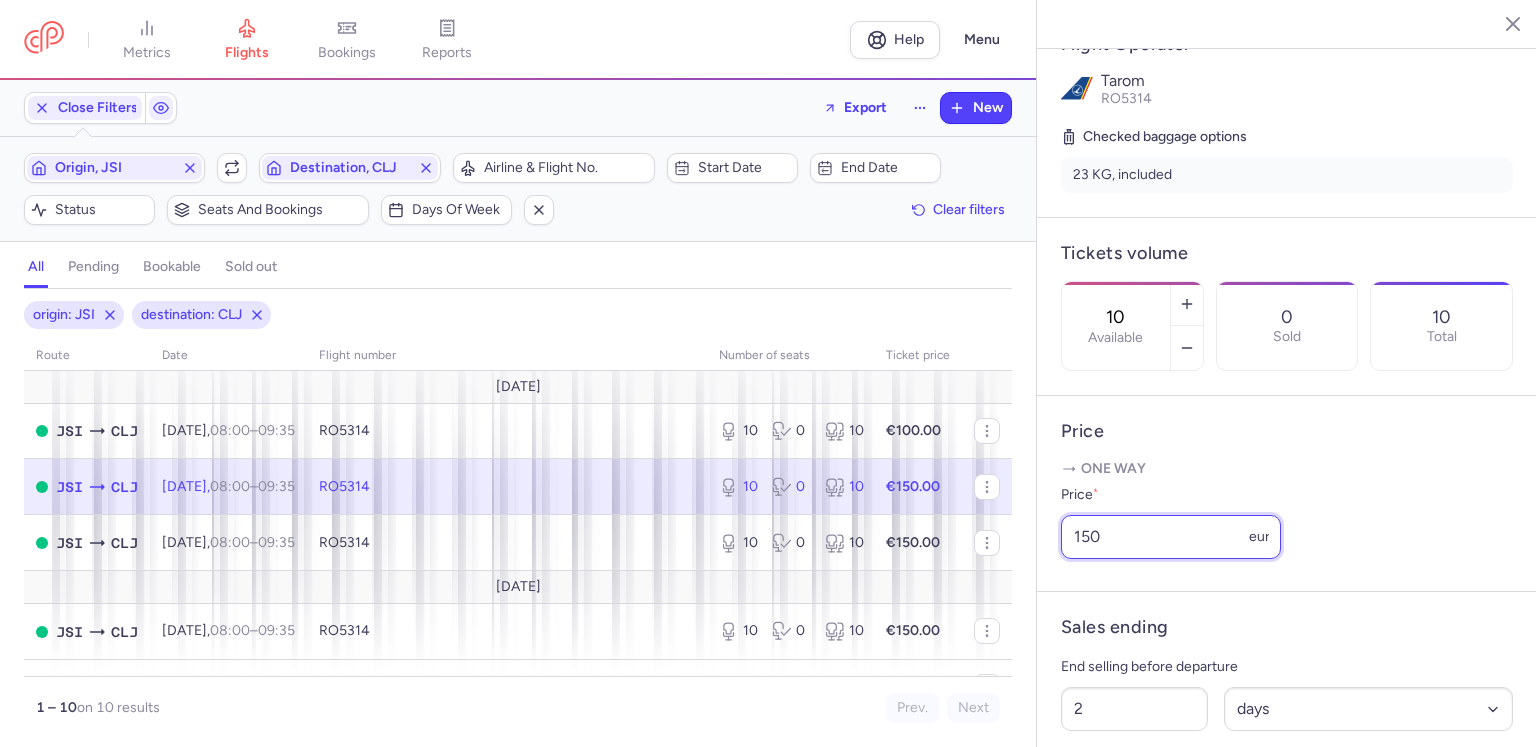 click on "150" at bounding box center (1171, 537) 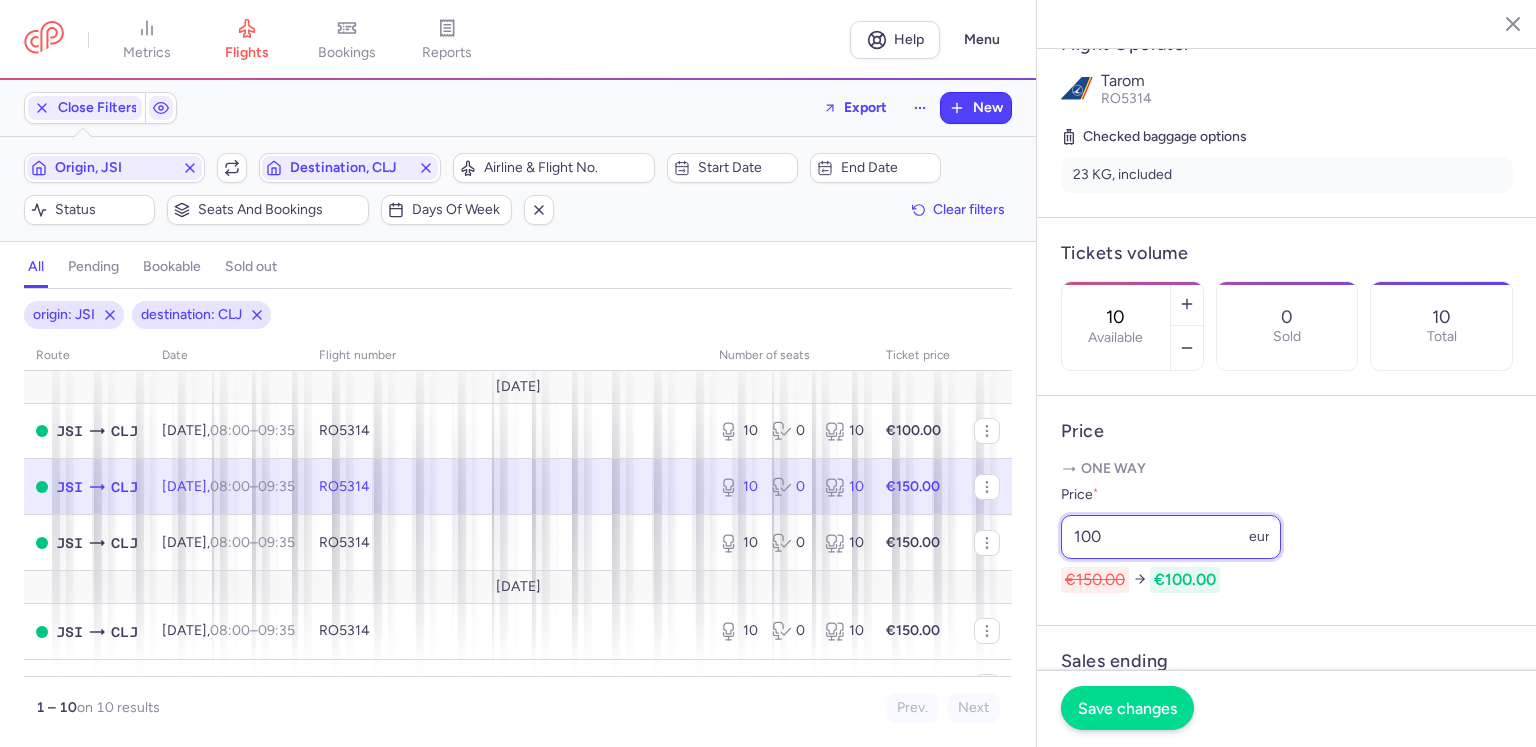 type on "100" 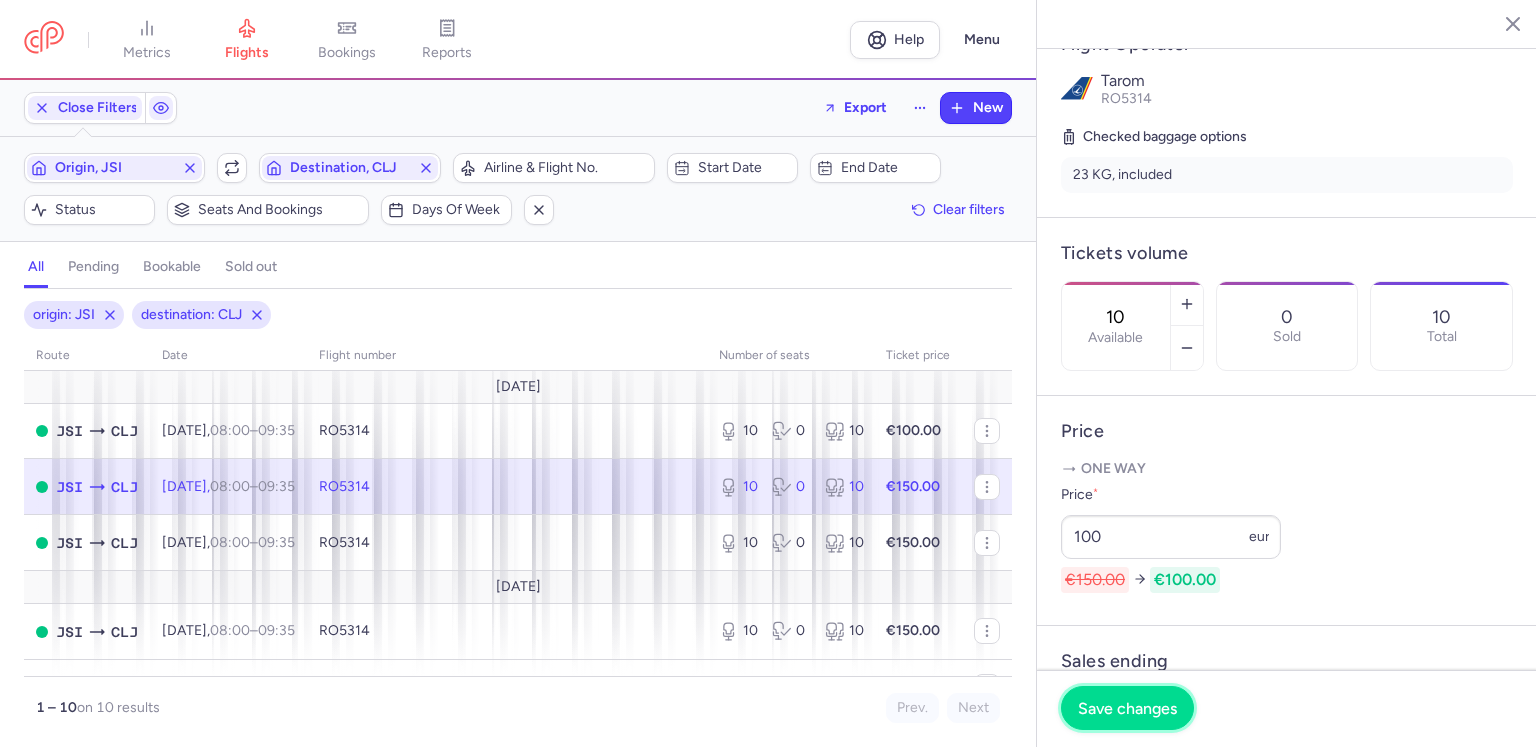 click on "Save changes" at bounding box center (1127, 708) 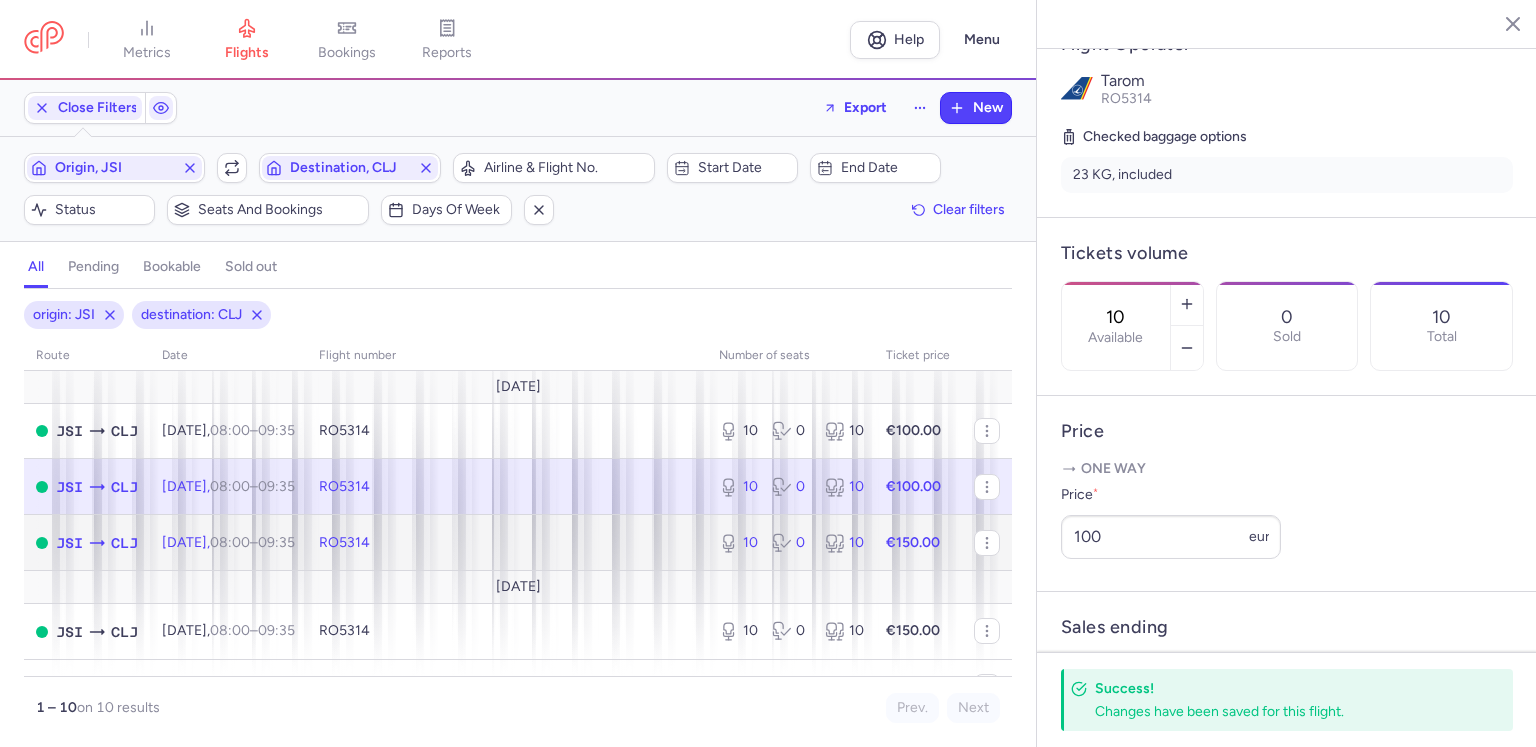 click on "10 0 10" 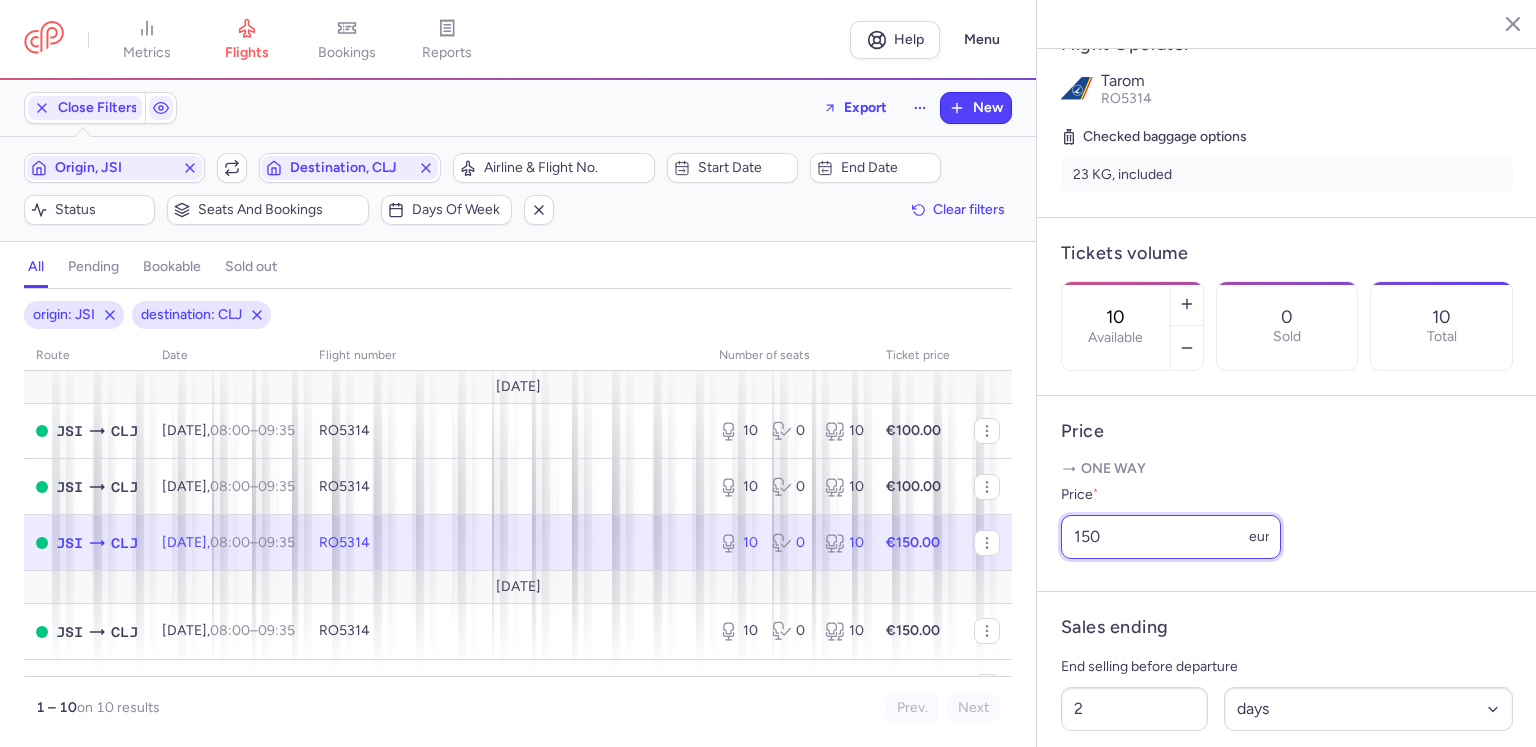 click on "150" at bounding box center [1171, 537] 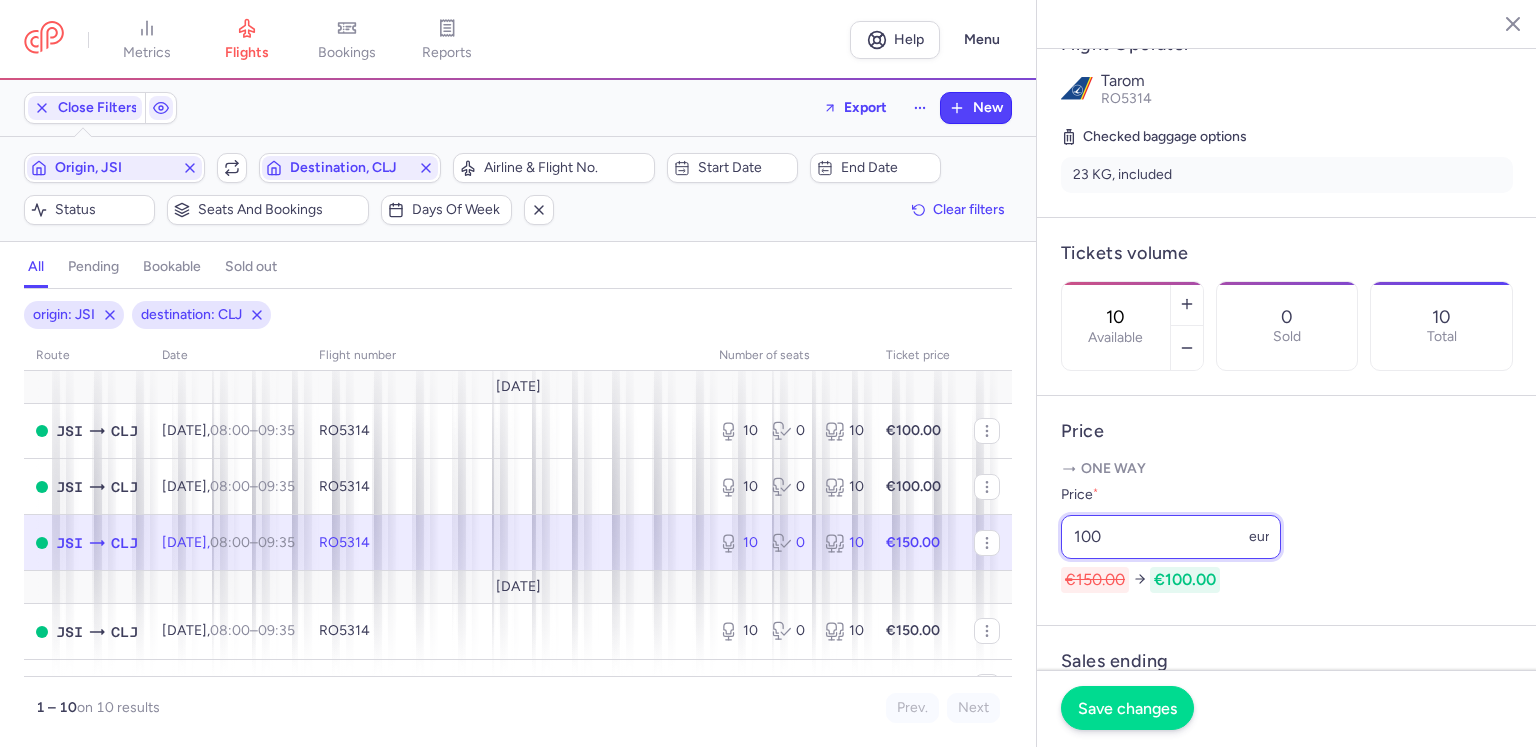 type on "100" 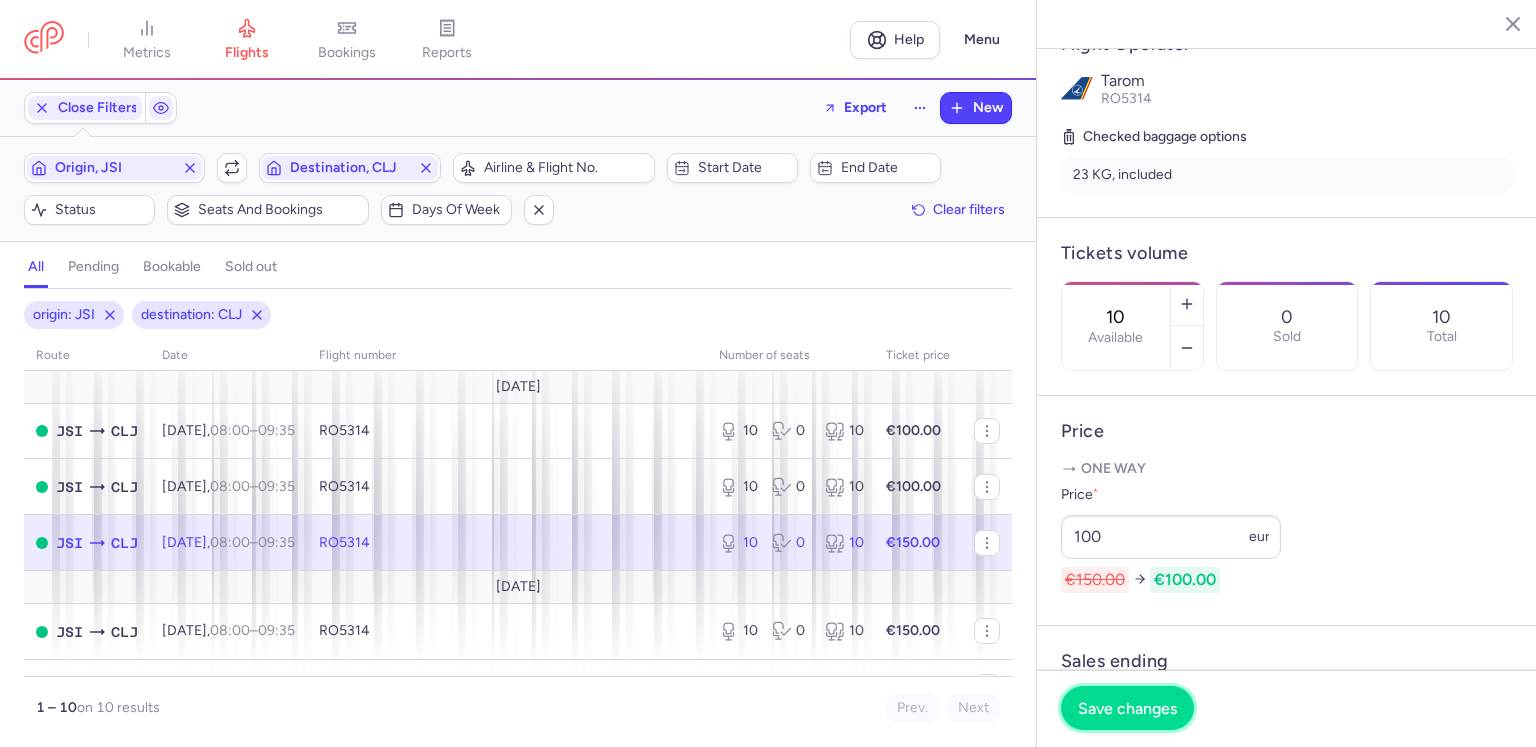 click on "Save changes" at bounding box center [1127, 708] 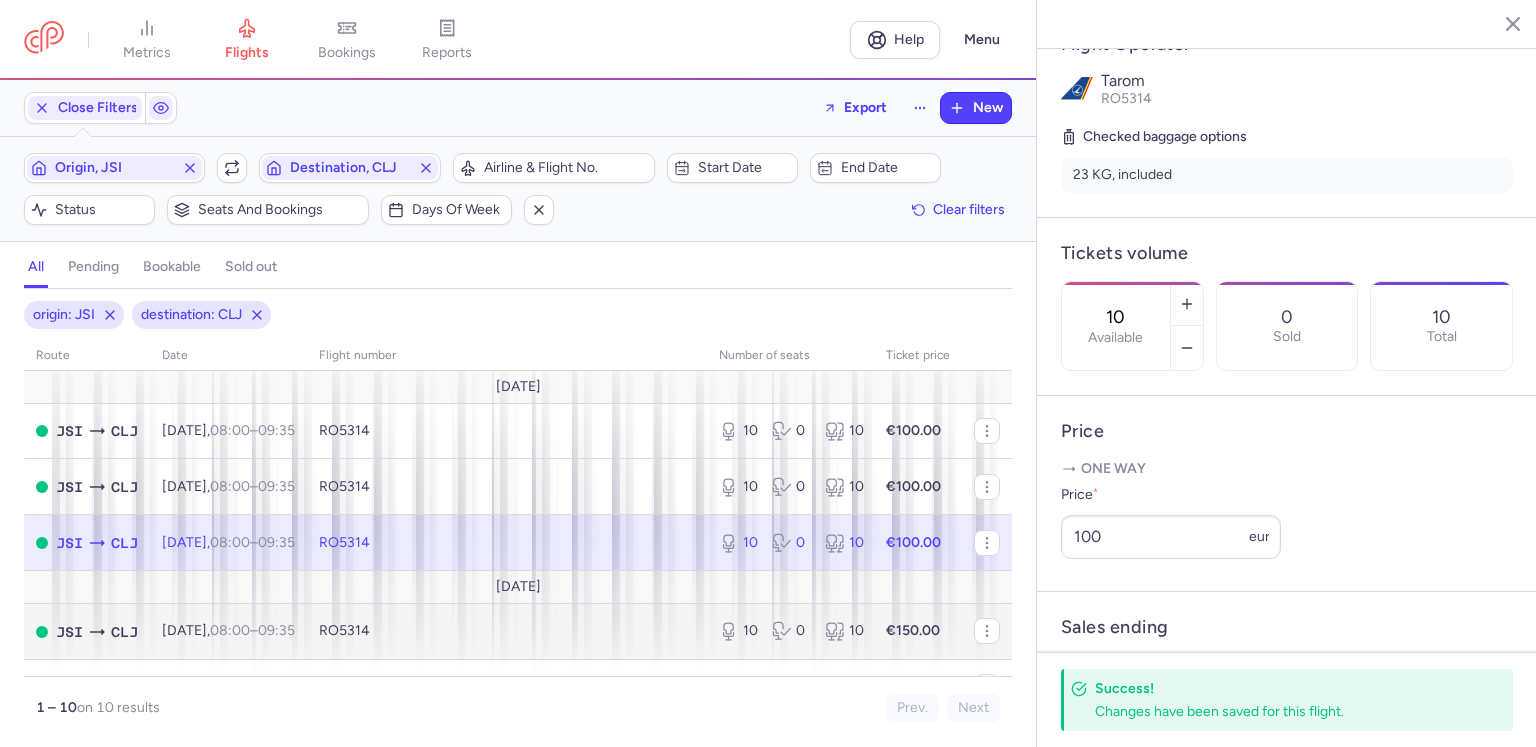 scroll, scrollTop: 100, scrollLeft: 0, axis: vertical 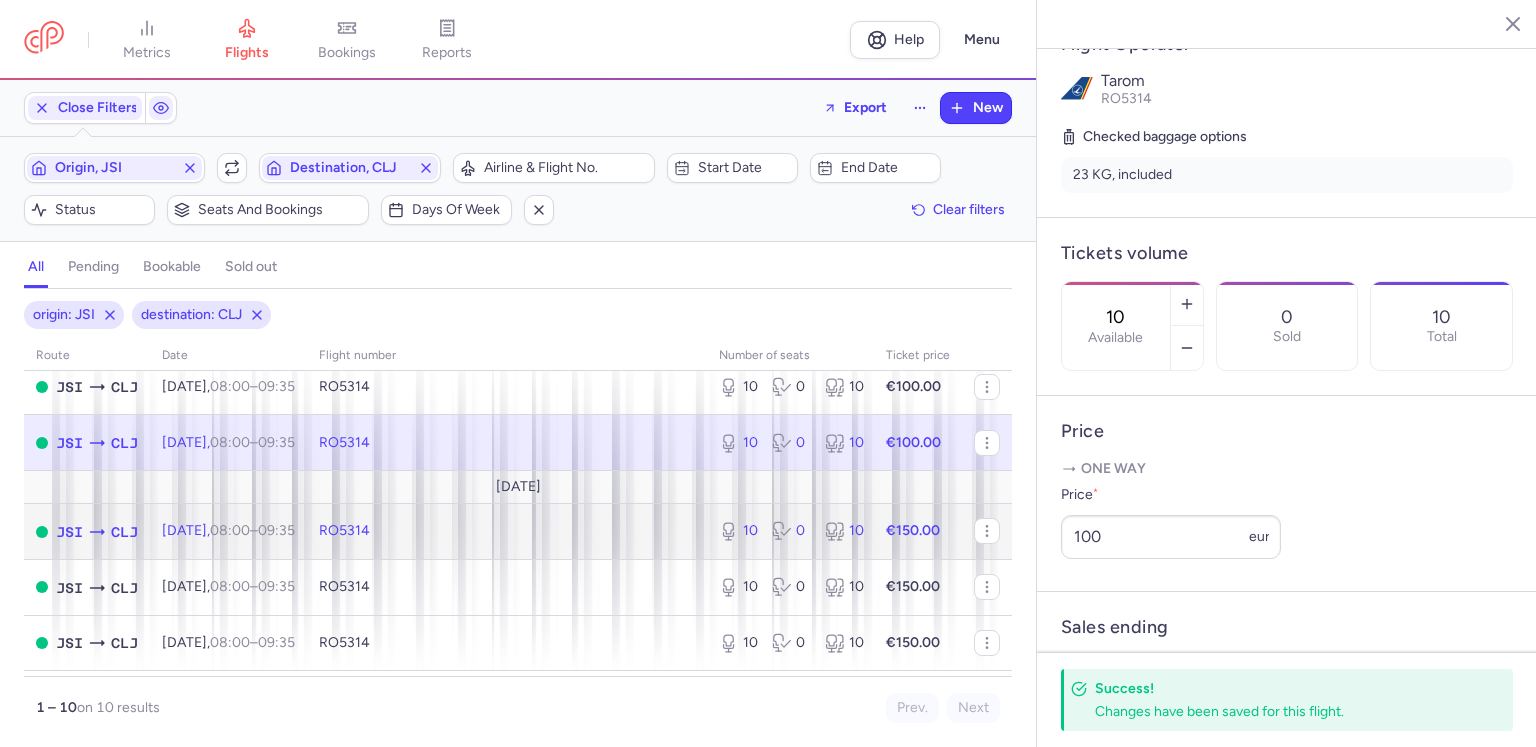 click on "RO5314" 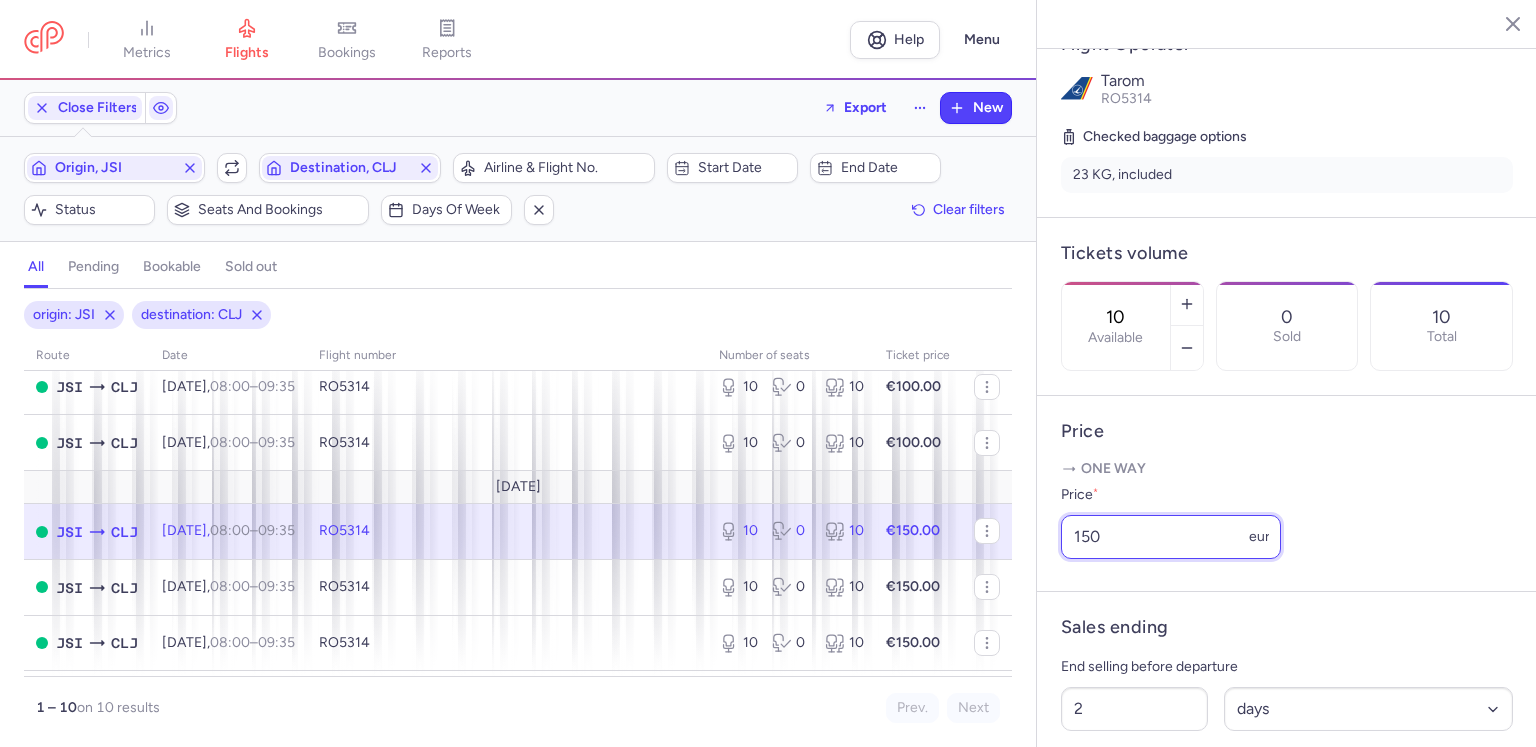 click on "150" at bounding box center (1171, 537) 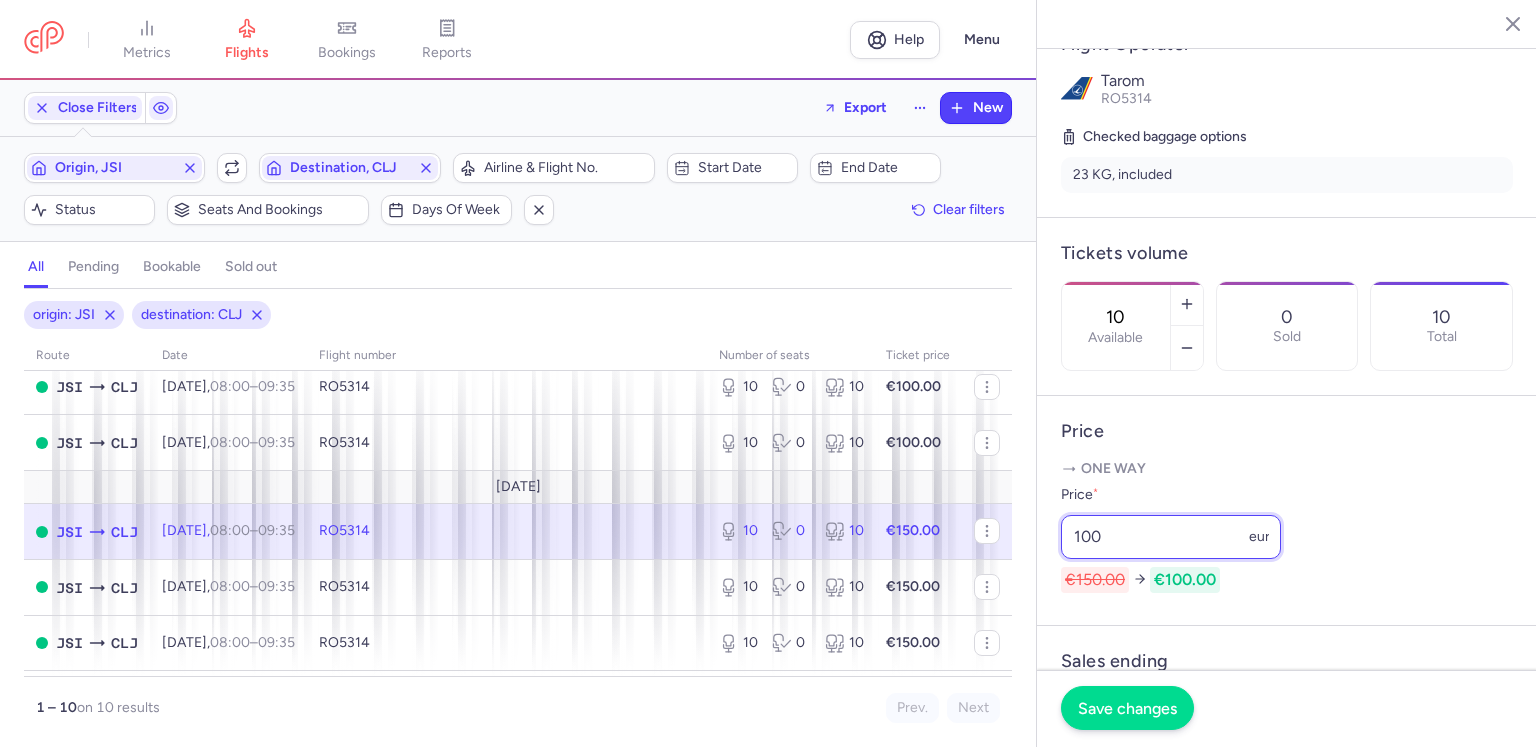 type on "100" 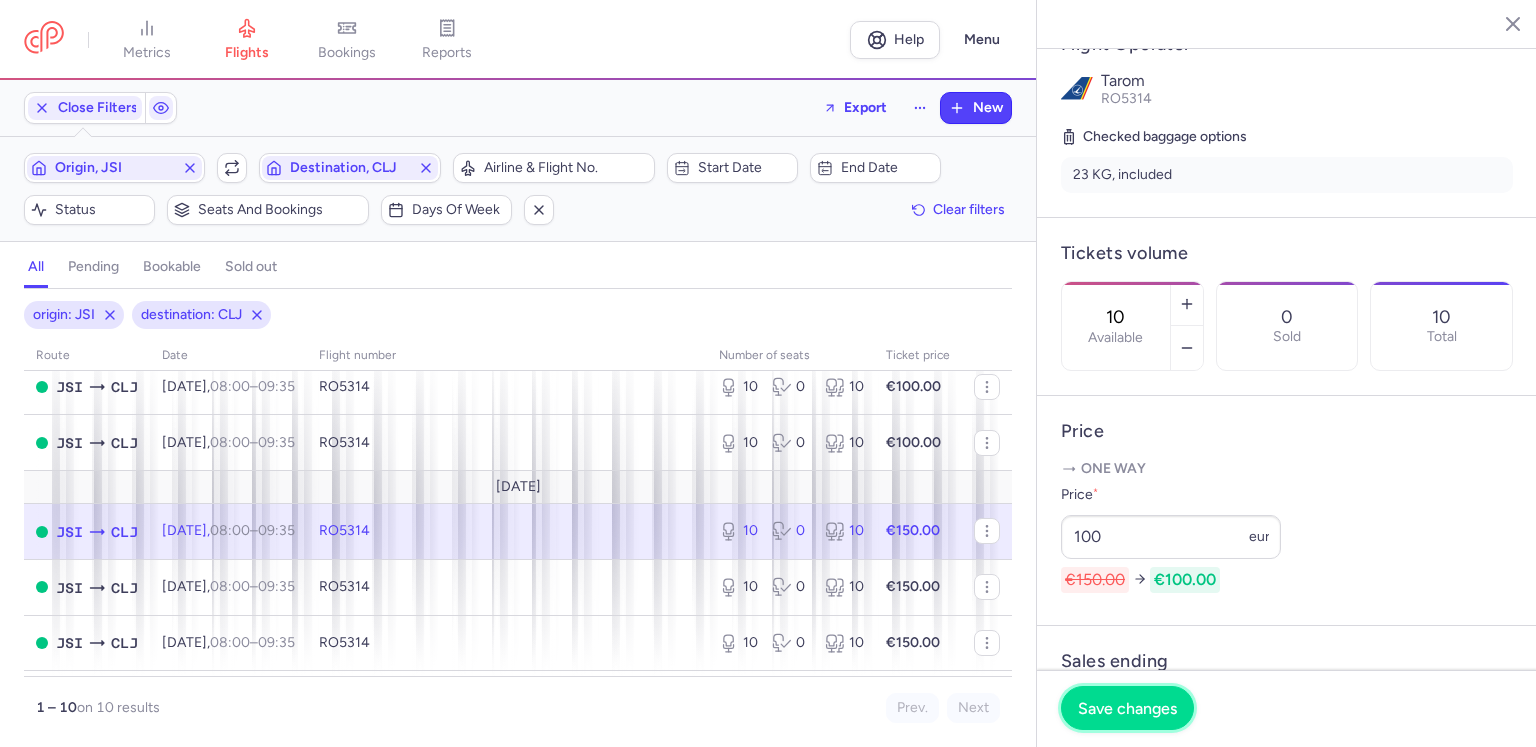 click on "Save changes" at bounding box center (1127, 708) 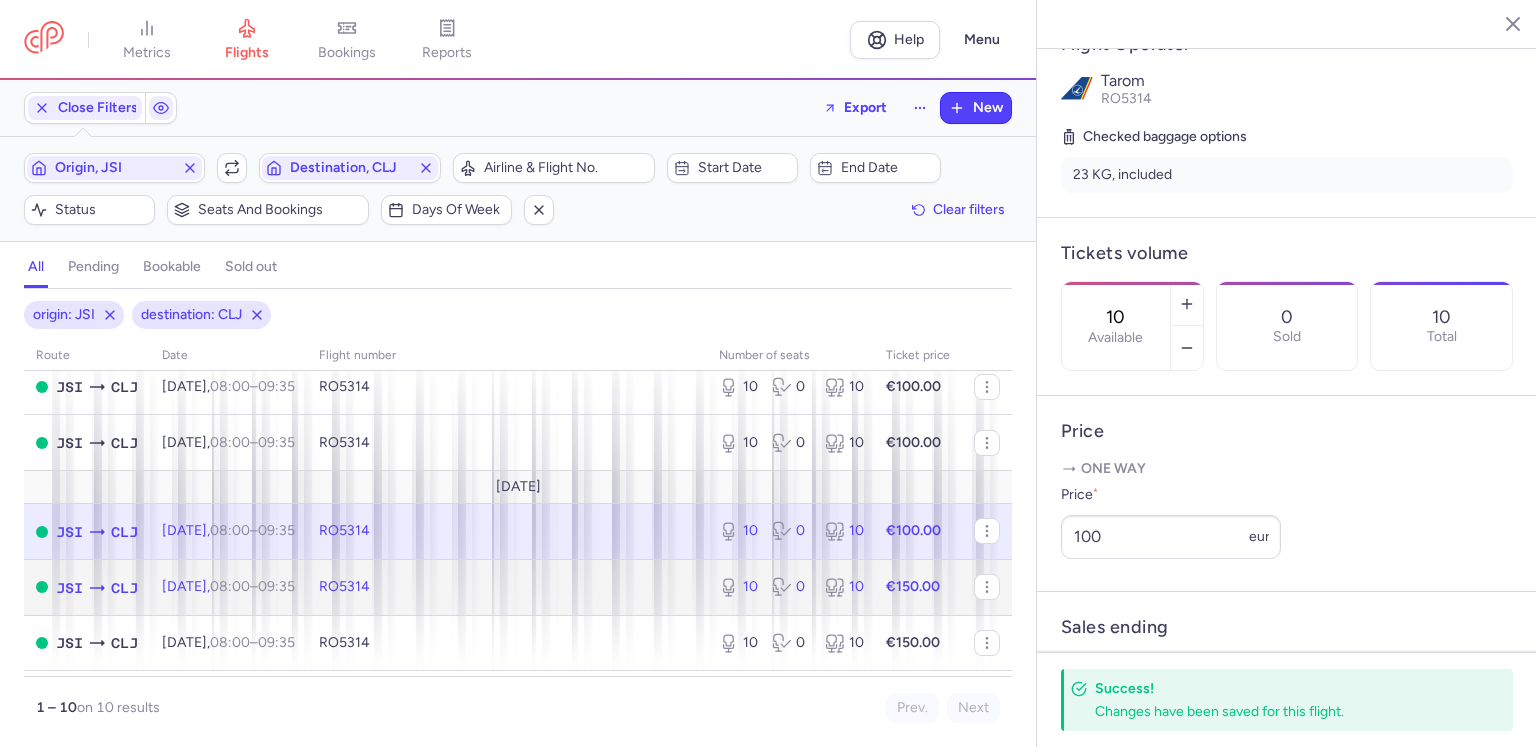 click on "RO5314" 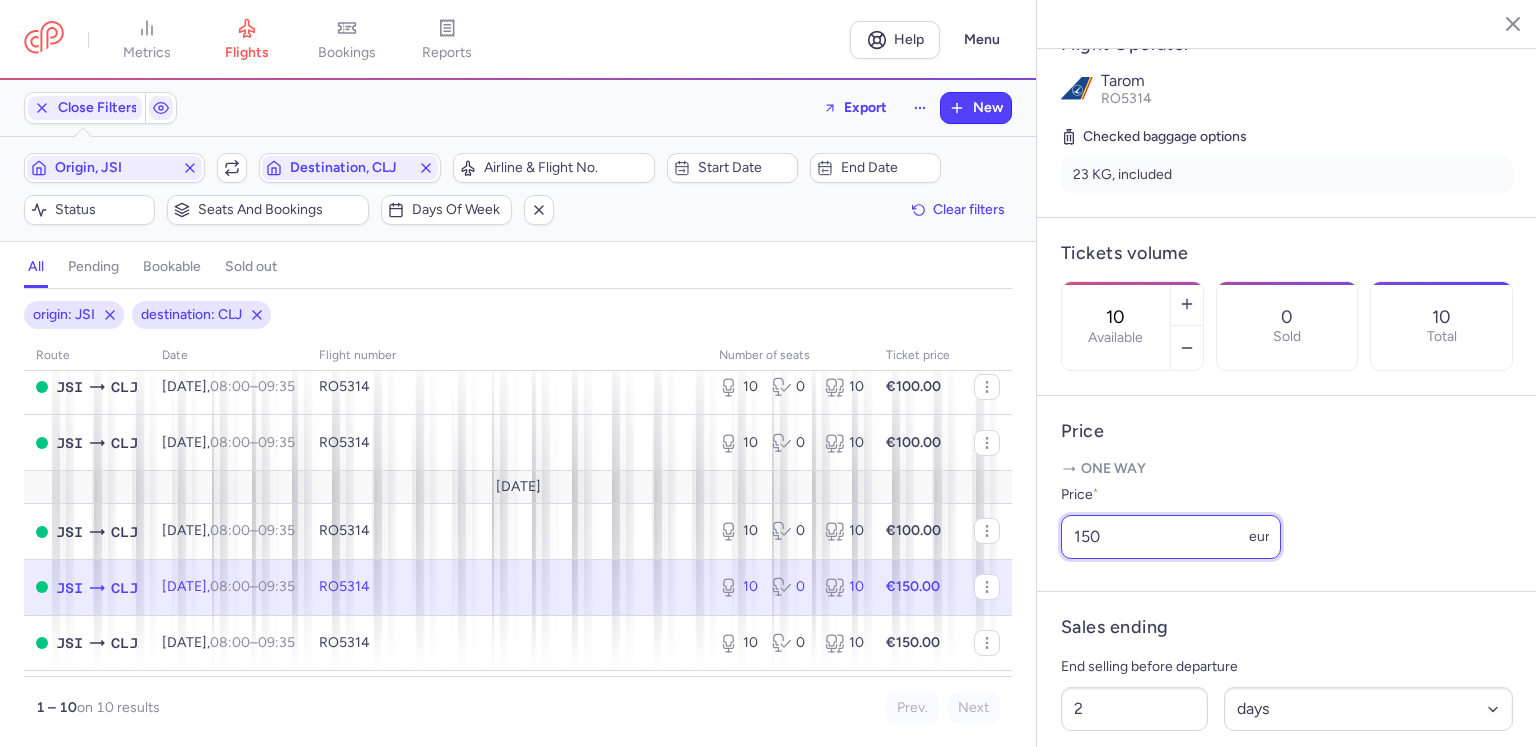 drag, startPoint x: 1169, startPoint y: 606, endPoint x: 1148, endPoint y: 597, distance: 22.847319 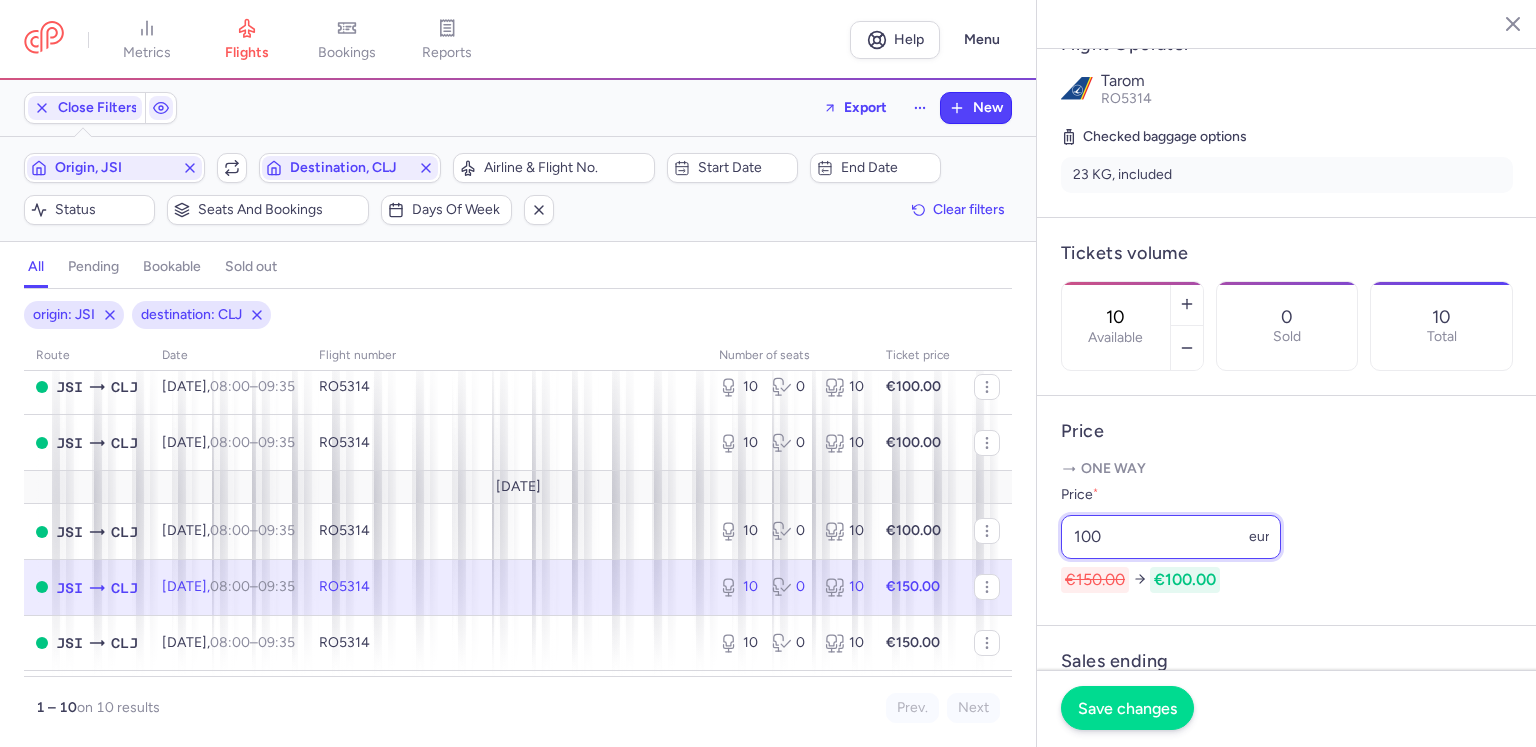 type on "100" 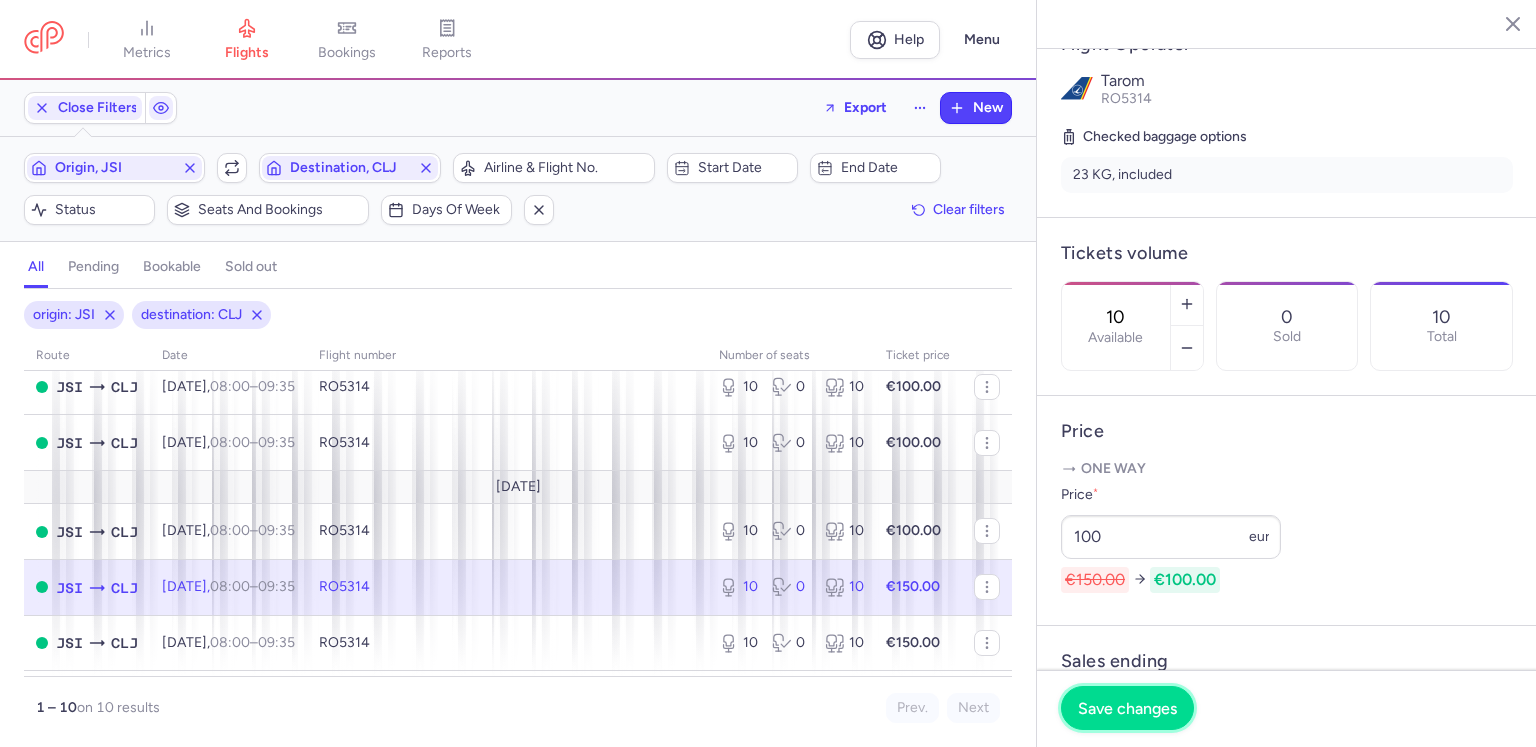 click on "Save changes" at bounding box center [1127, 708] 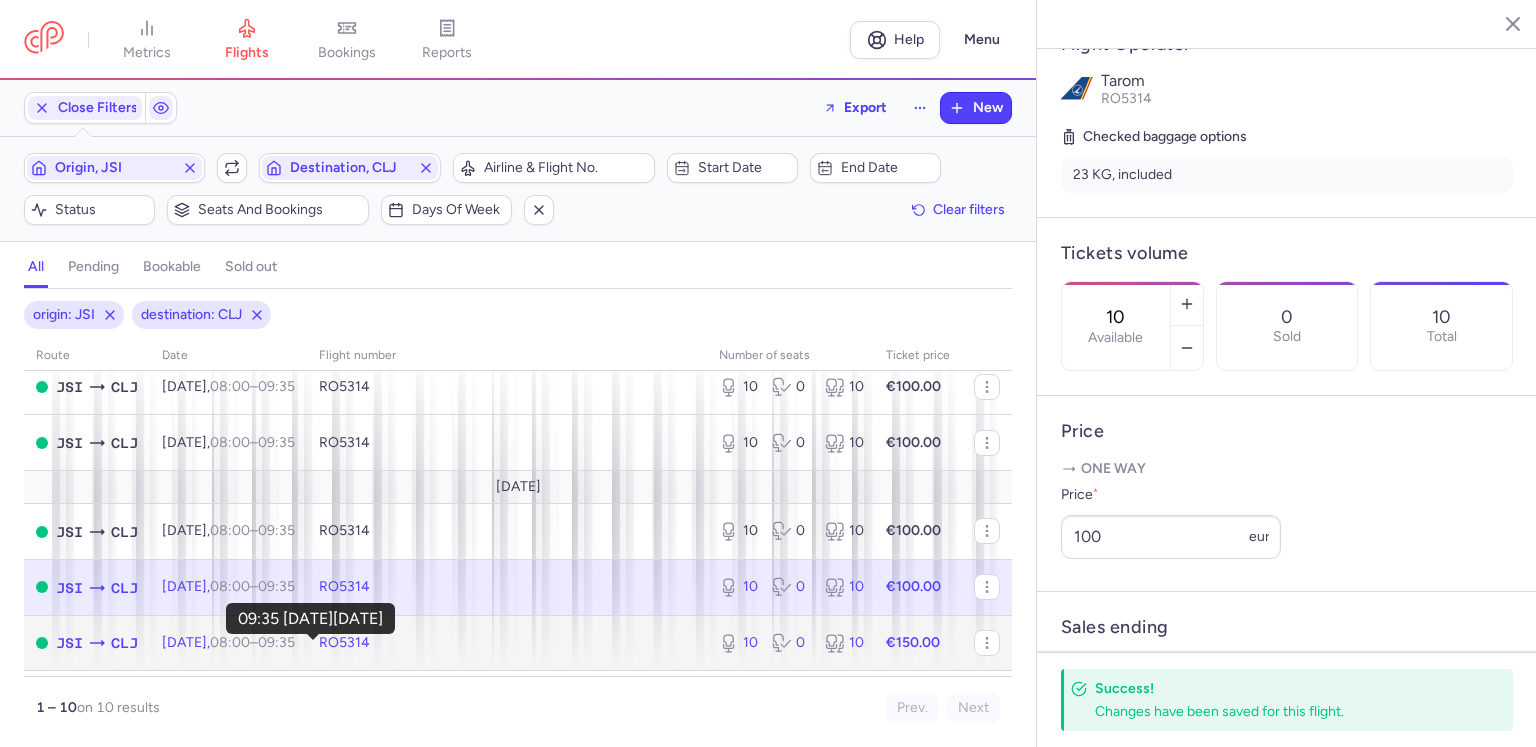 click on "09:35  +0" at bounding box center (276, 642) 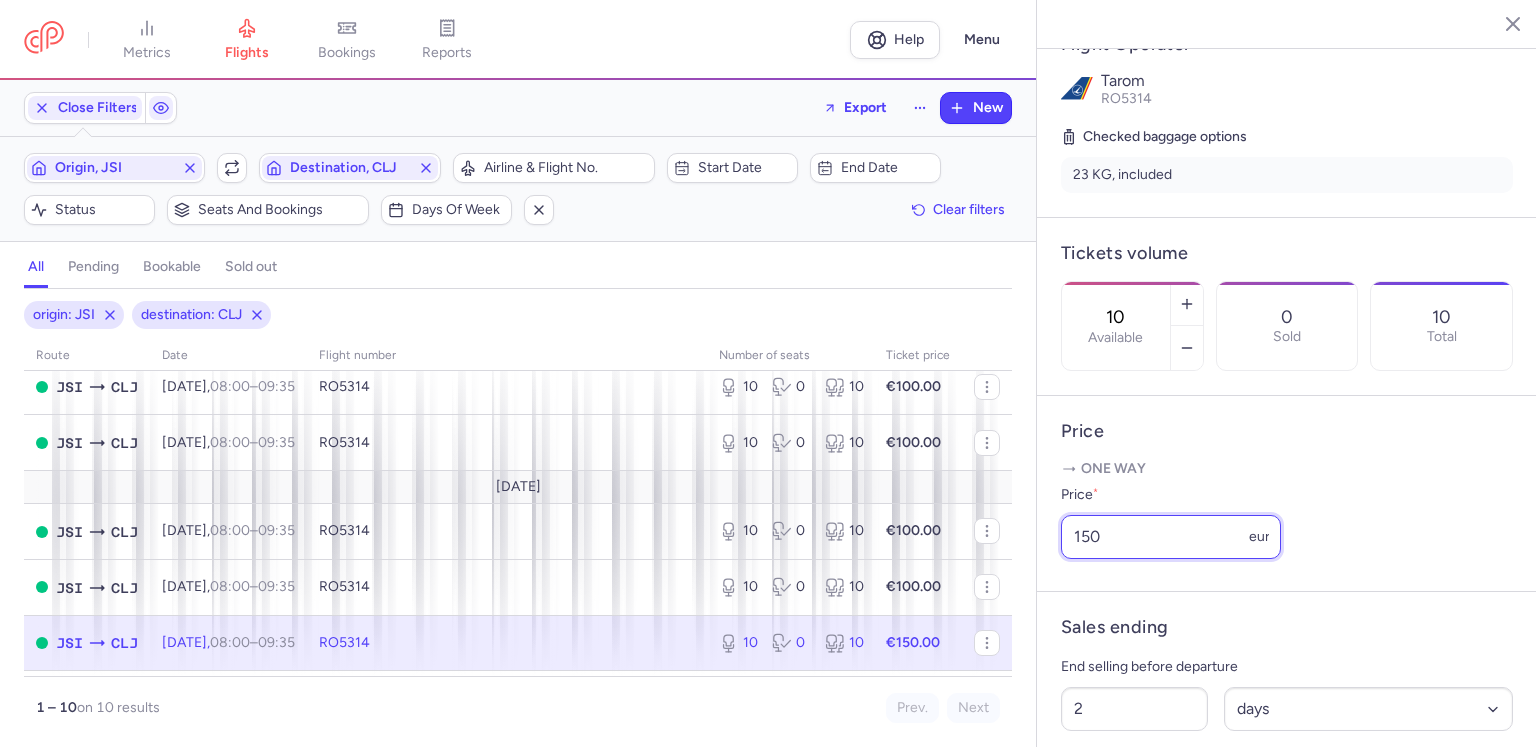 click on "150" at bounding box center [1171, 537] 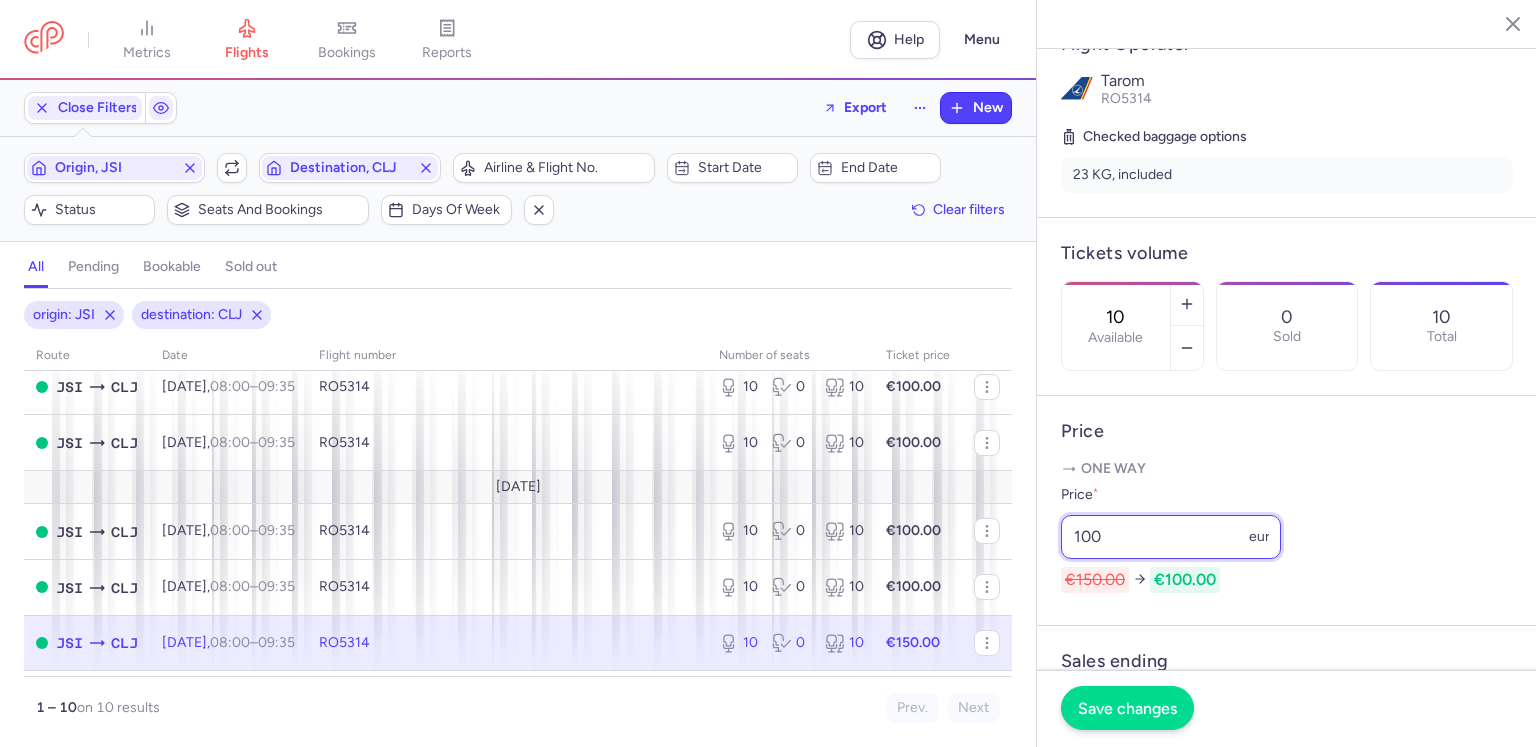 type on "100" 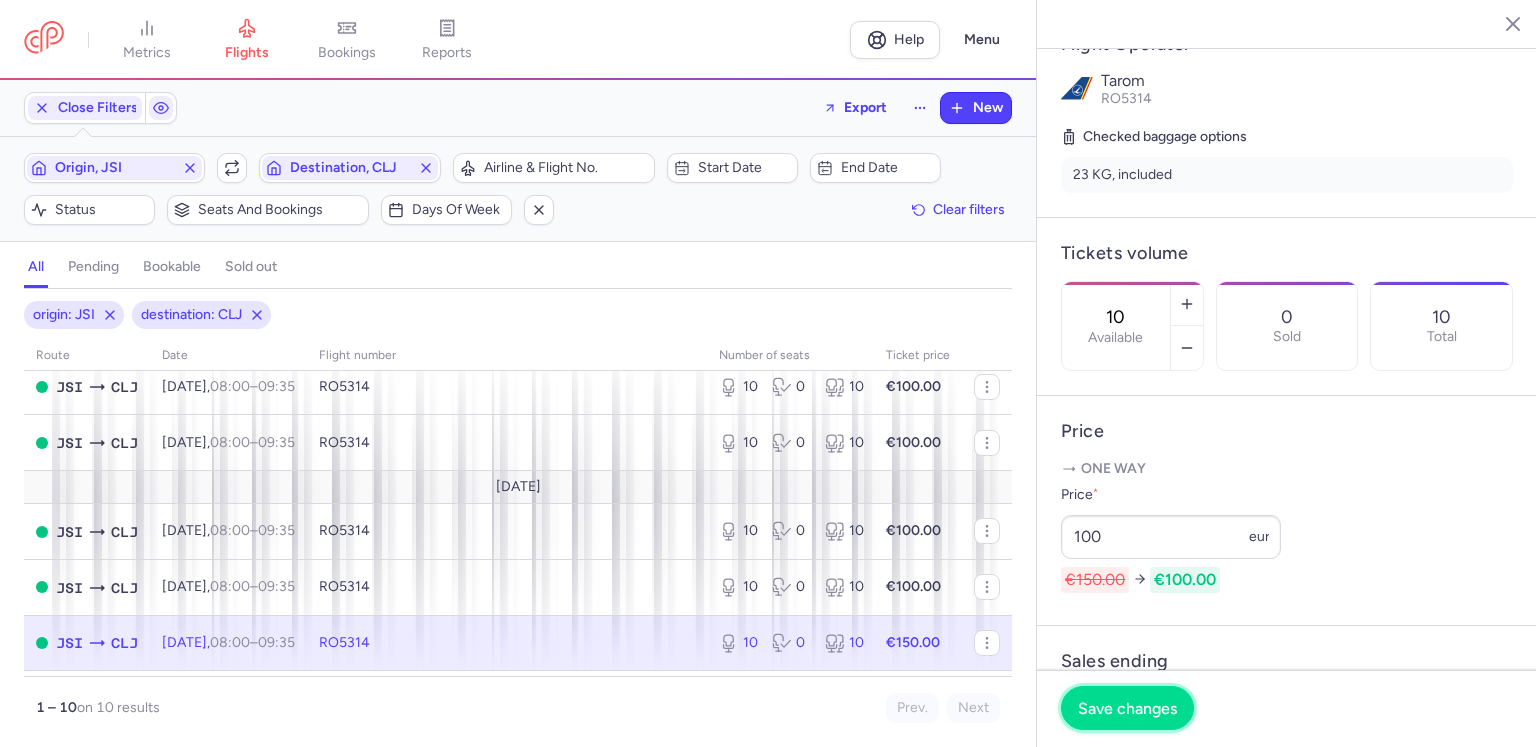 click on "Save changes" at bounding box center [1127, 708] 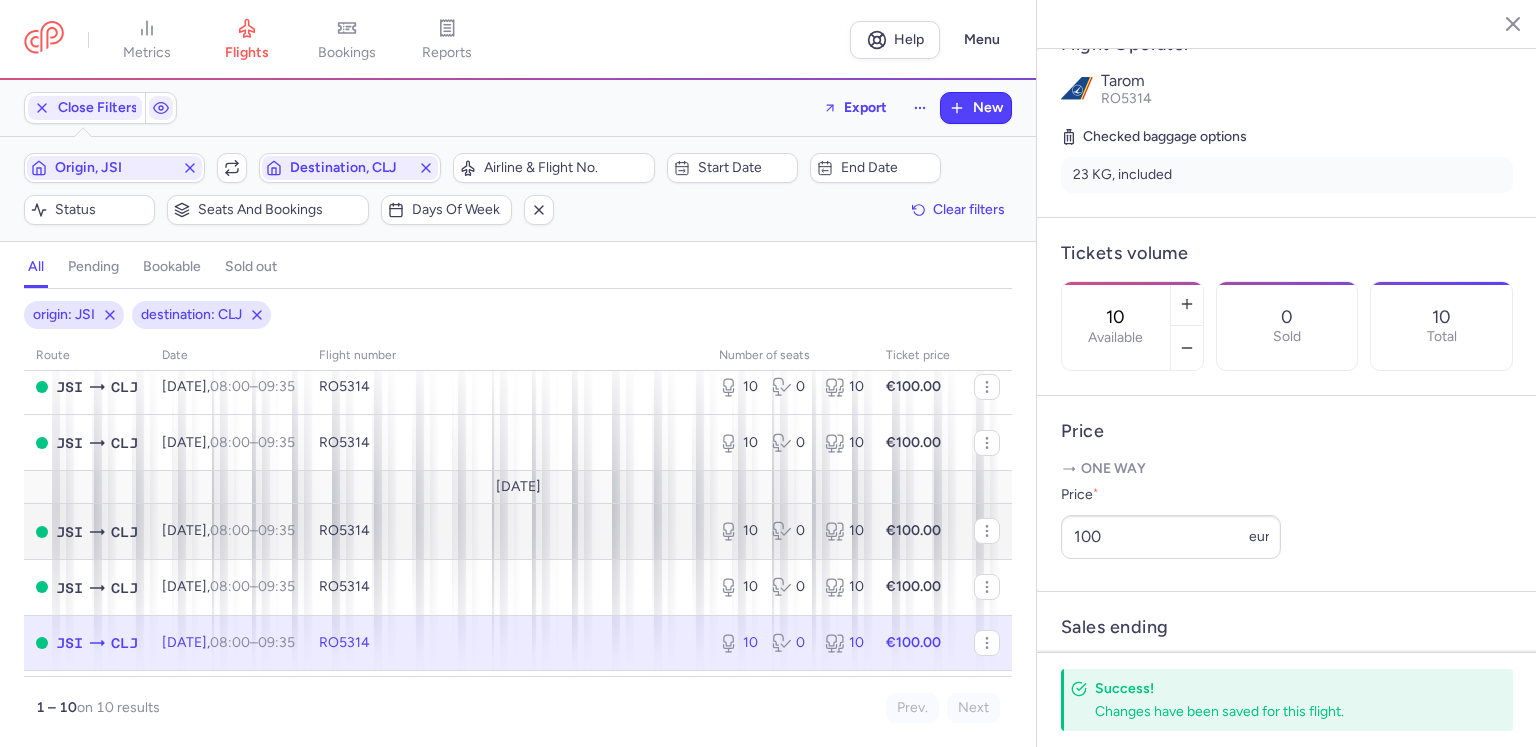 scroll, scrollTop: 300, scrollLeft: 0, axis: vertical 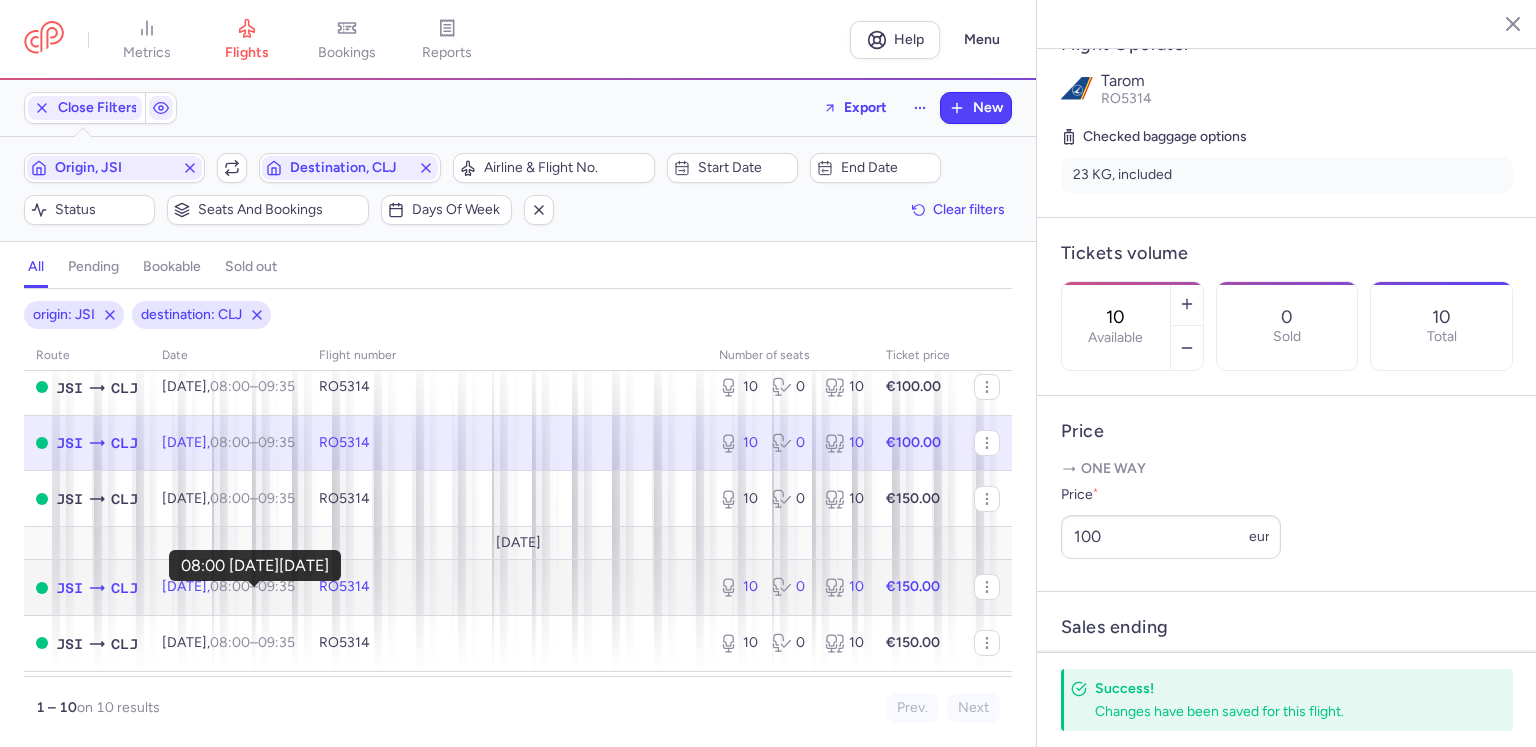 click on "08:00" at bounding box center [230, 586] 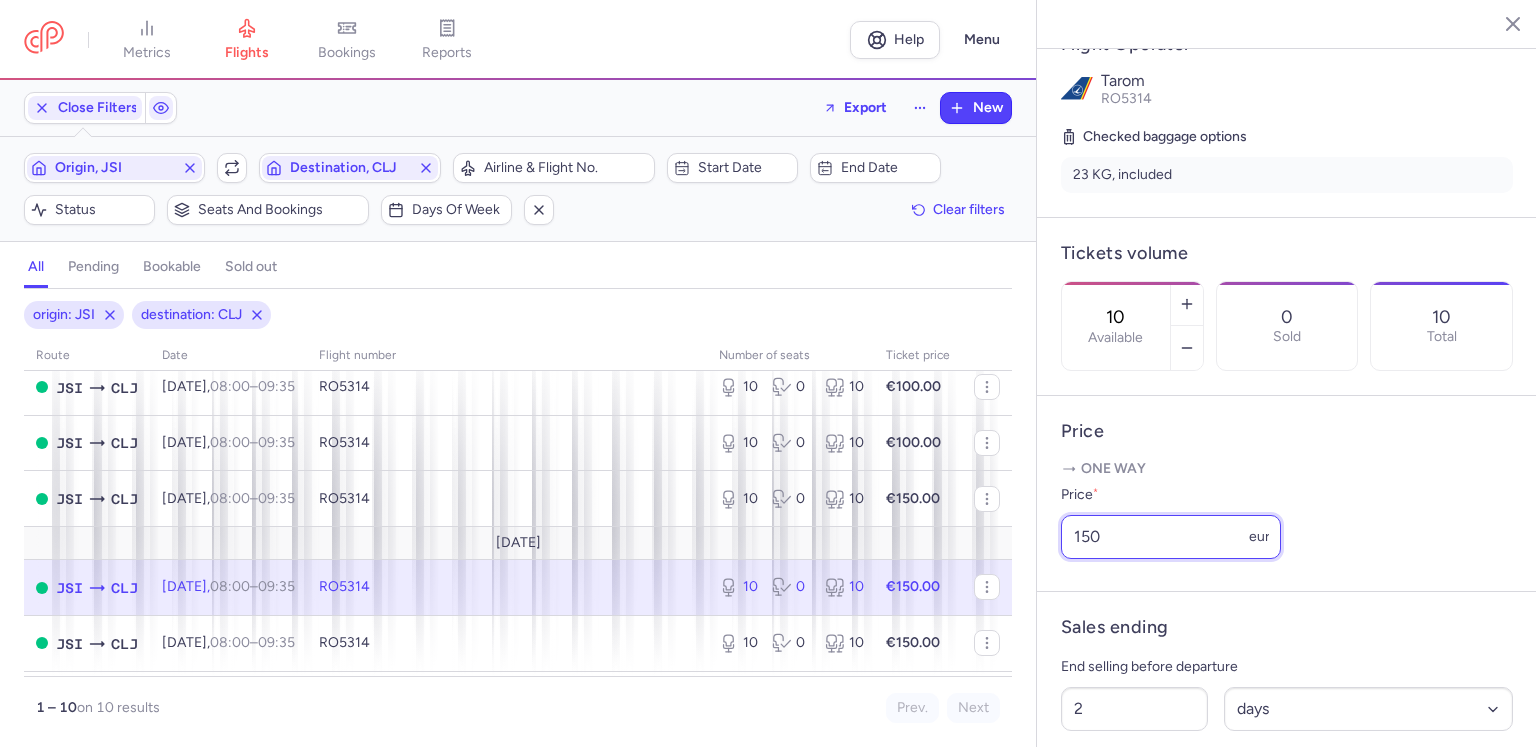 click on "150" at bounding box center (1171, 537) 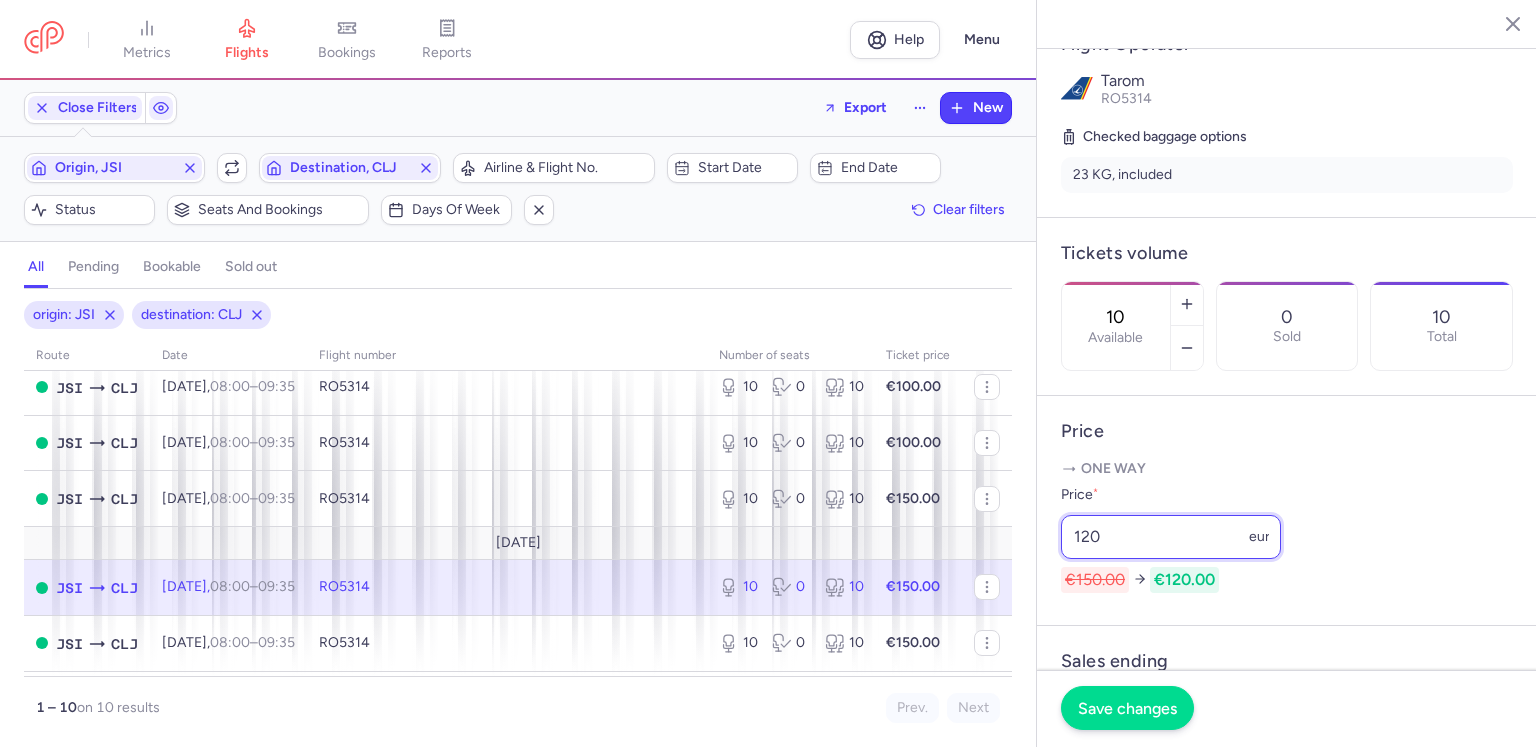 type on "120" 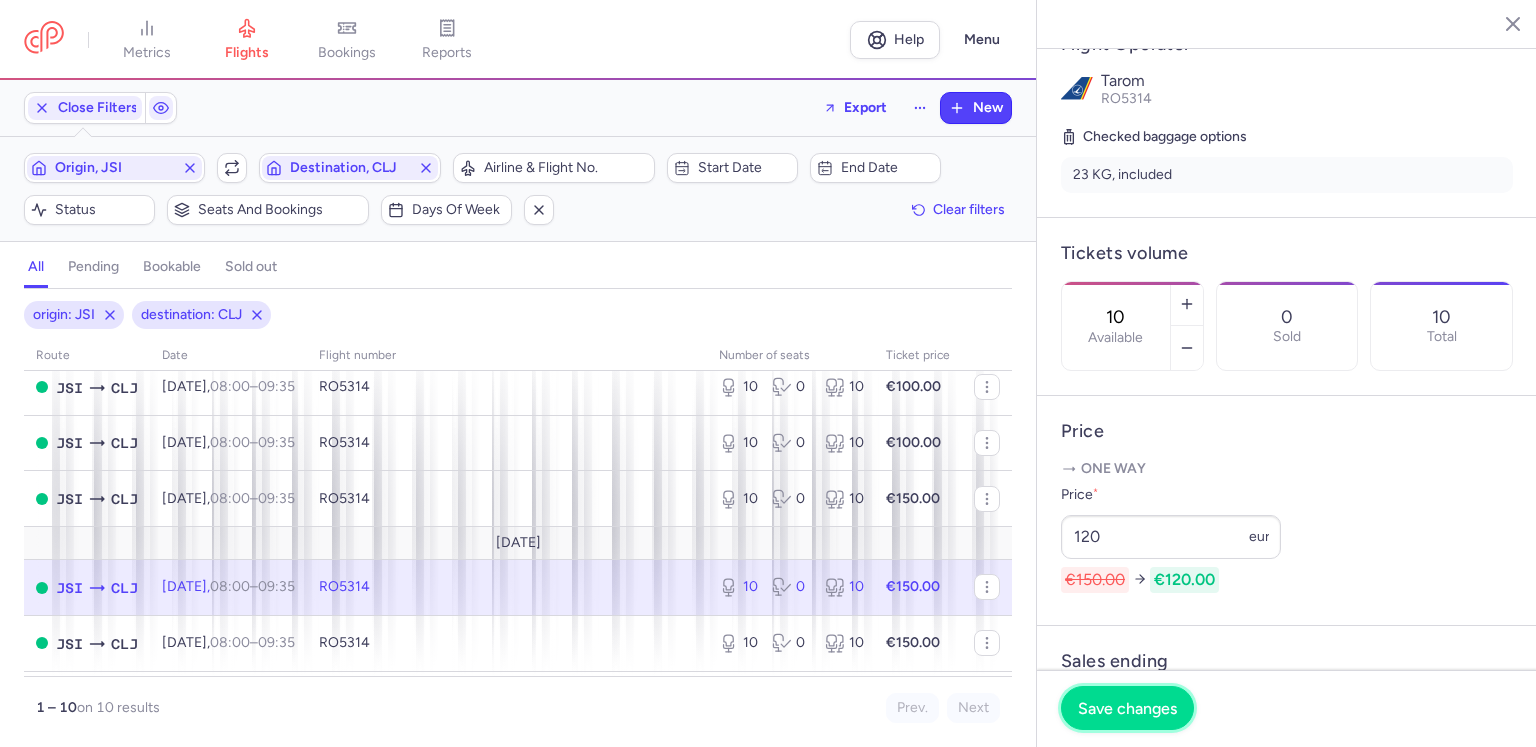 click on "Save changes" at bounding box center (1127, 708) 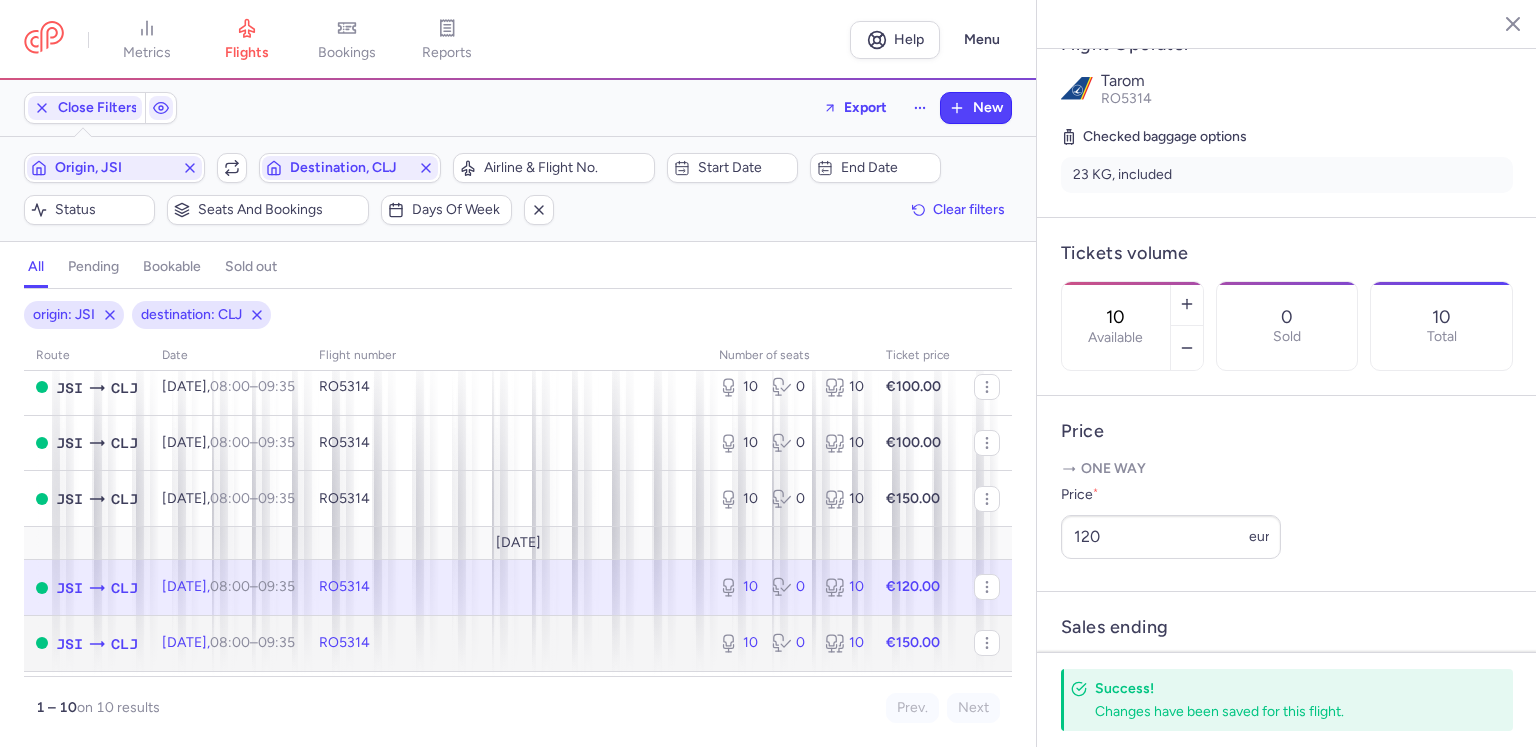click on "RO5314" 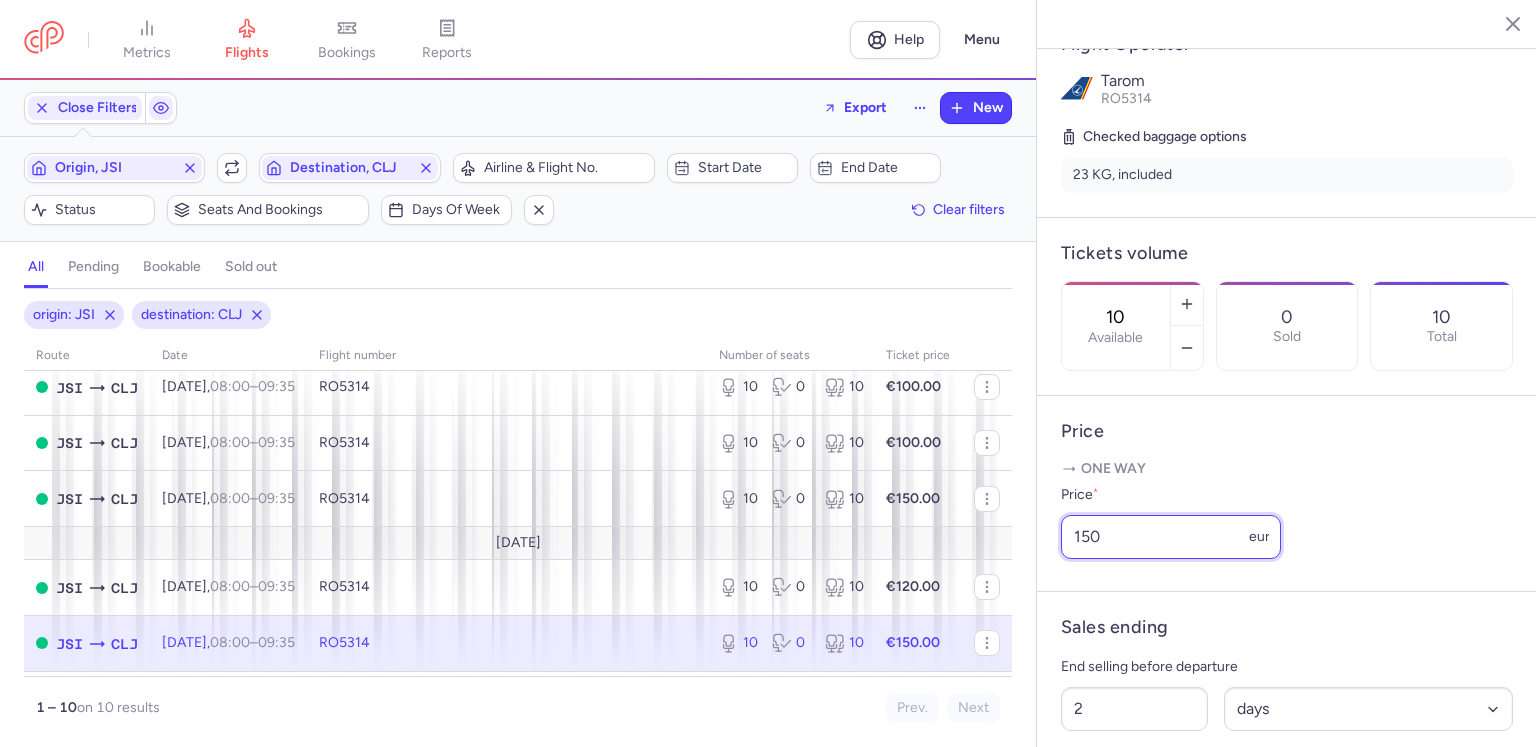 click on "150" at bounding box center [1171, 537] 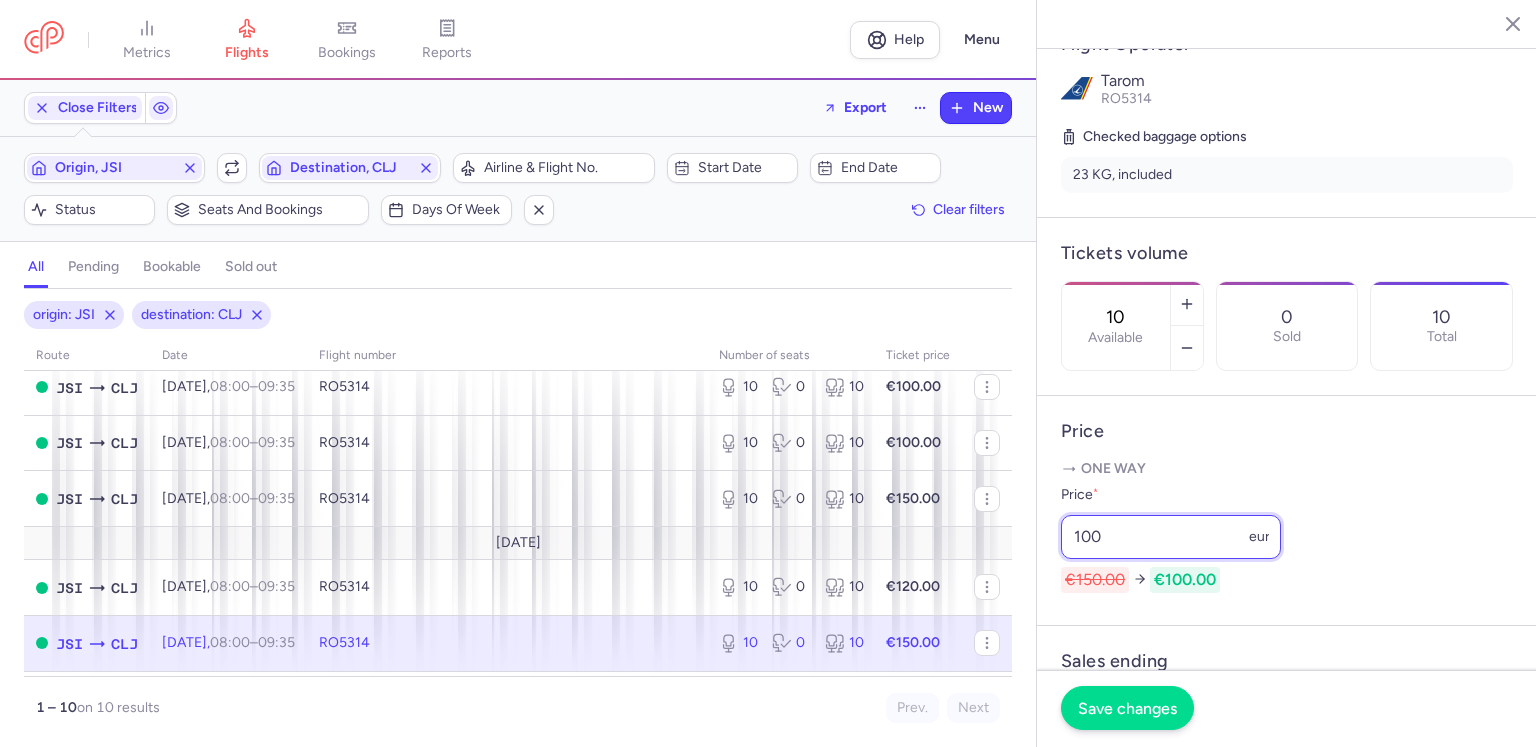 type on "100" 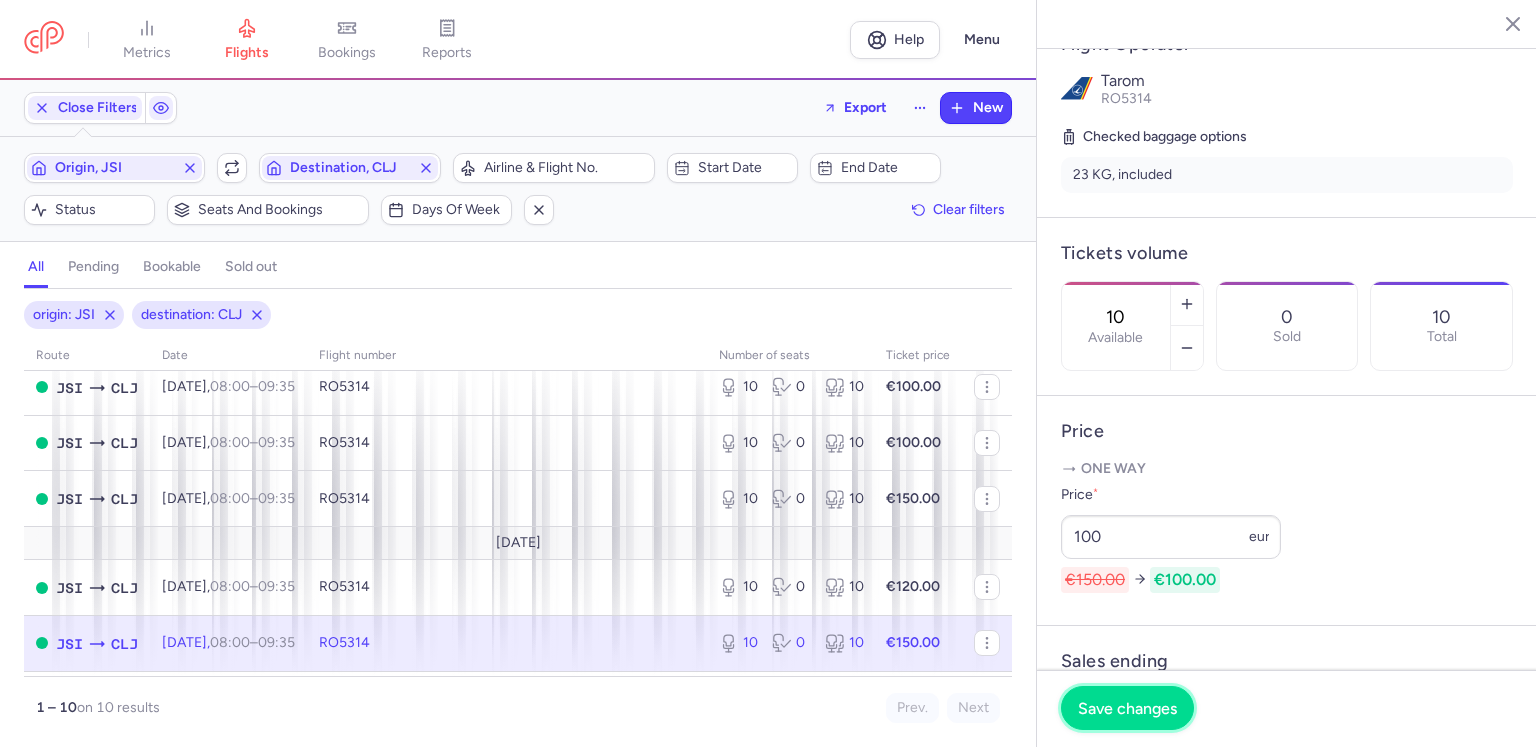click on "Save changes" at bounding box center (1127, 708) 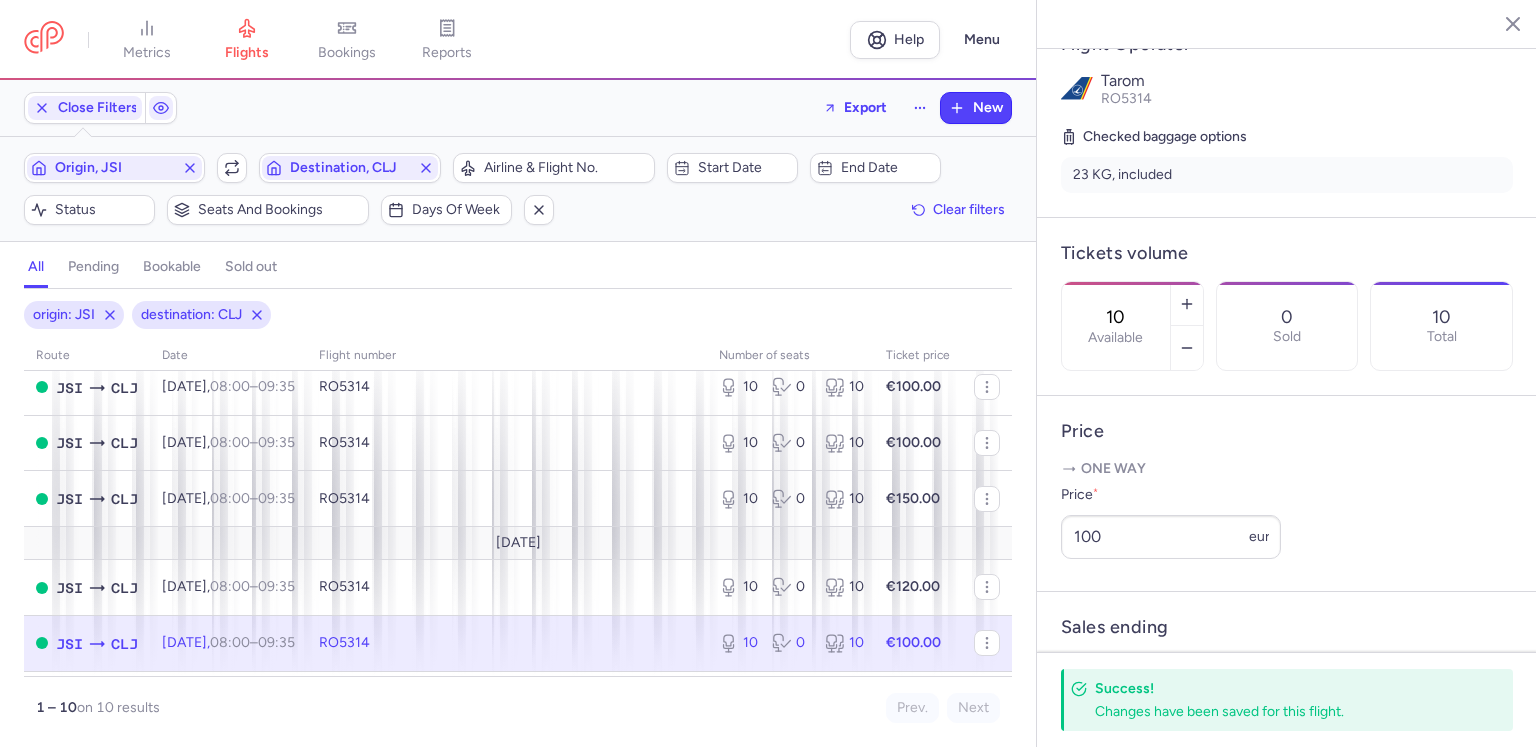 scroll, scrollTop: 360, scrollLeft: 0, axis: vertical 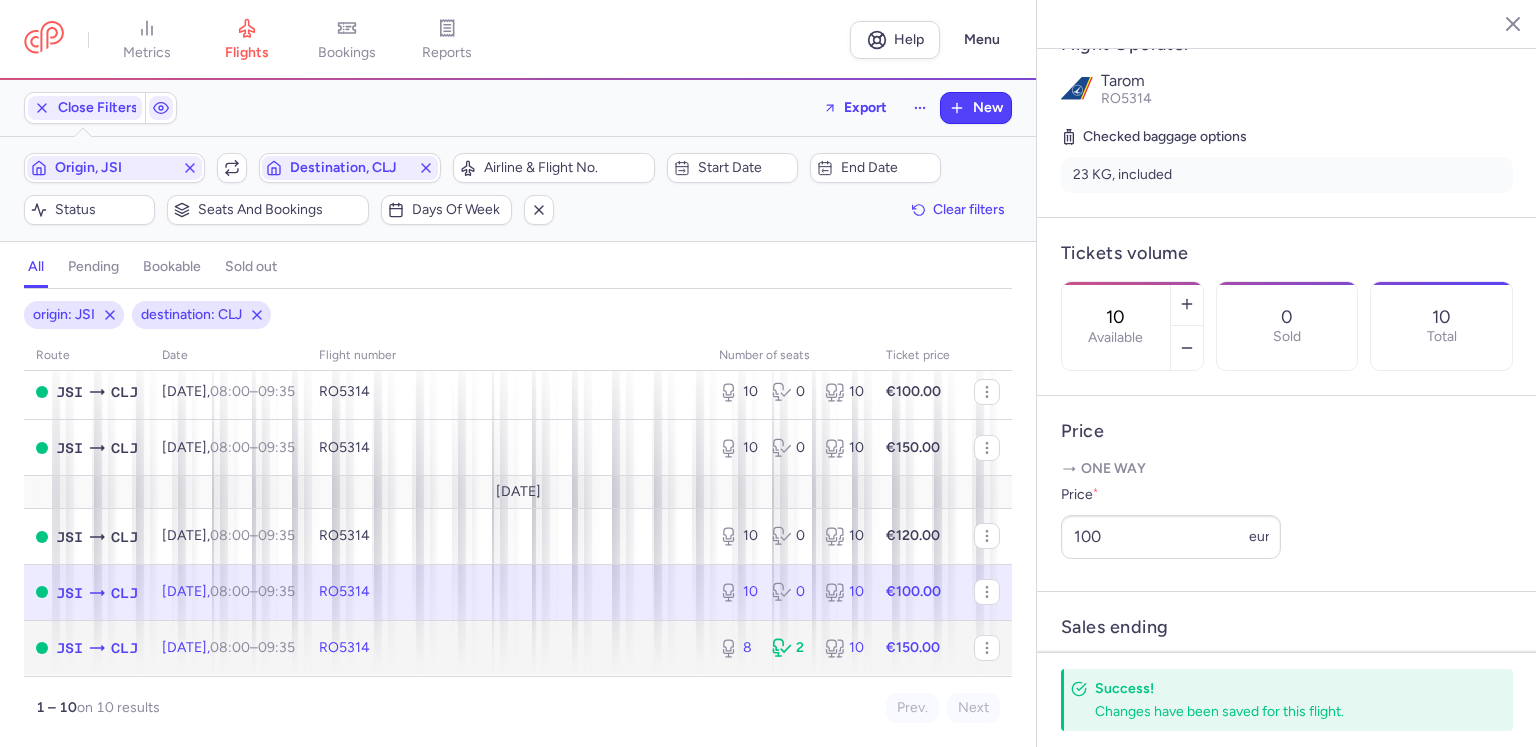 click on "RO5314" 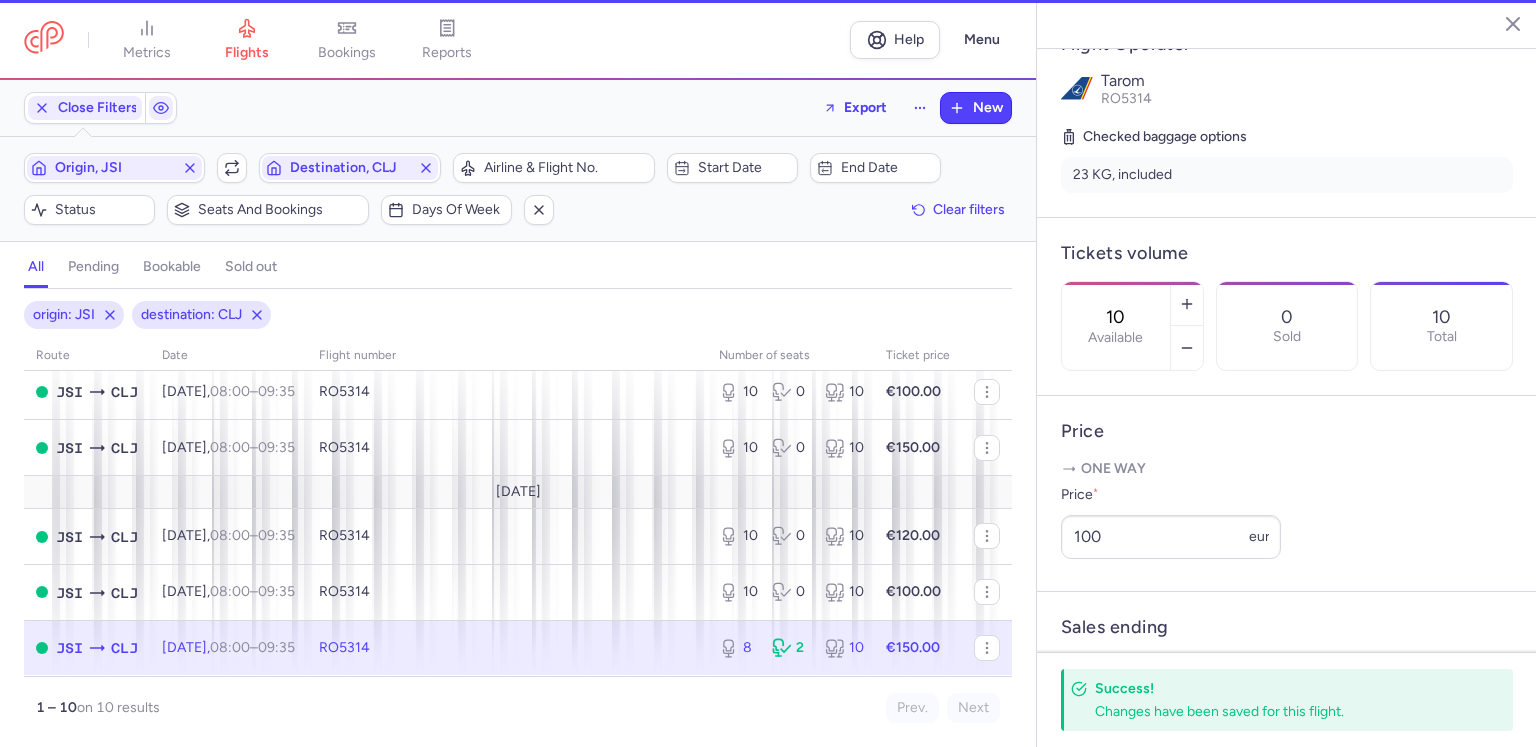 type on "8" 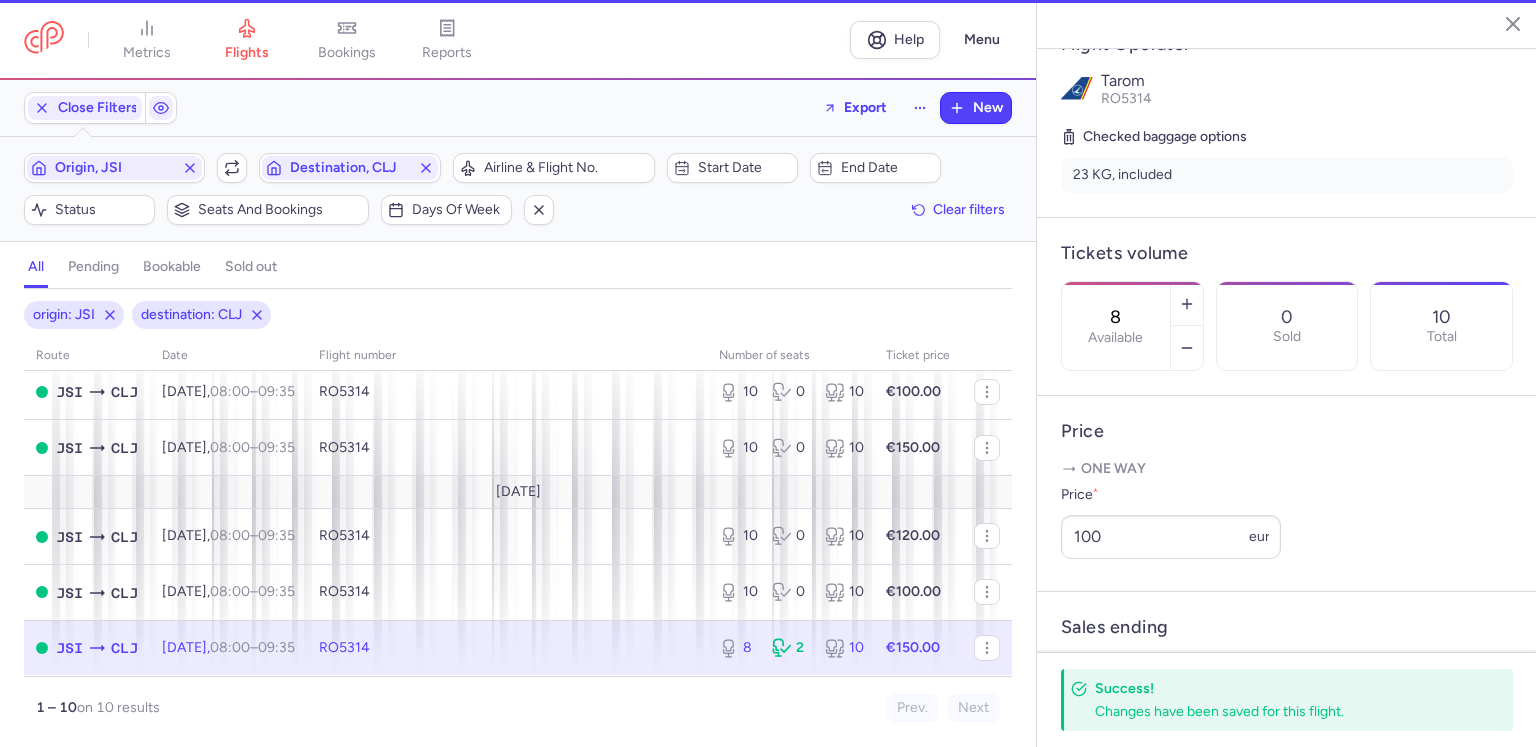 scroll, scrollTop: 416, scrollLeft: 0, axis: vertical 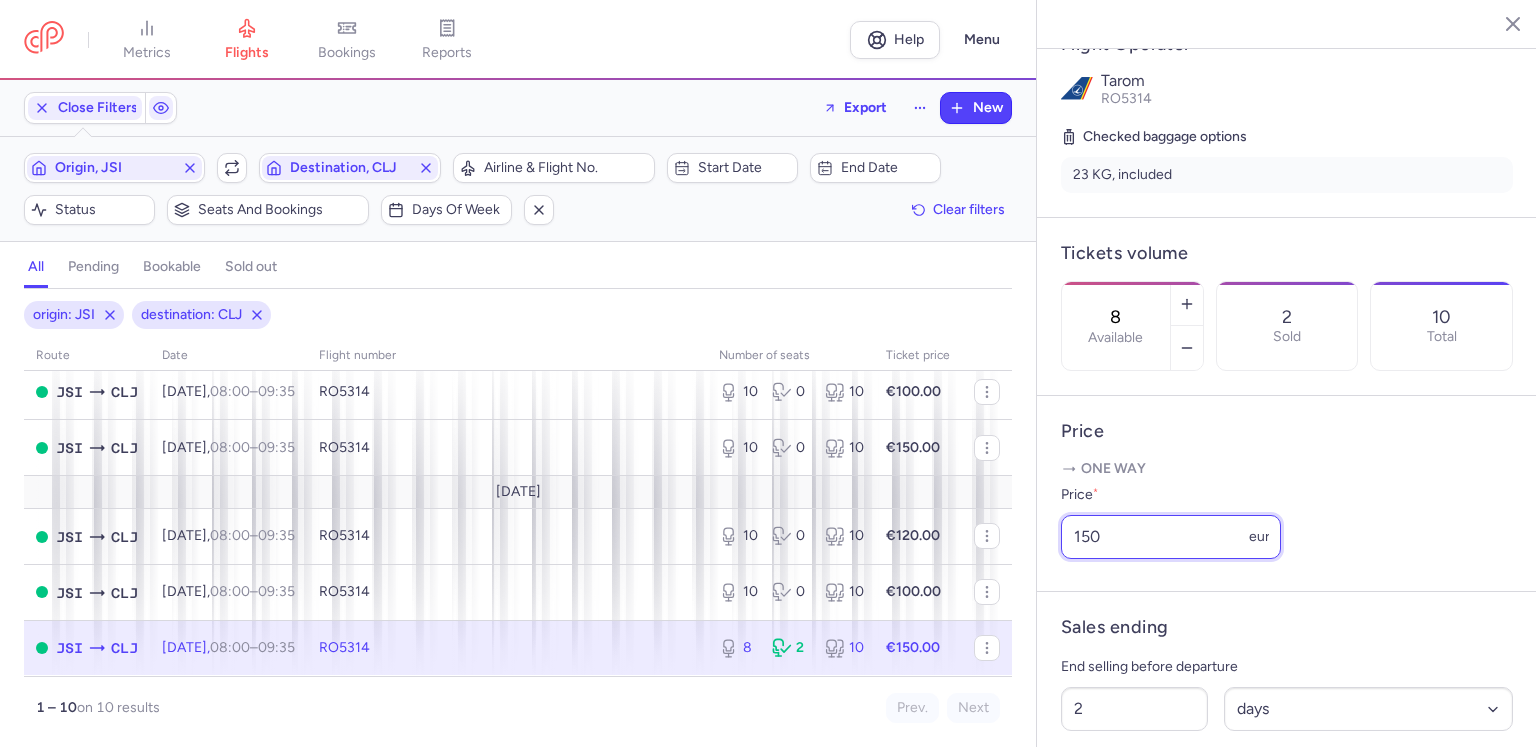 click on "150" at bounding box center [1171, 537] 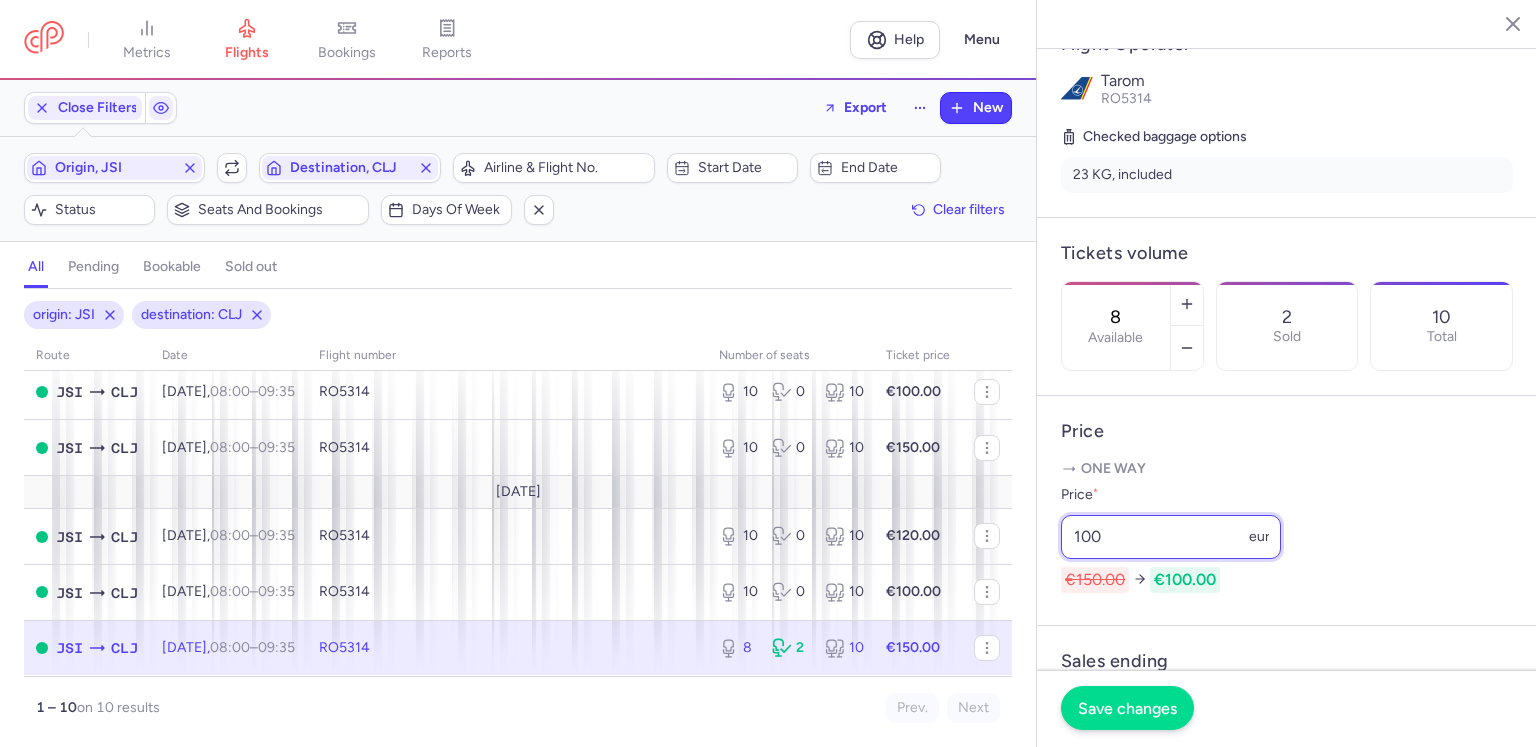 type on "100" 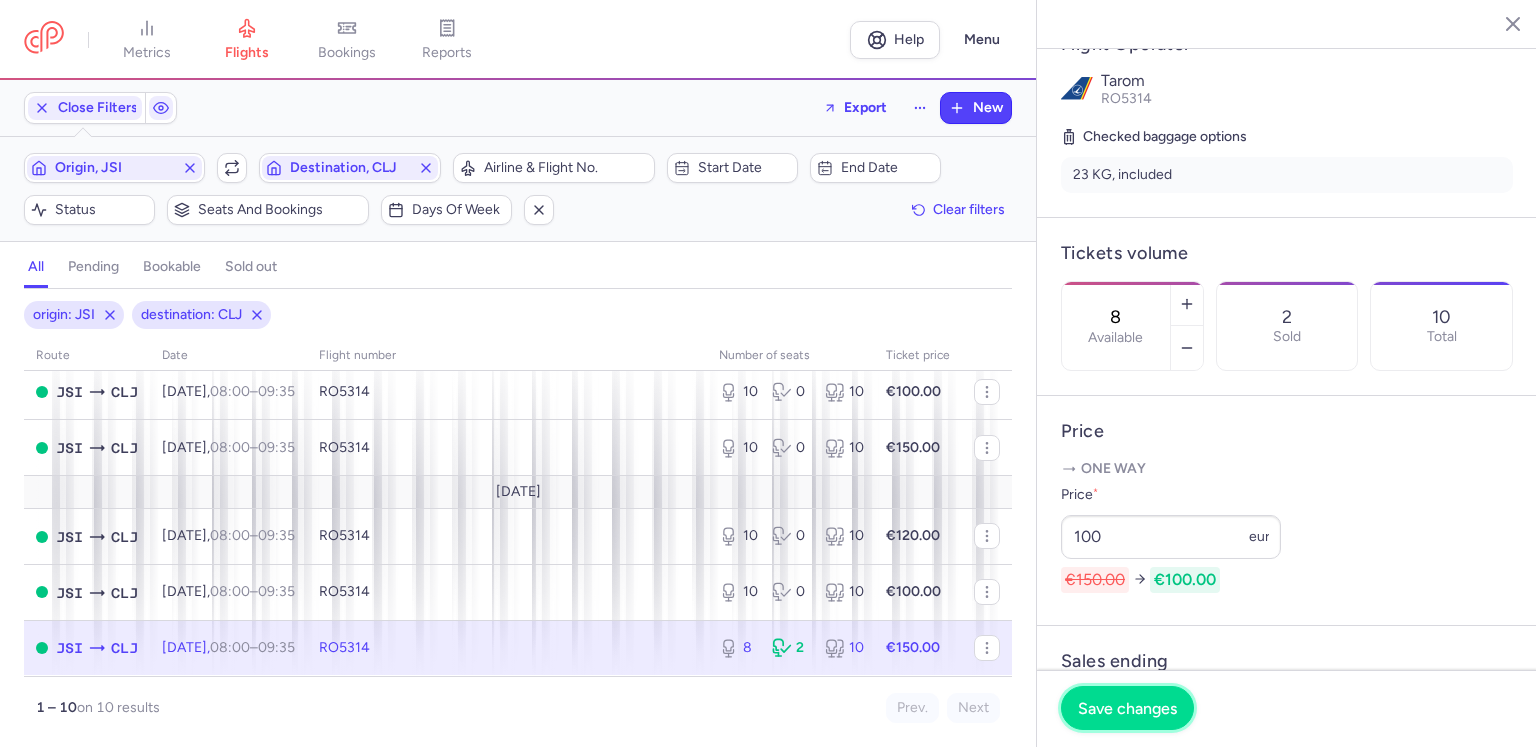 click on "Save changes" at bounding box center (1127, 708) 